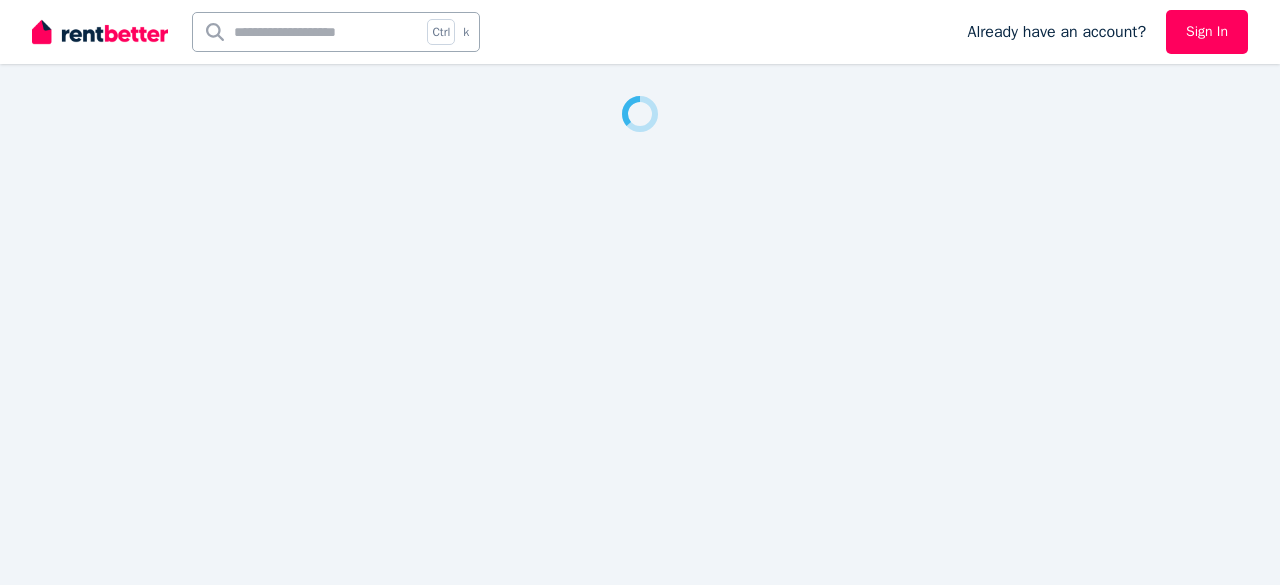 scroll, scrollTop: 0, scrollLeft: 0, axis: both 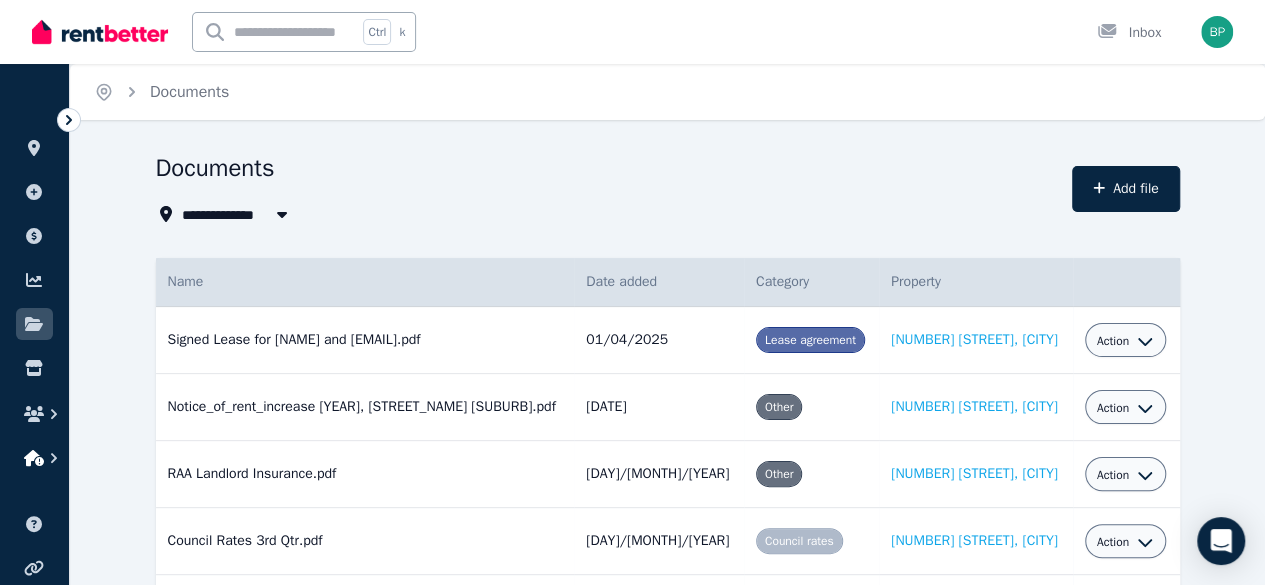 click 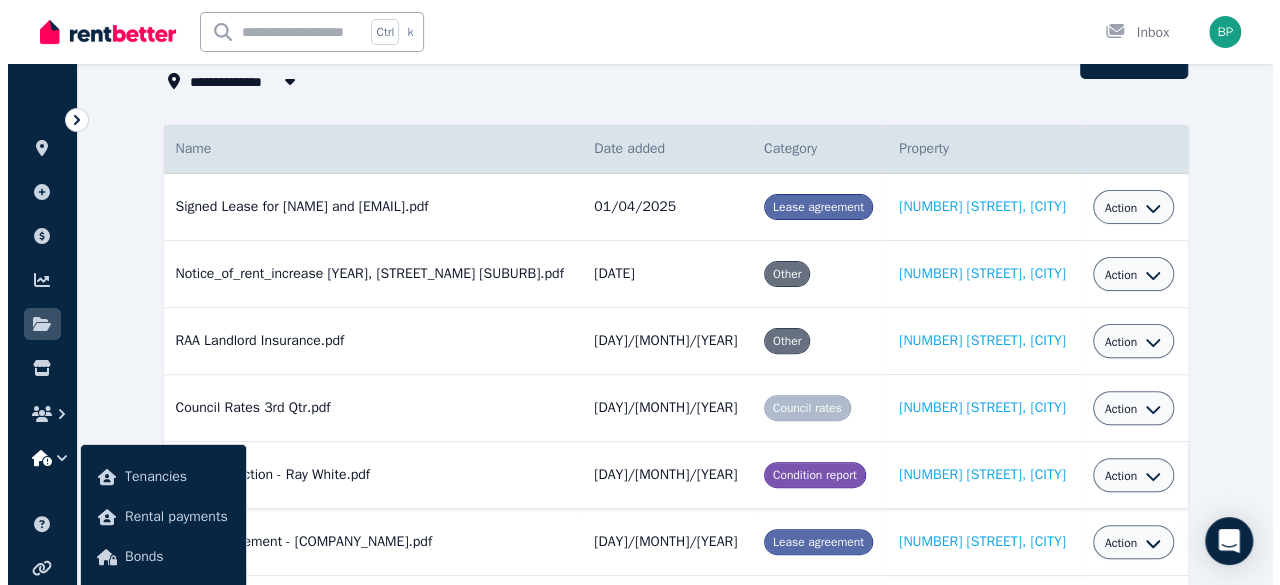 scroll, scrollTop: 254, scrollLeft: 0, axis: vertical 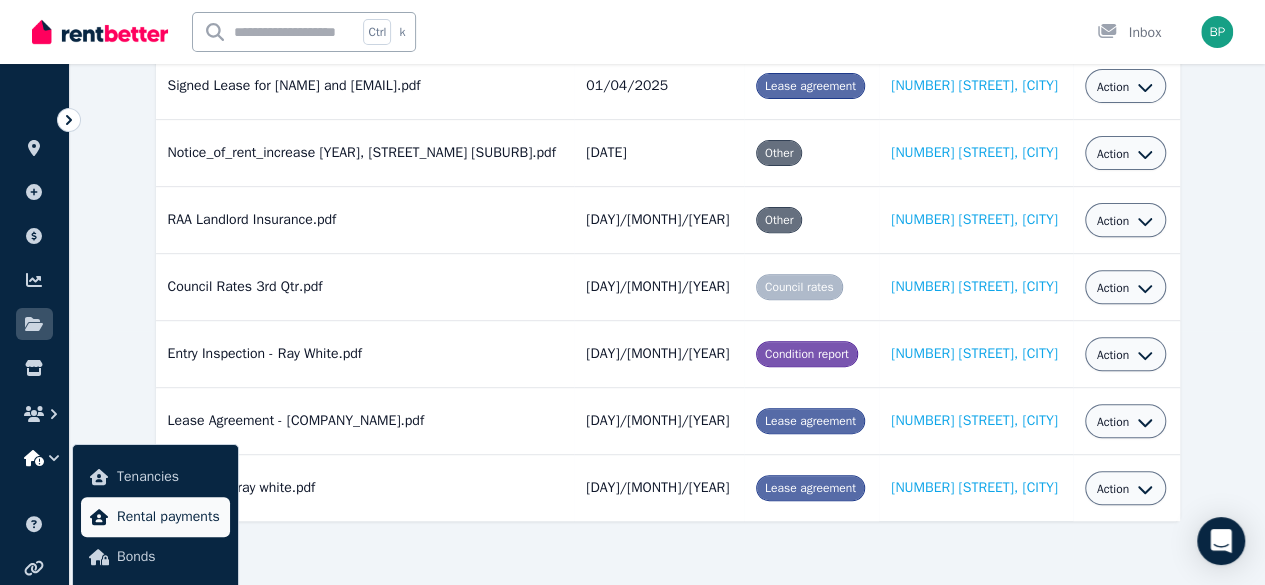 click on "Rental payments" at bounding box center (155, 517) 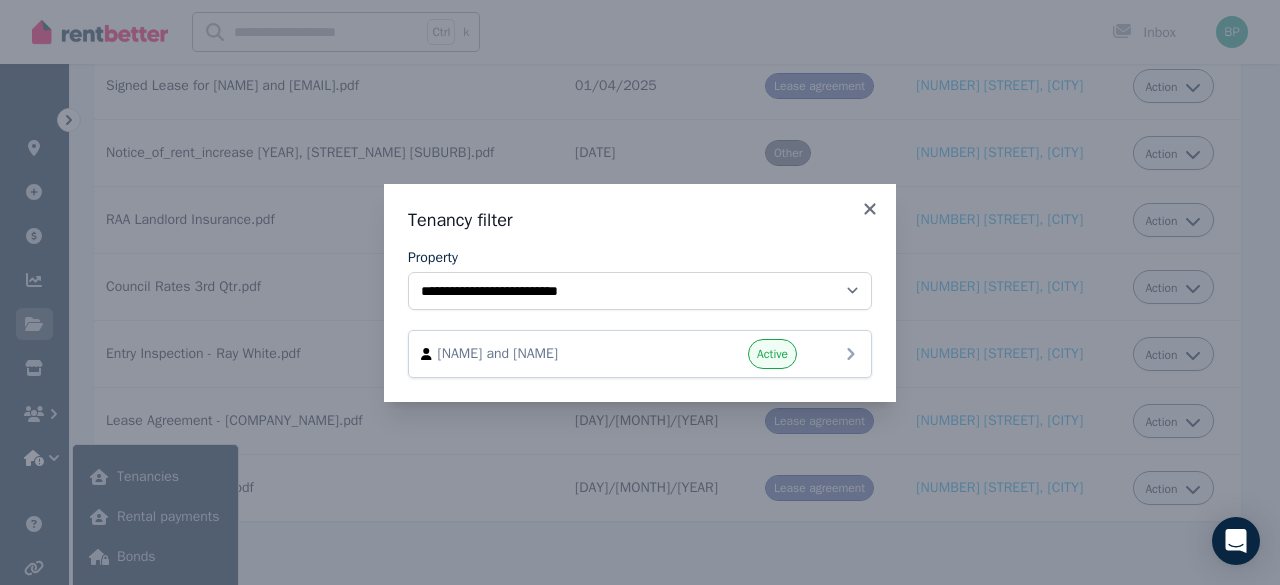 click on "Active" at bounding box center (737, 354) 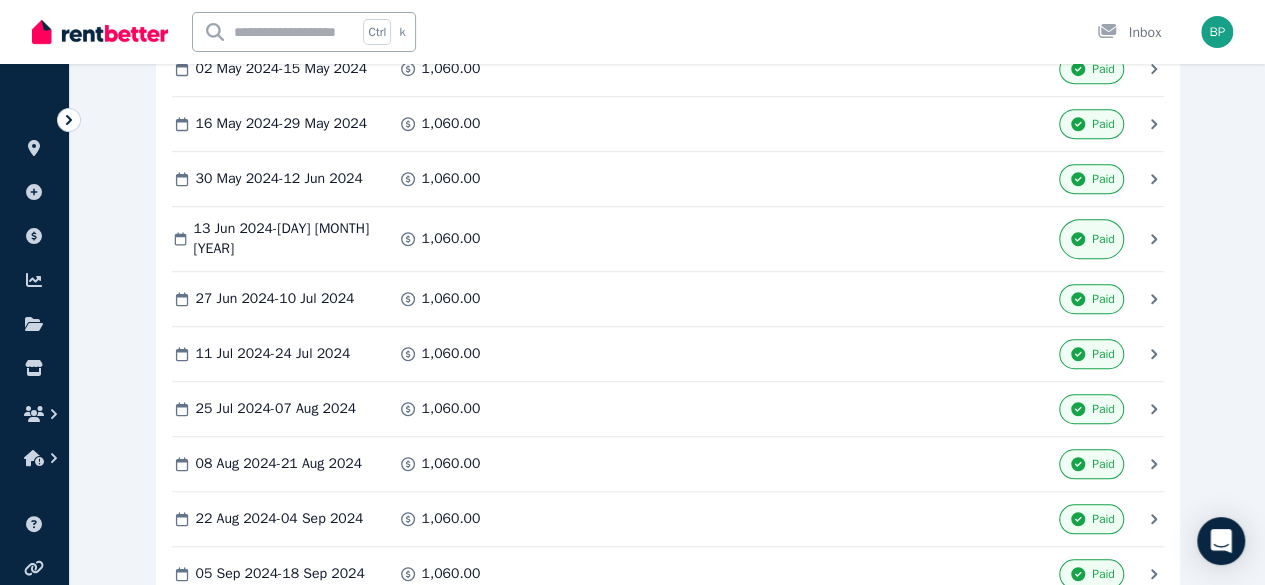 scroll, scrollTop: 560, scrollLeft: 0, axis: vertical 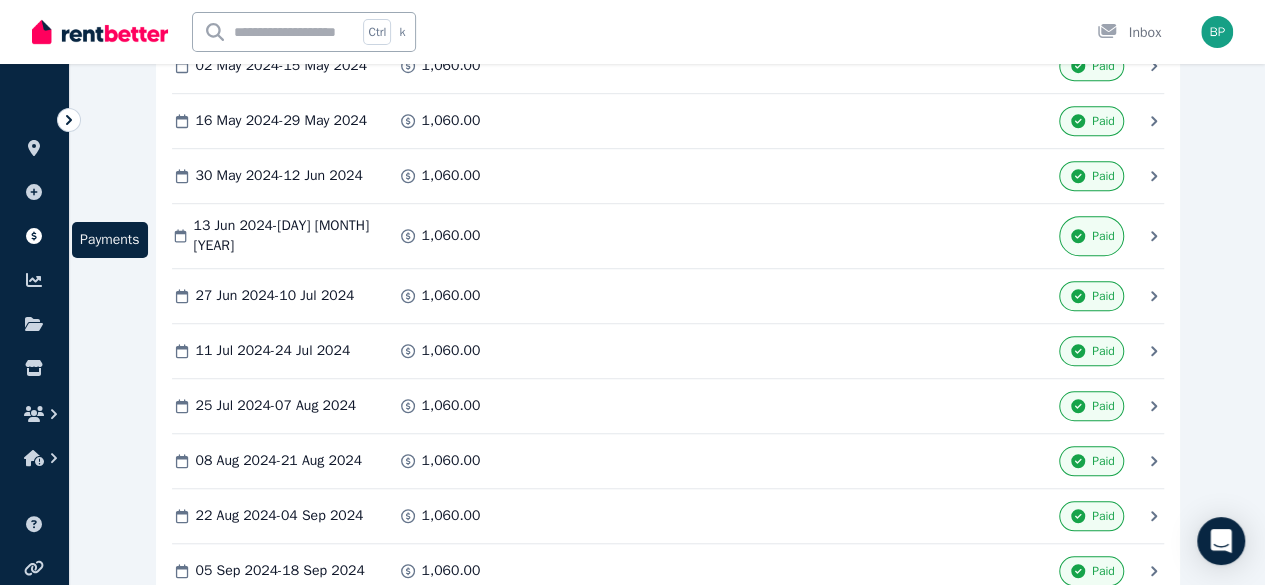 click 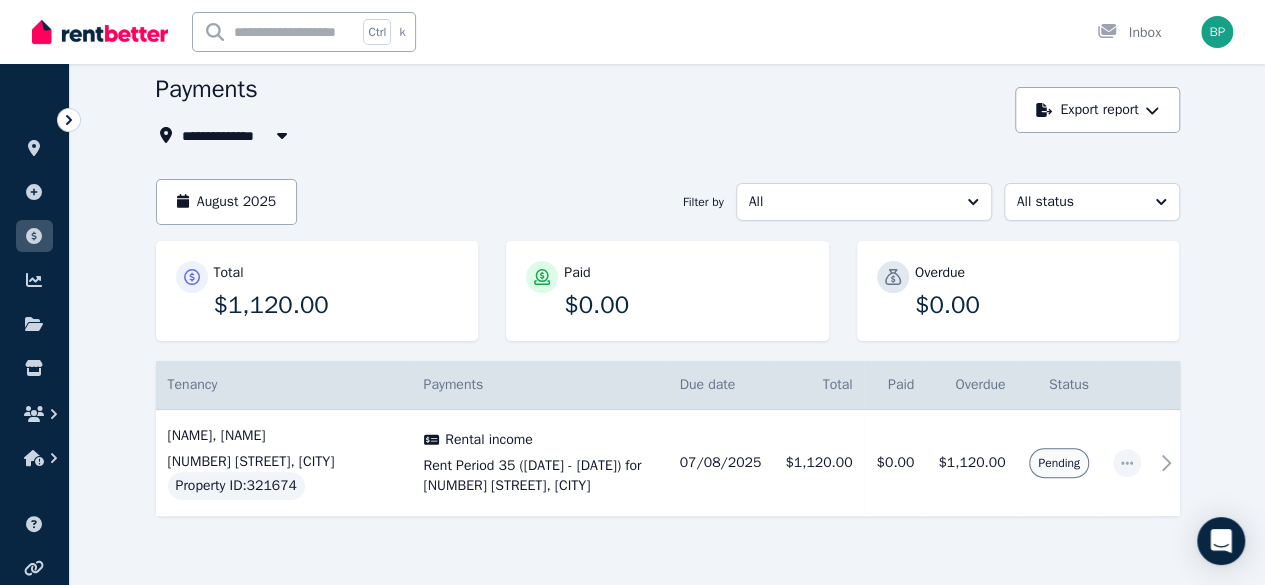 scroll, scrollTop: 80, scrollLeft: 0, axis: vertical 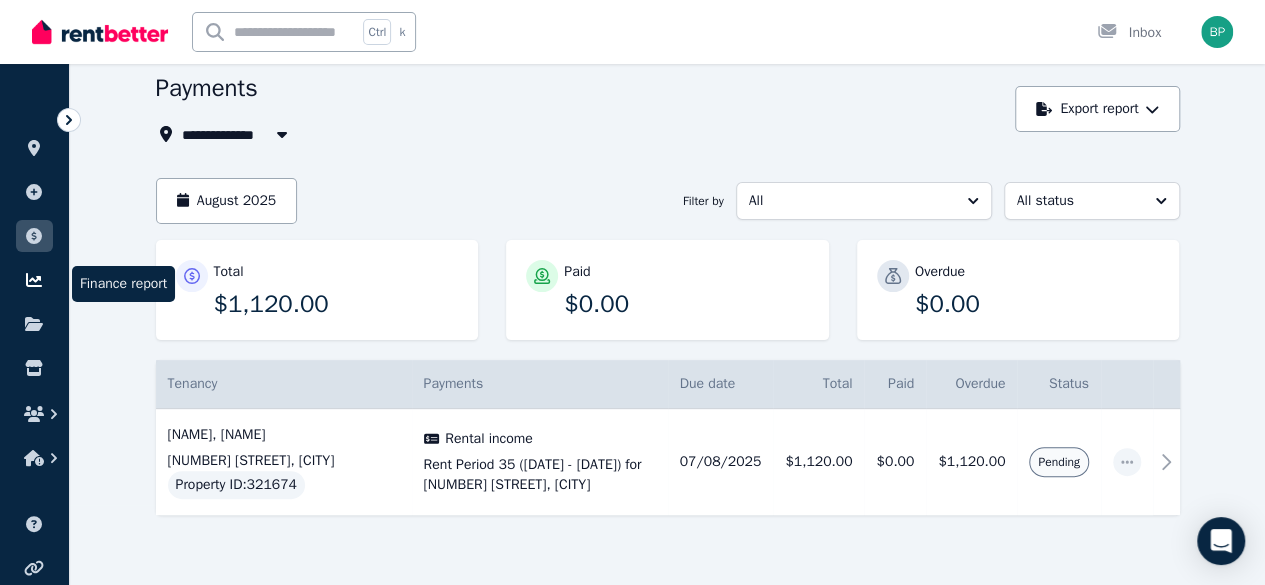 click 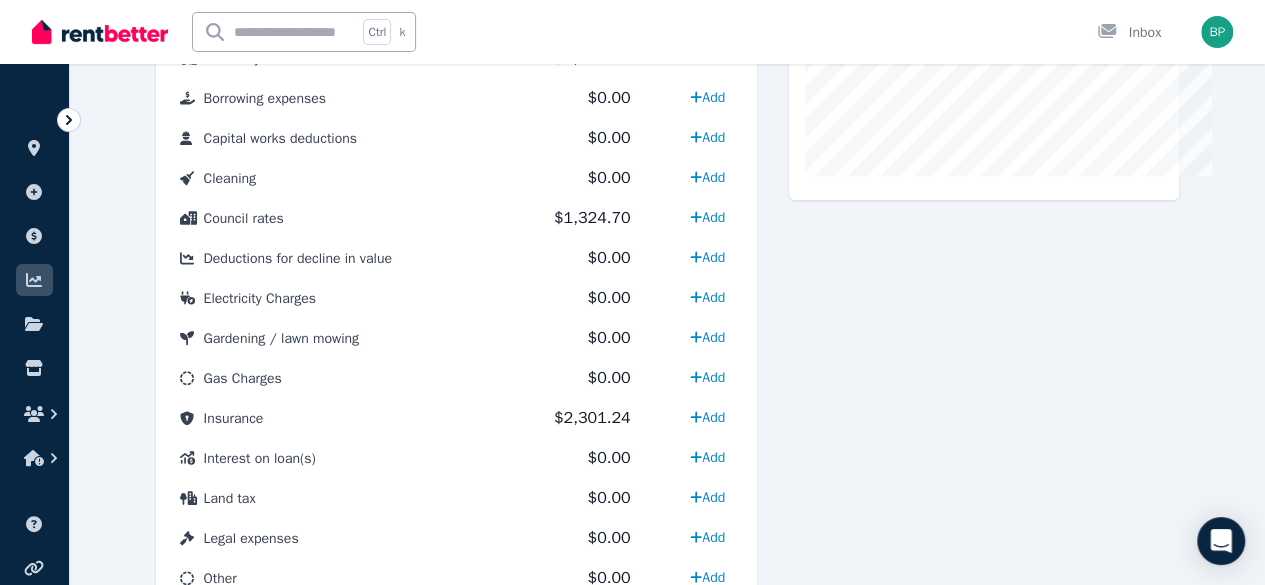 scroll, scrollTop: 768, scrollLeft: 0, axis: vertical 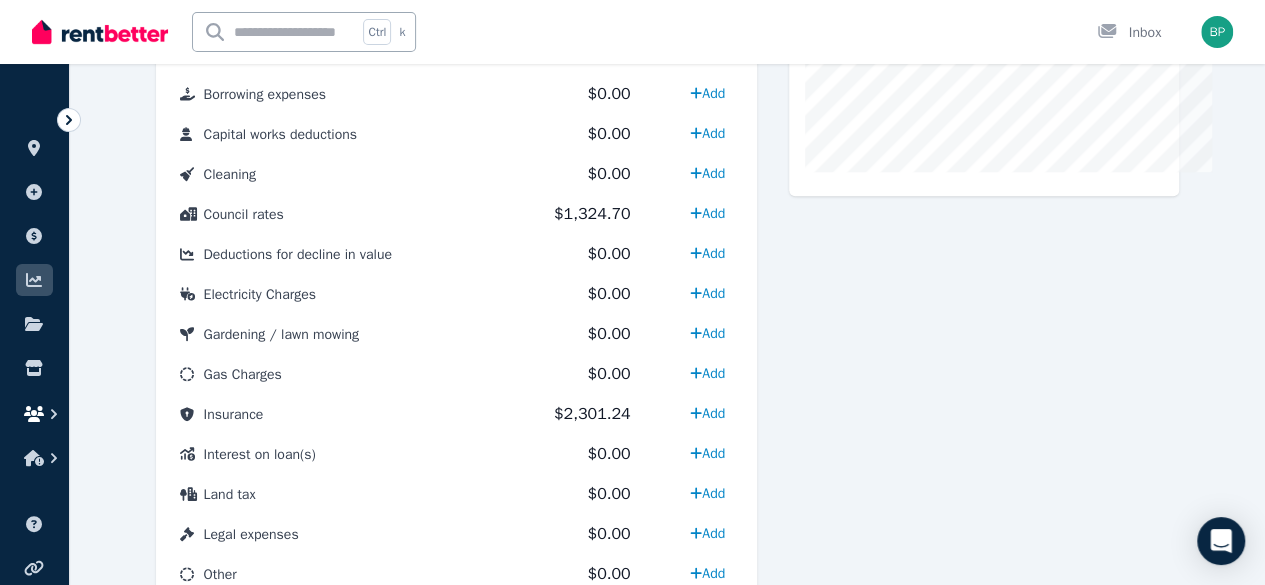 click 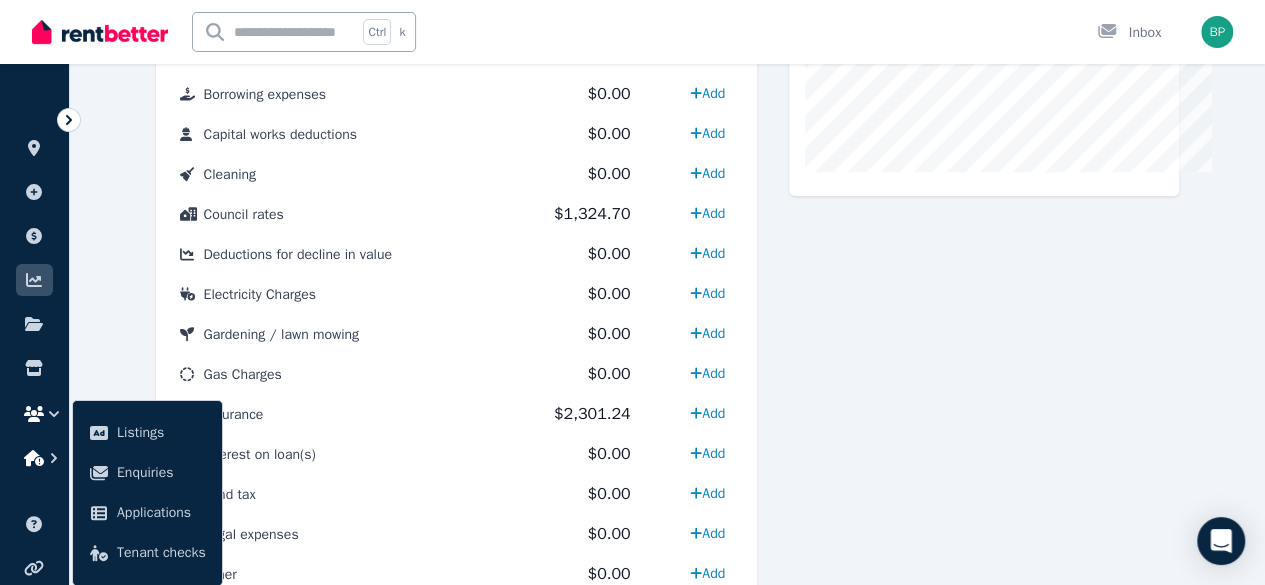 click 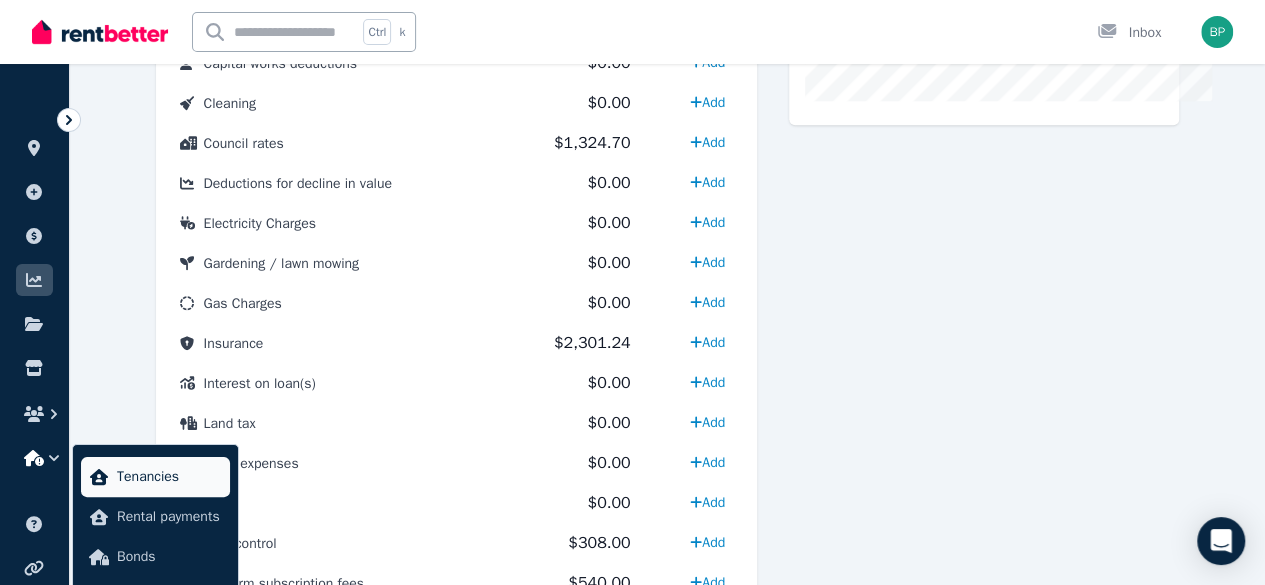 scroll, scrollTop: 840, scrollLeft: 0, axis: vertical 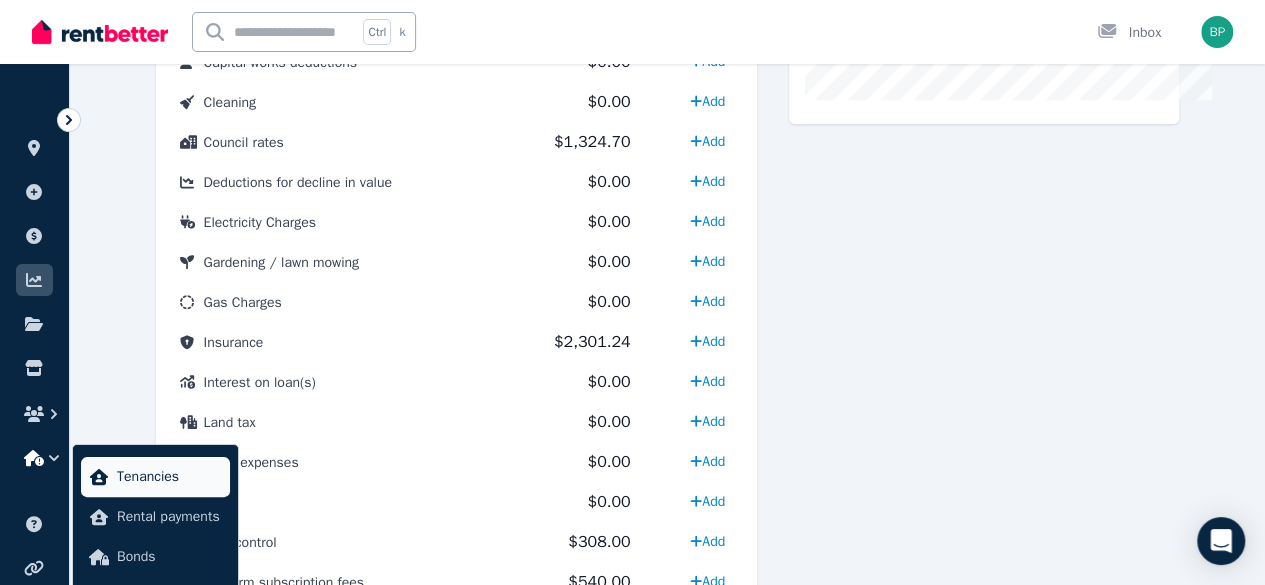 click on "Tenancies" at bounding box center [169, 477] 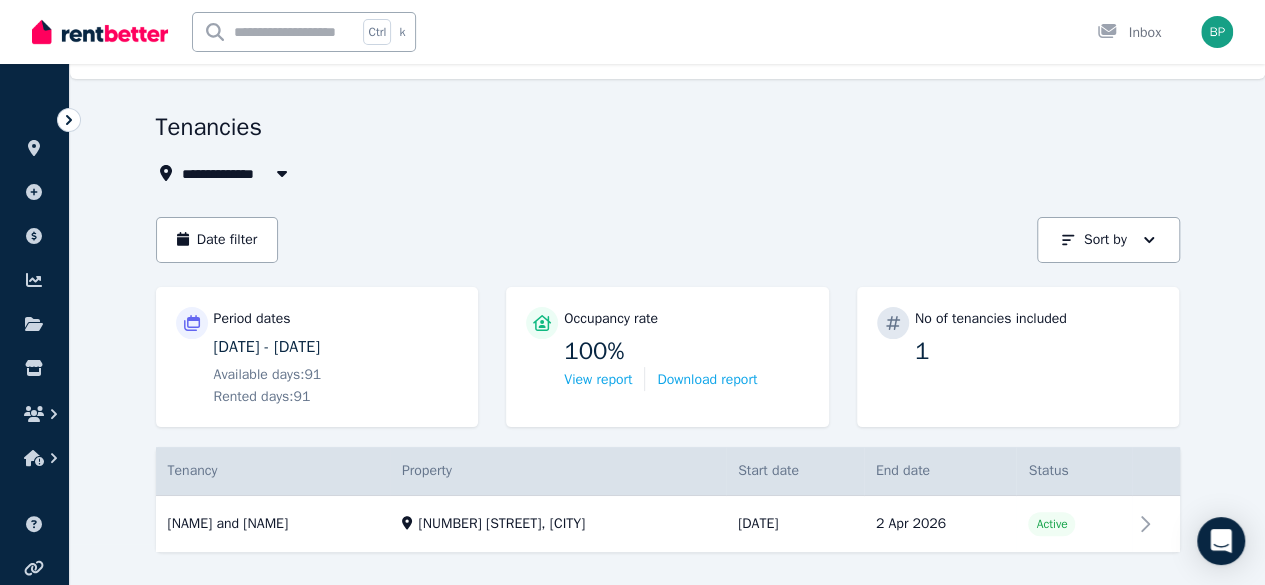 scroll, scrollTop: 78, scrollLeft: 0, axis: vertical 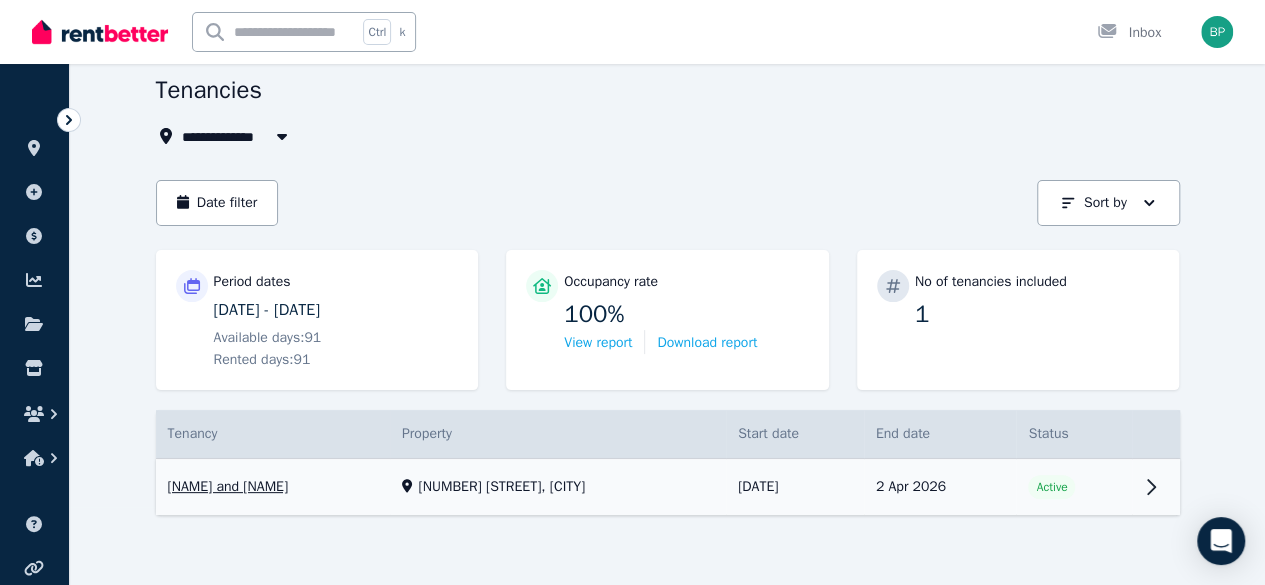 click on "View property details" at bounding box center (668, 487) 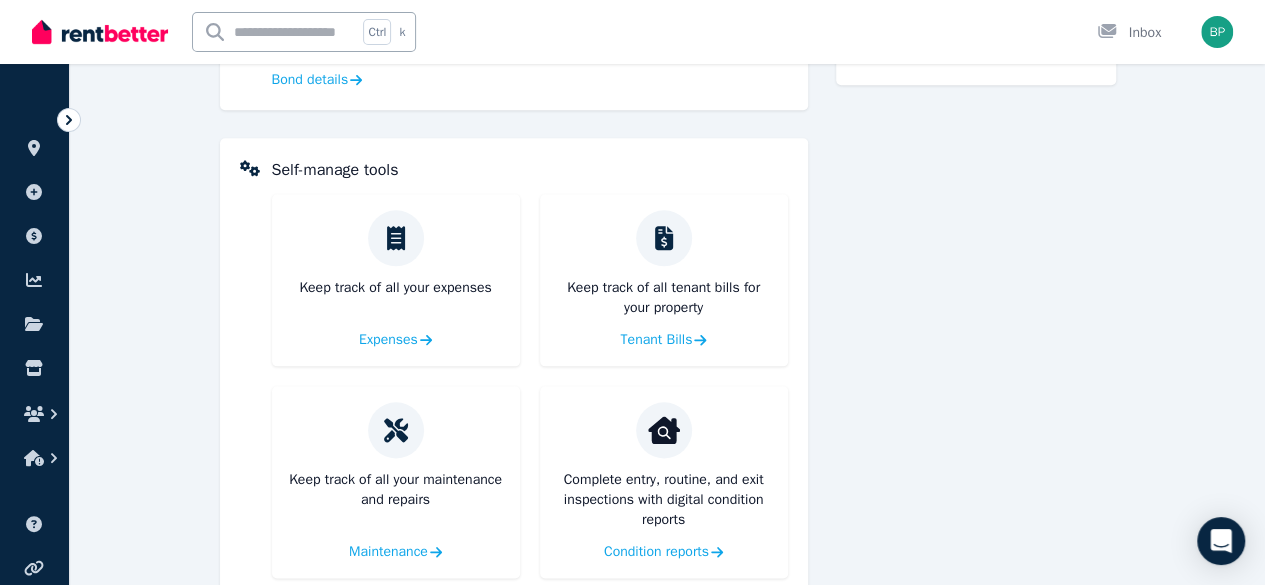 scroll, scrollTop: 1044, scrollLeft: 0, axis: vertical 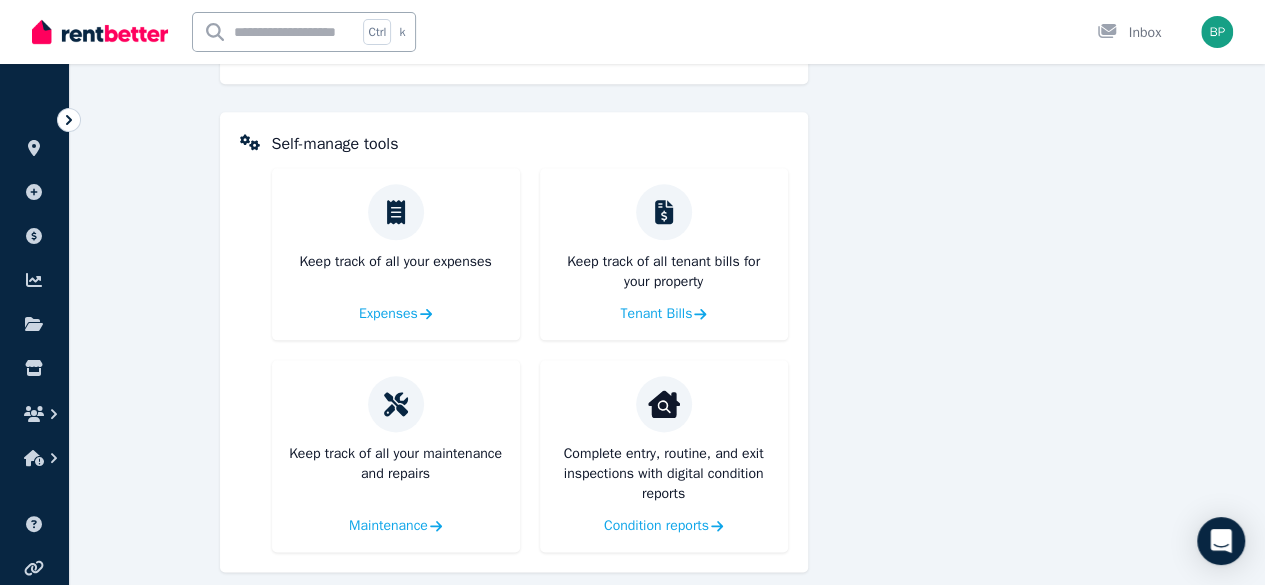 click on "Keep track of all your expenses Expenses" at bounding box center [396, 254] 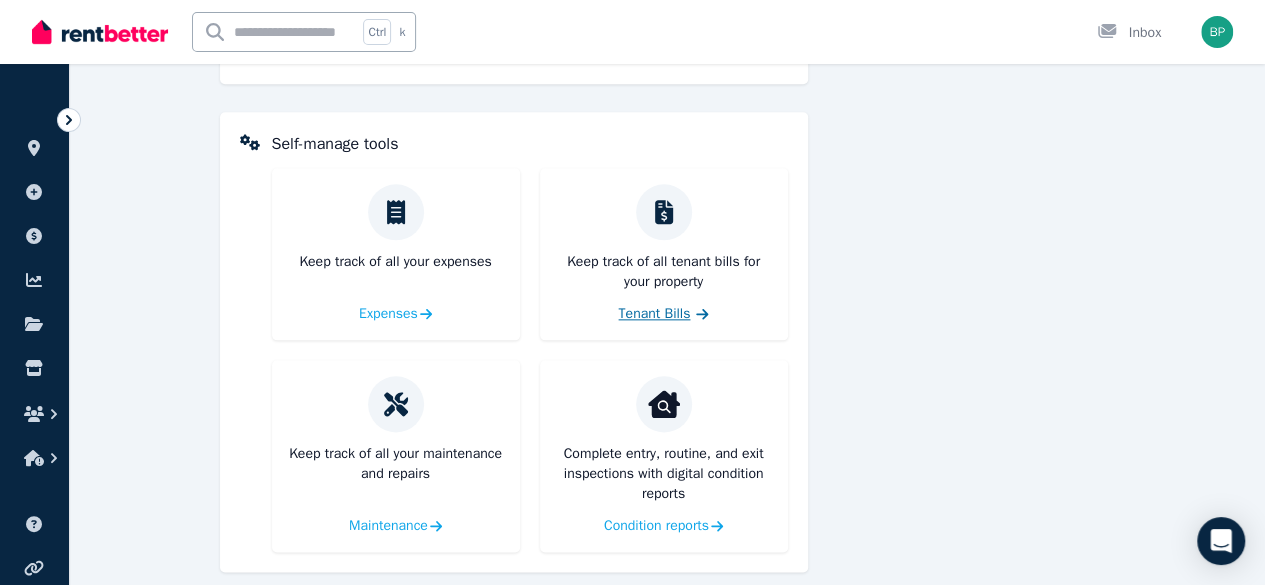 click on "Tenant Bills" at bounding box center (654, 314) 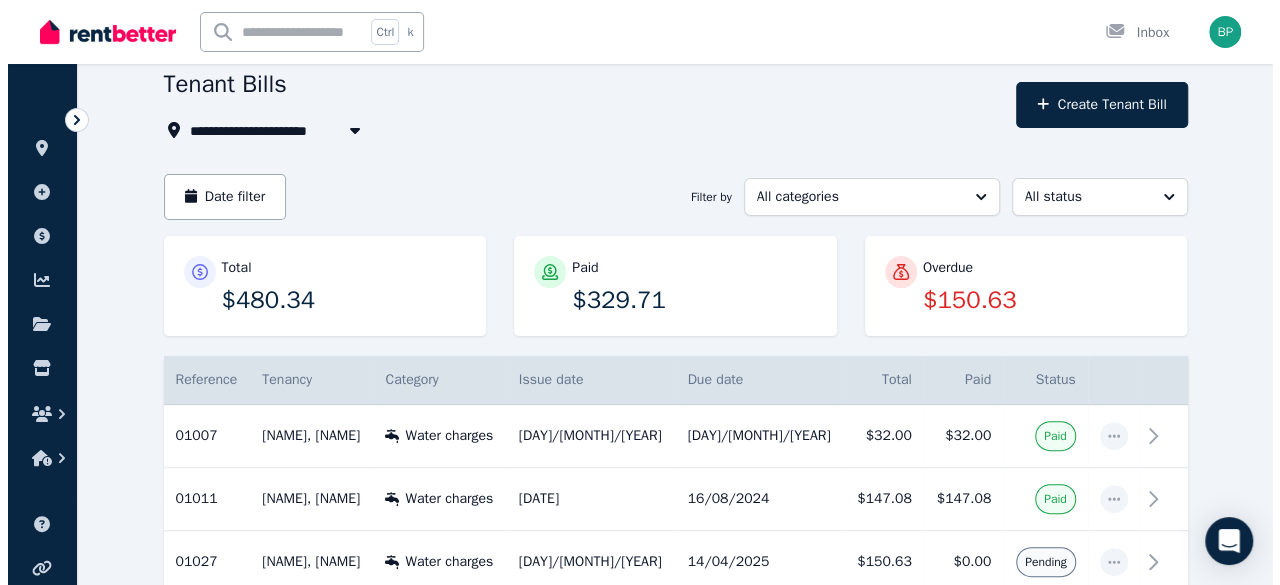scroll, scrollTop: 82, scrollLeft: 0, axis: vertical 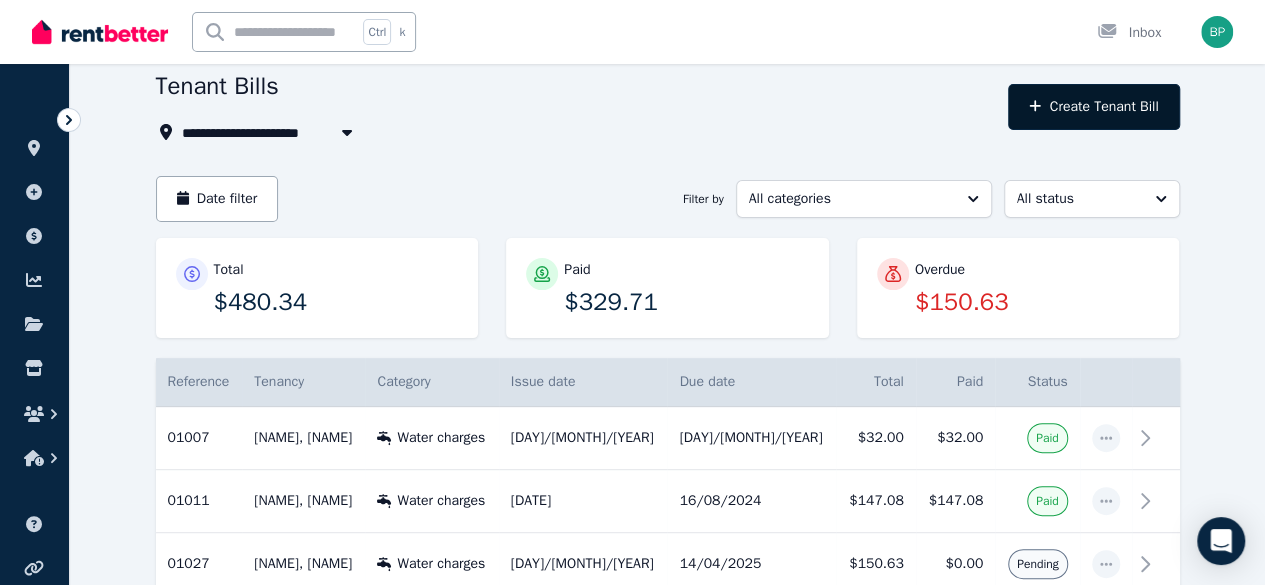 click on "Create Tenant Bill" at bounding box center [1093, 107] 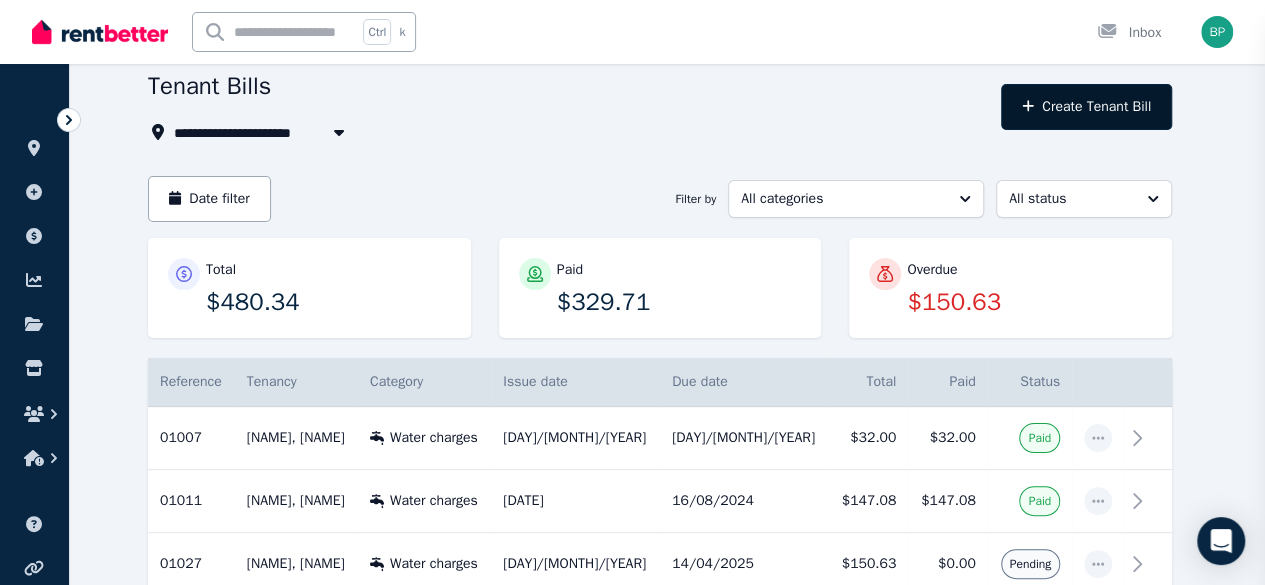 type on "**********" 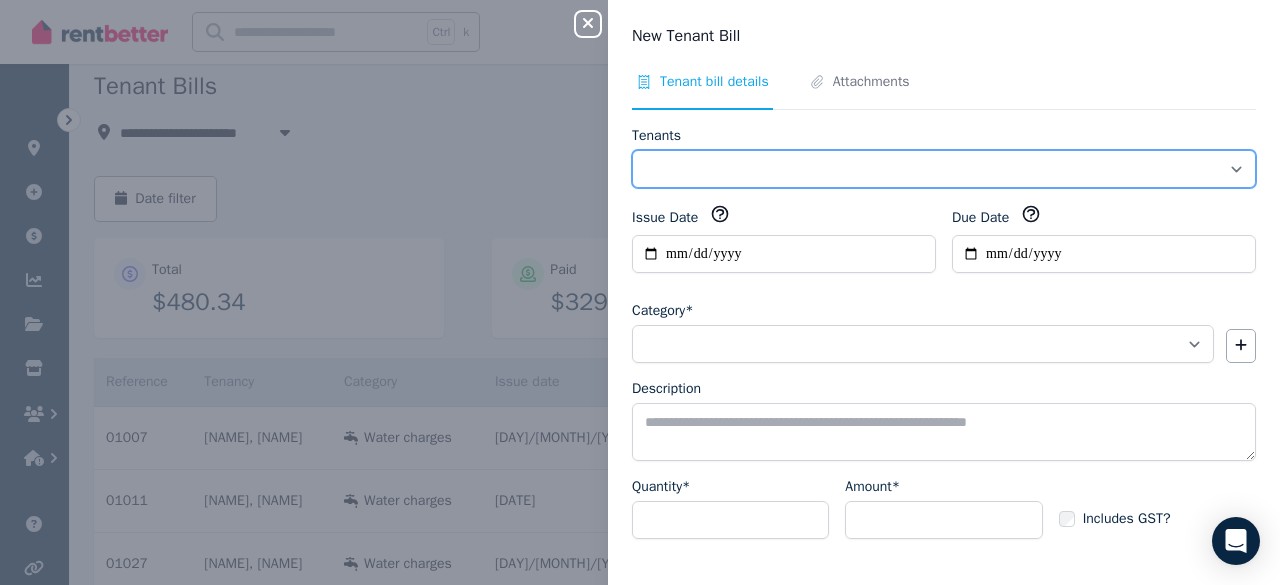 click on "**********" at bounding box center [944, 169] 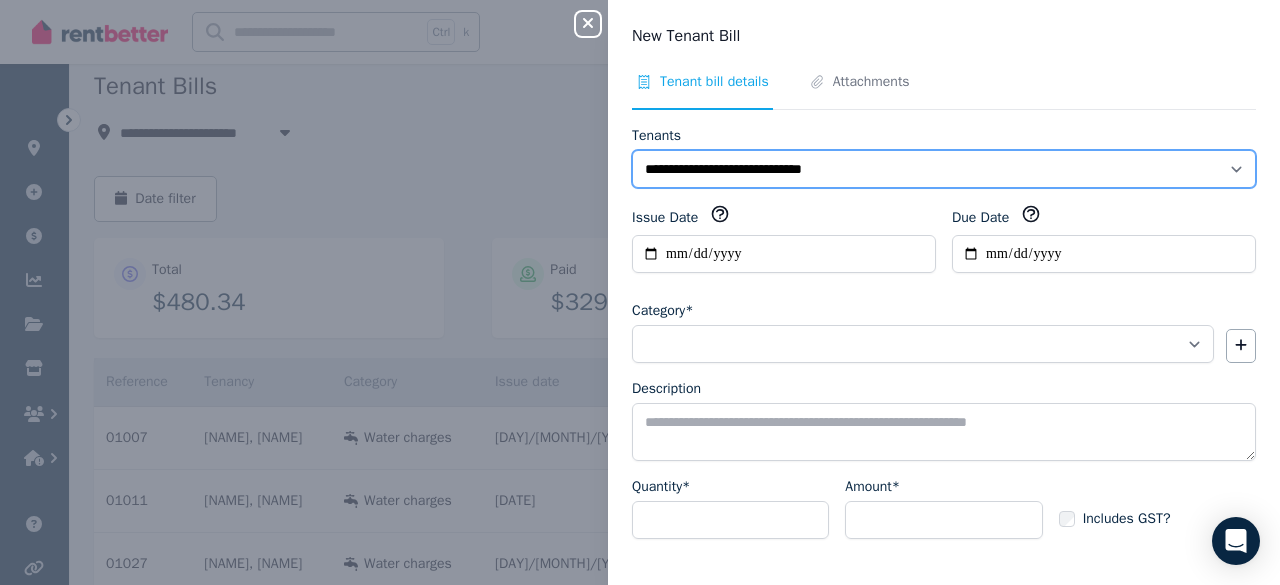 click on "**********" at bounding box center [944, 169] 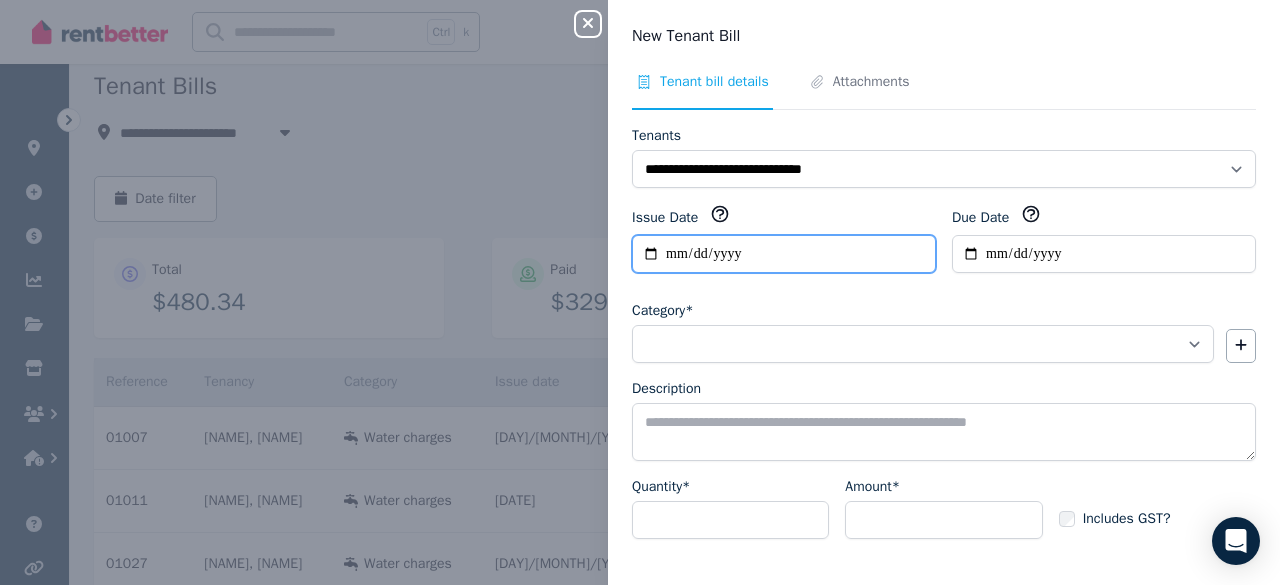 click on "**********" at bounding box center (784, 254) 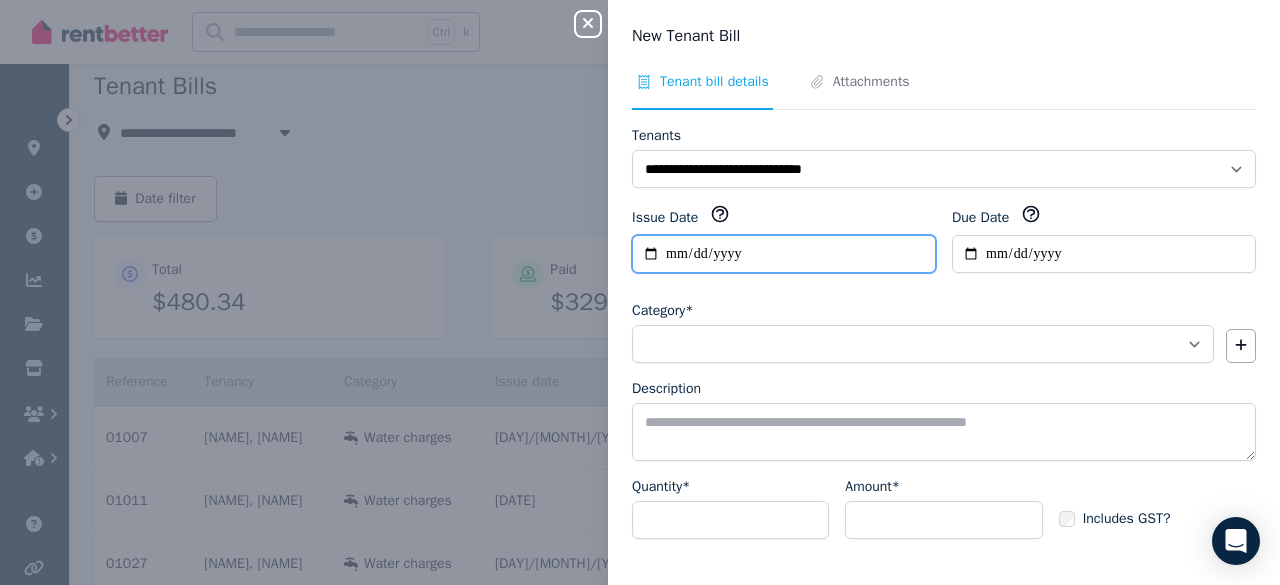 type on "**********" 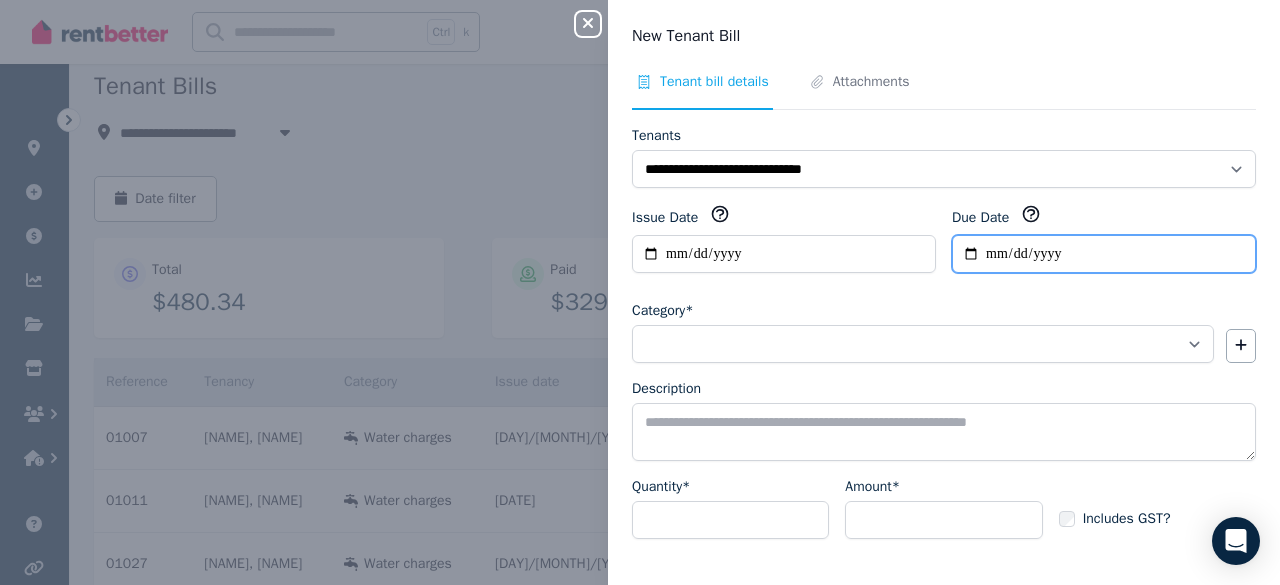 click on "Due Date" at bounding box center (1104, 254) 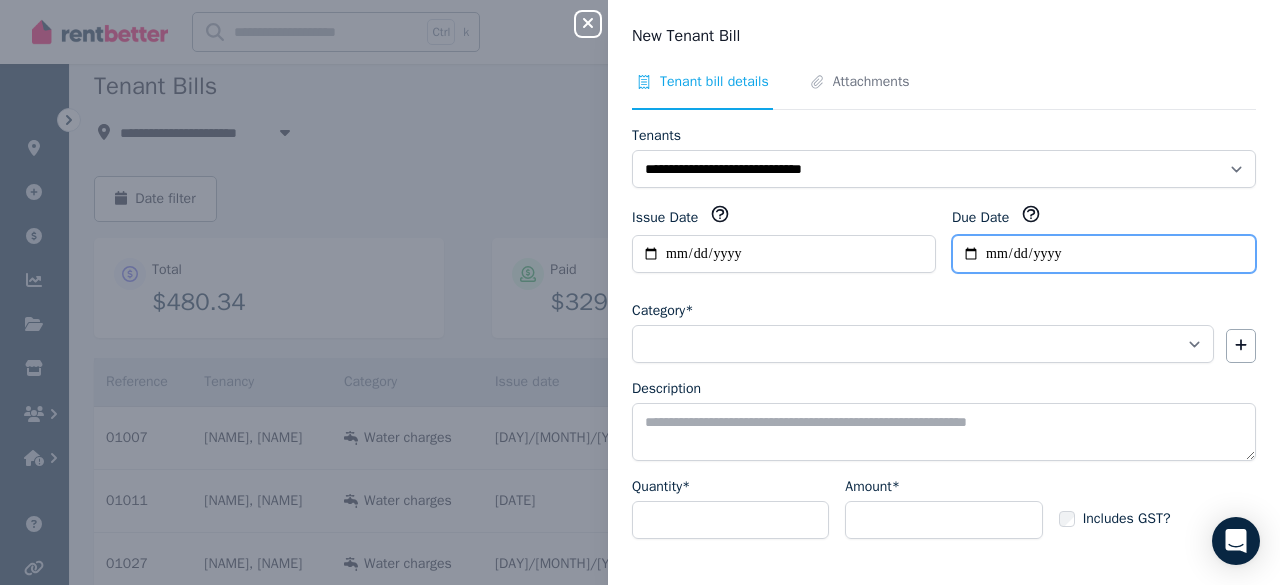 type on "**********" 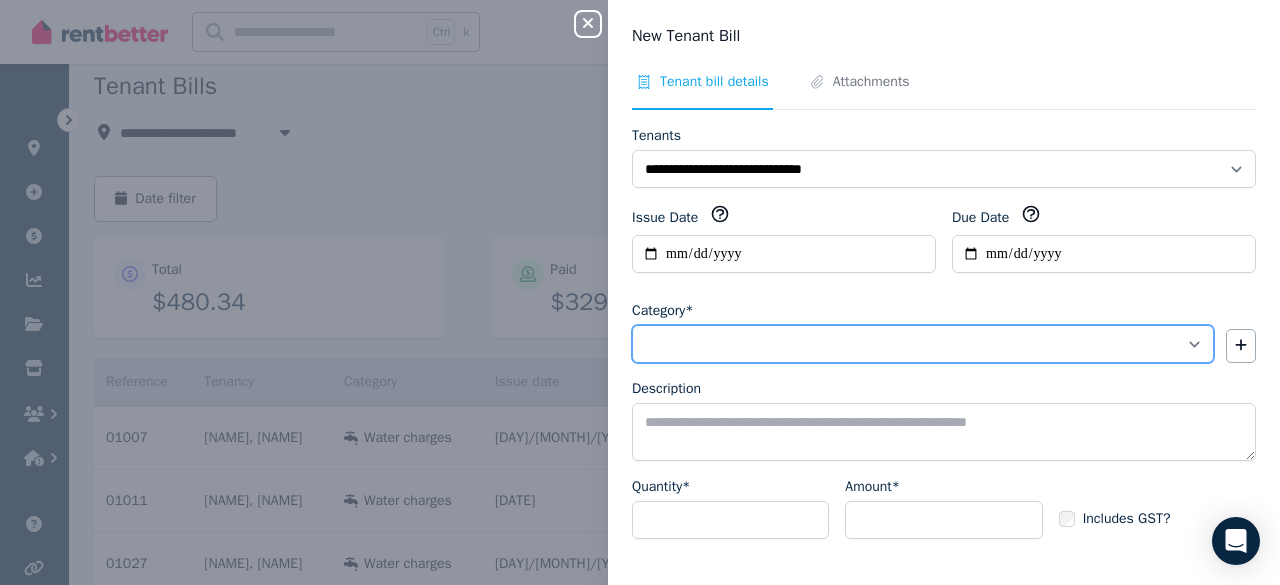 click on "**********" at bounding box center (923, 344) 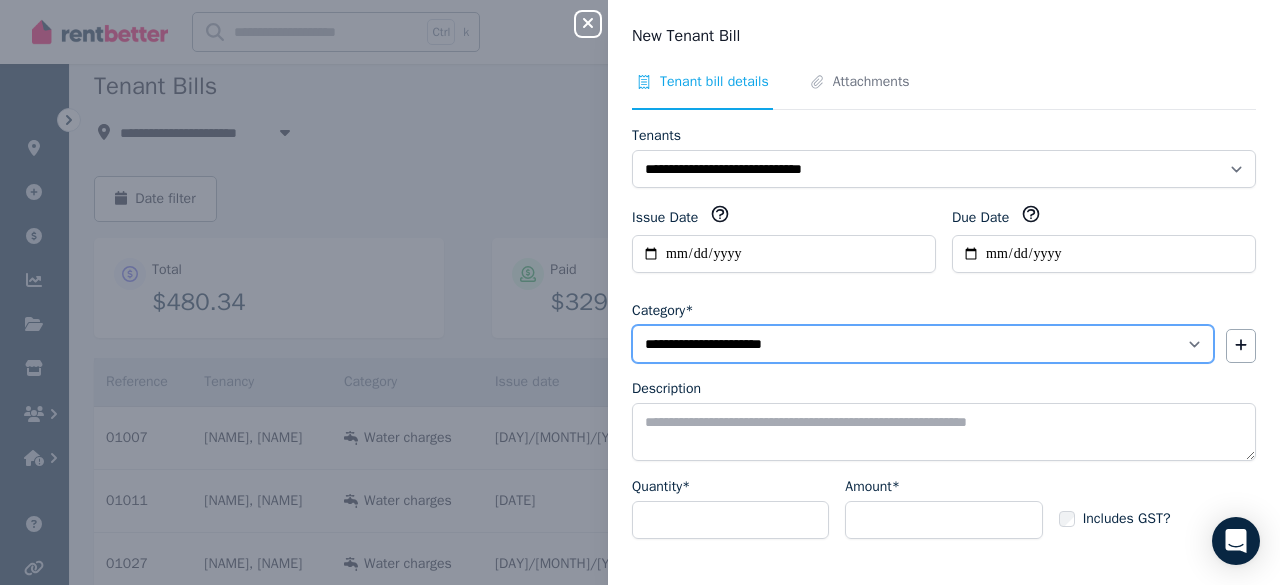 click on "**********" at bounding box center [923, 344] 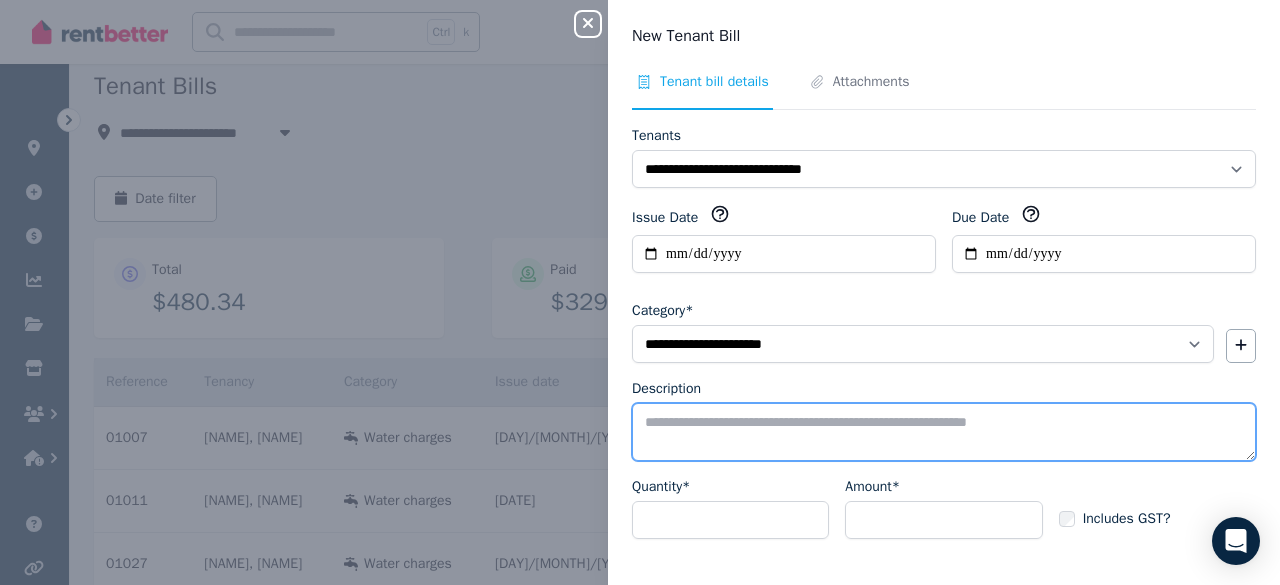 click on "Description" at bounding box center [944, 432] 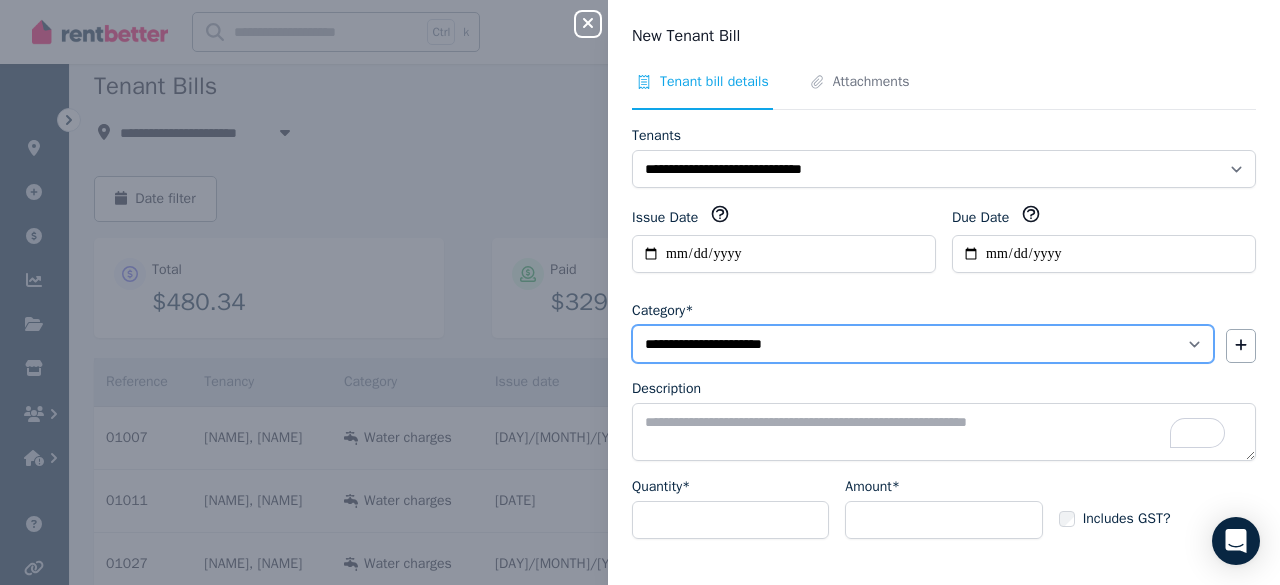 click on "**********" at bounding box center (923, 344) 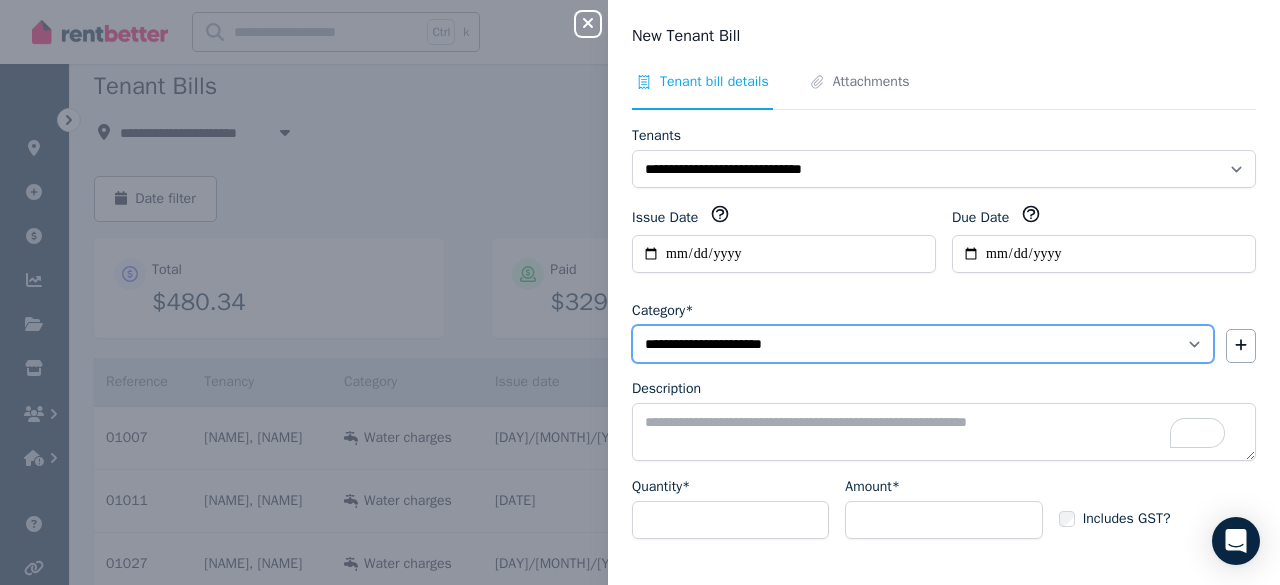 select on "**********" 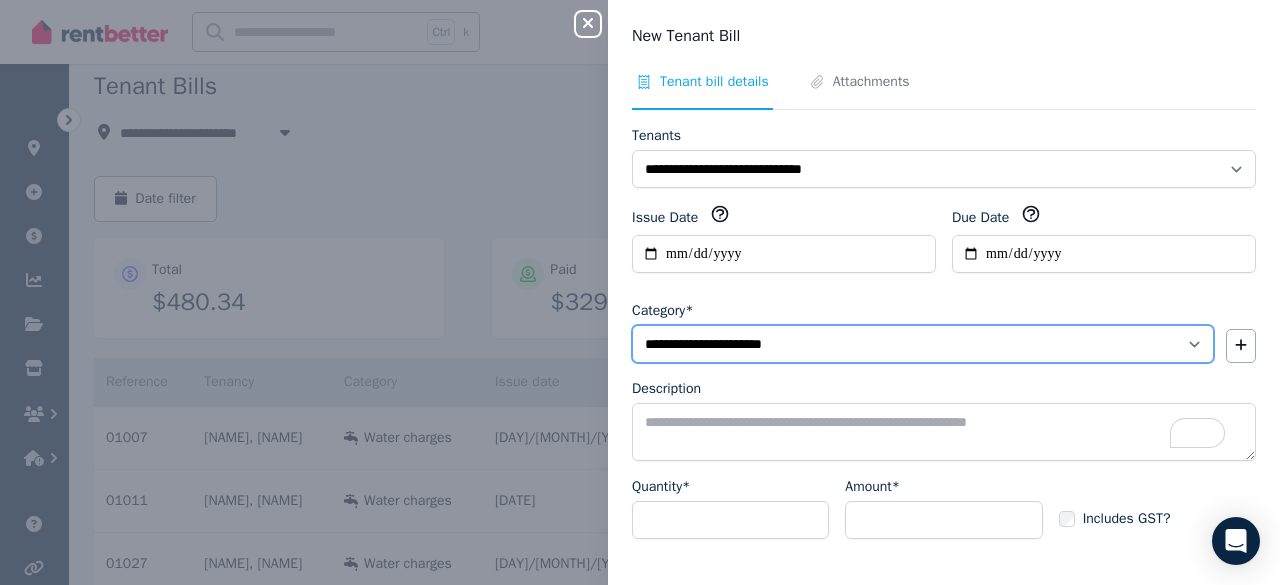 click on "**********" at bounding box center (923, 344) 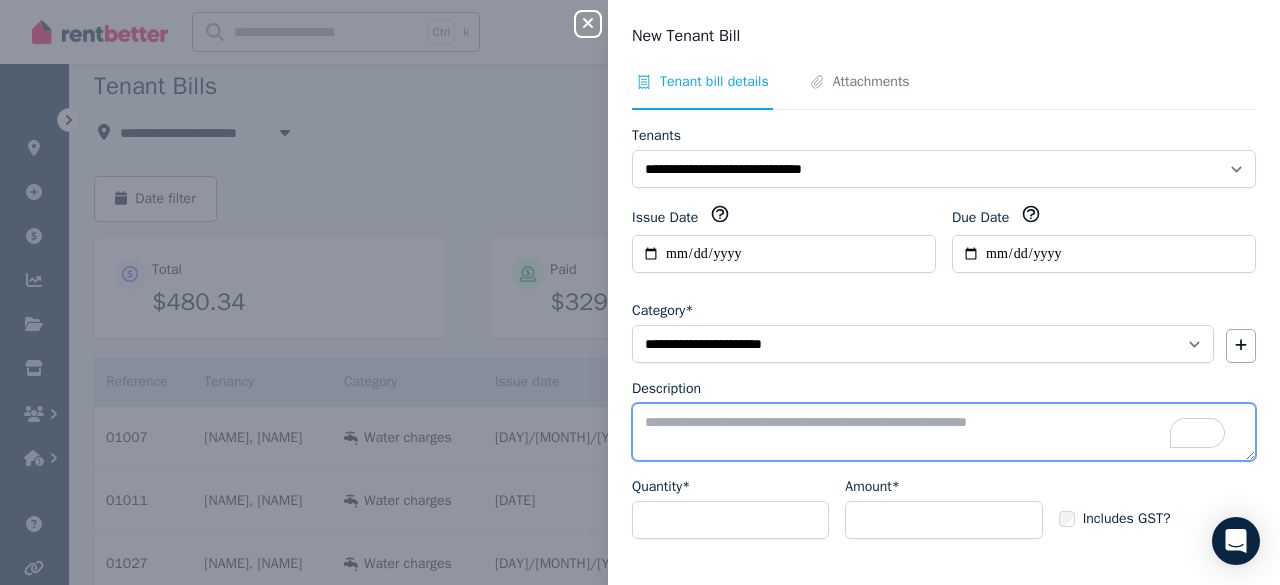 click on "Description" at bounding box center (944, 432) 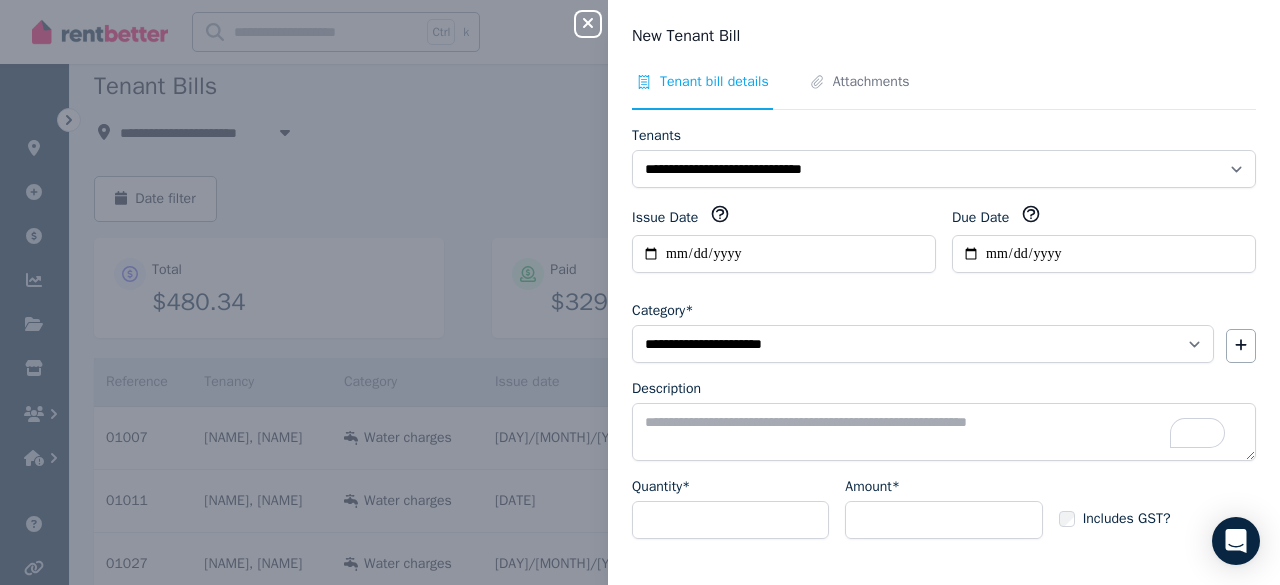 click on "**********" at bounding box center [640, 292] 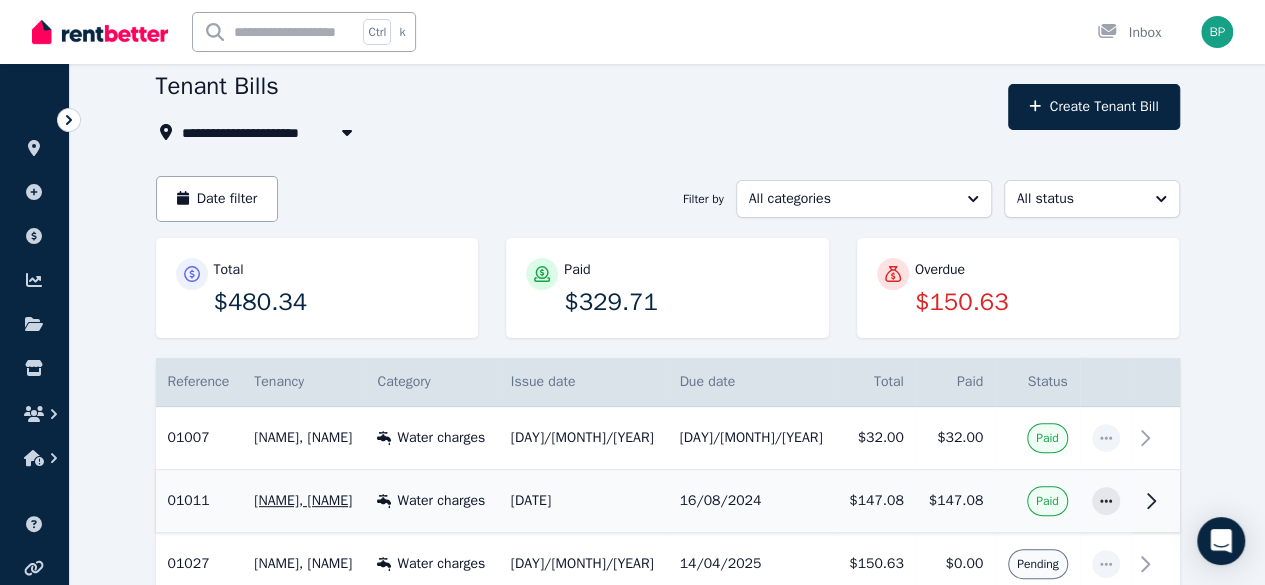 click on "[NAME], [NAME]" at bounding box center [303, 501] 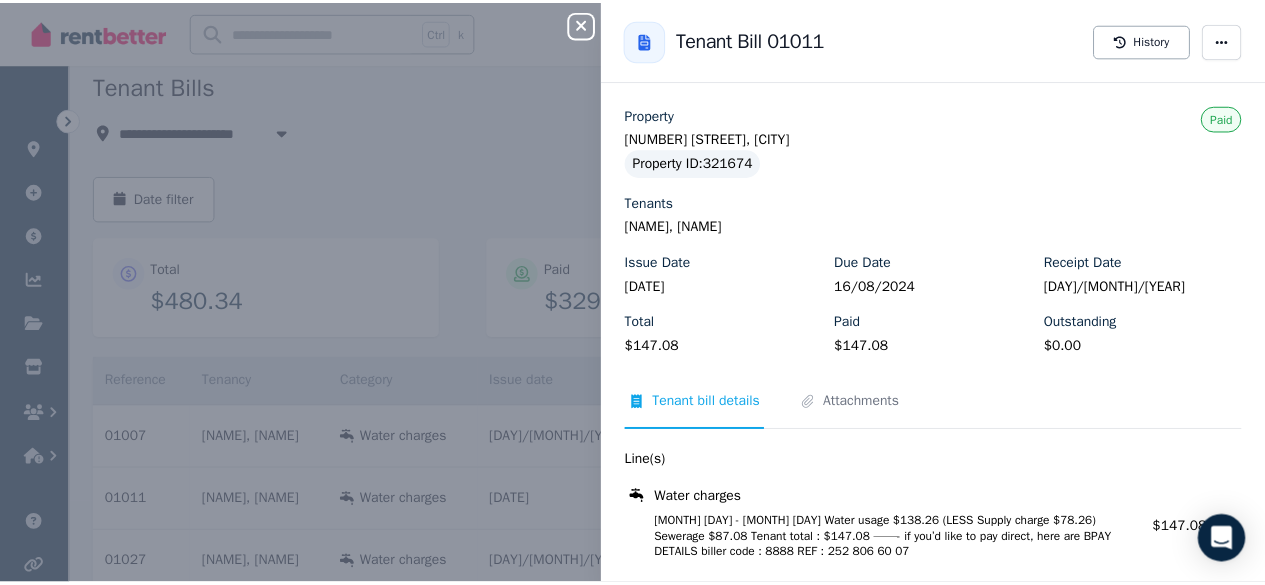 scroll, scrollTop: 111, scrollLeft: 0, axis: vertical 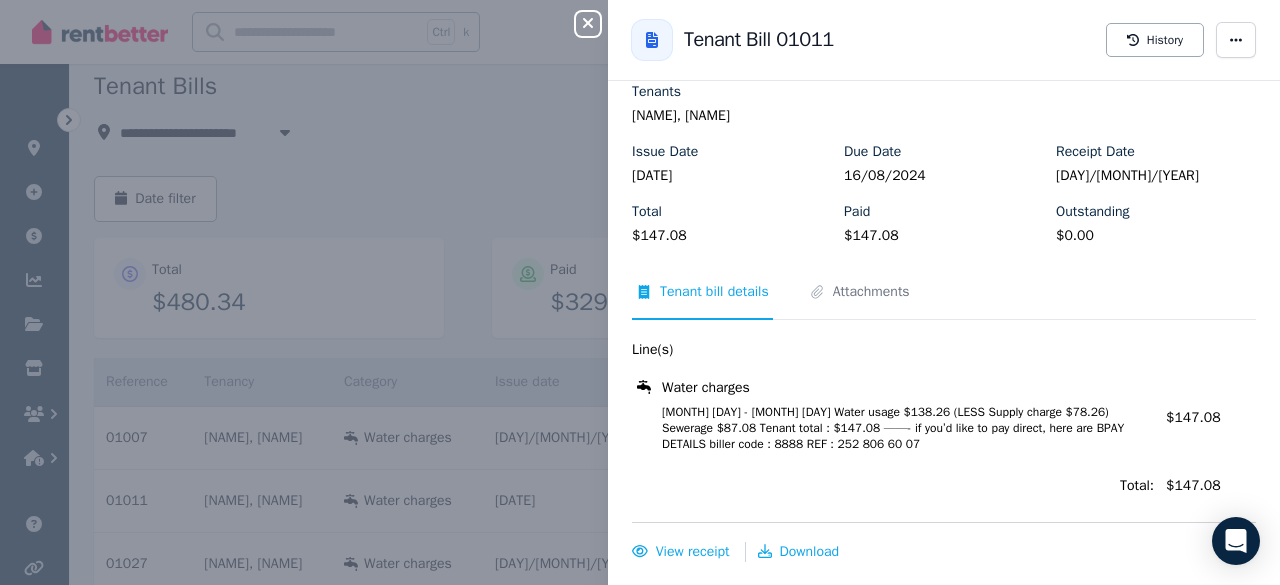 click on "Close panel Back to  Tenant Bill 01011 History Property [NUMBER] [STREET], [CITY] Property ID :  321674 Tenants [FIRST] [LAST], [FIRST] [LAST] Issue Date [DATE] Due Date [DATE] Receipt Date [DATE] Total $147.08 Paid $147.08 Outstanding $0.00 Paid Tenant bill details Attachments Line(s) Water charges [MONTH] [DAY] - [MONTH] [DAY]
Water usage $138.26
(LESS Supply charge $78.26)
Sewerage $87.08
Tenant total : $147.08
——- if you’d like to pay direct, here are BPAY DETAILS
biller code : 8888
REF : 252 806 60 07 Amount:  $147.08 Total: $147.08 View receipt Download" at bounding box center [640, 292] 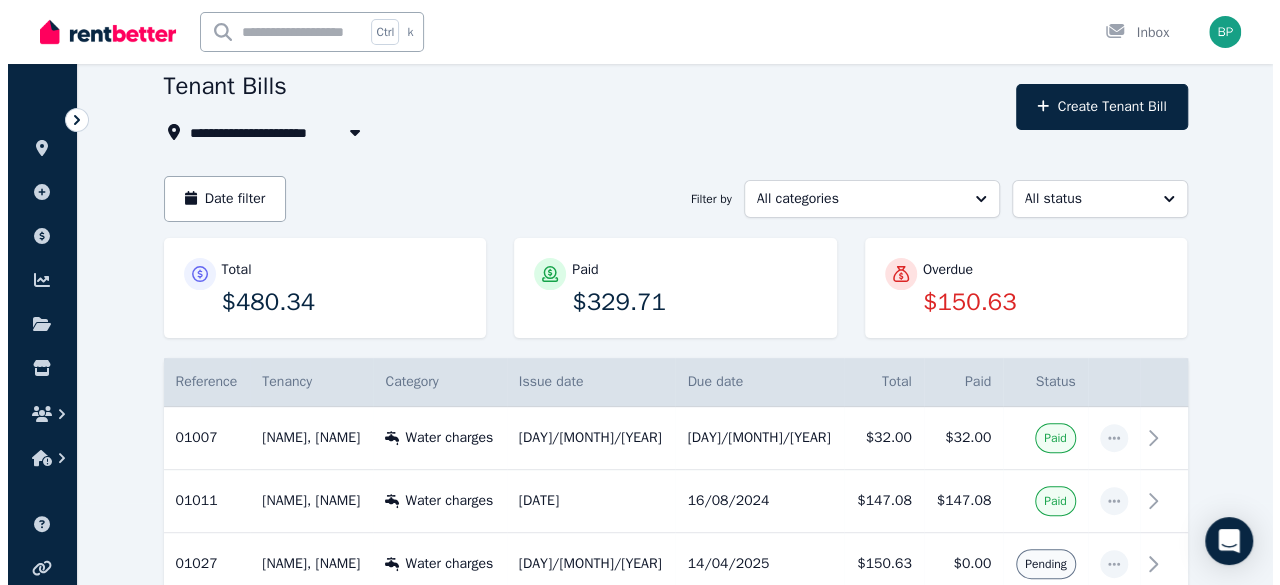 scroll, scrollTop: 258, scrollLeft: 0, axis: vertical 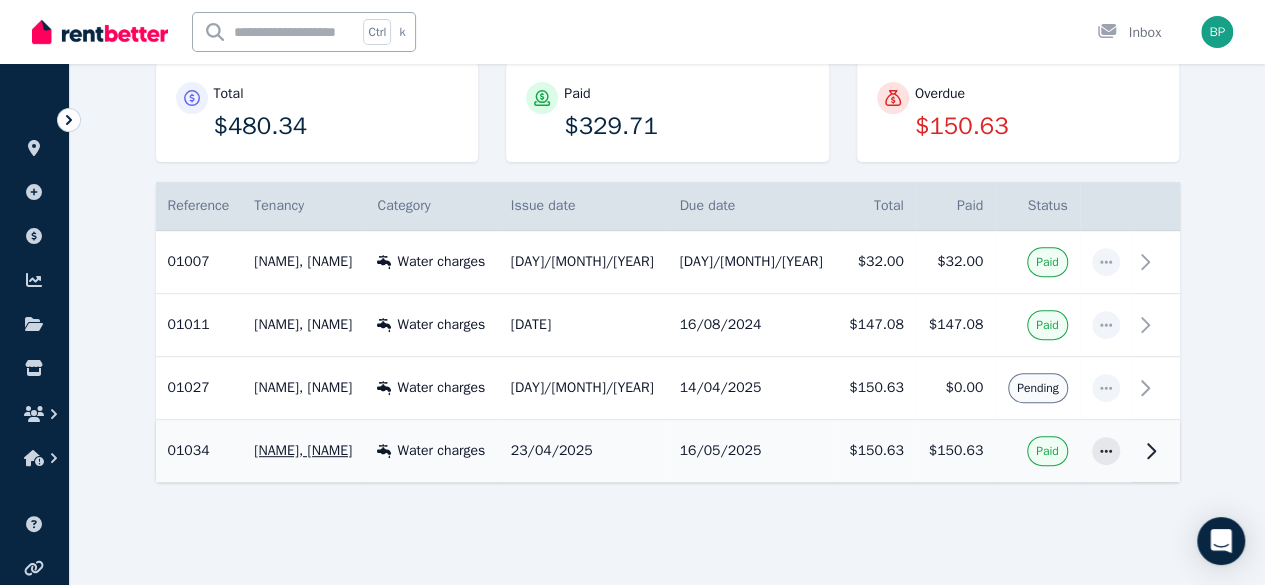 click on "Water charges" at bounding box center (441, 451) 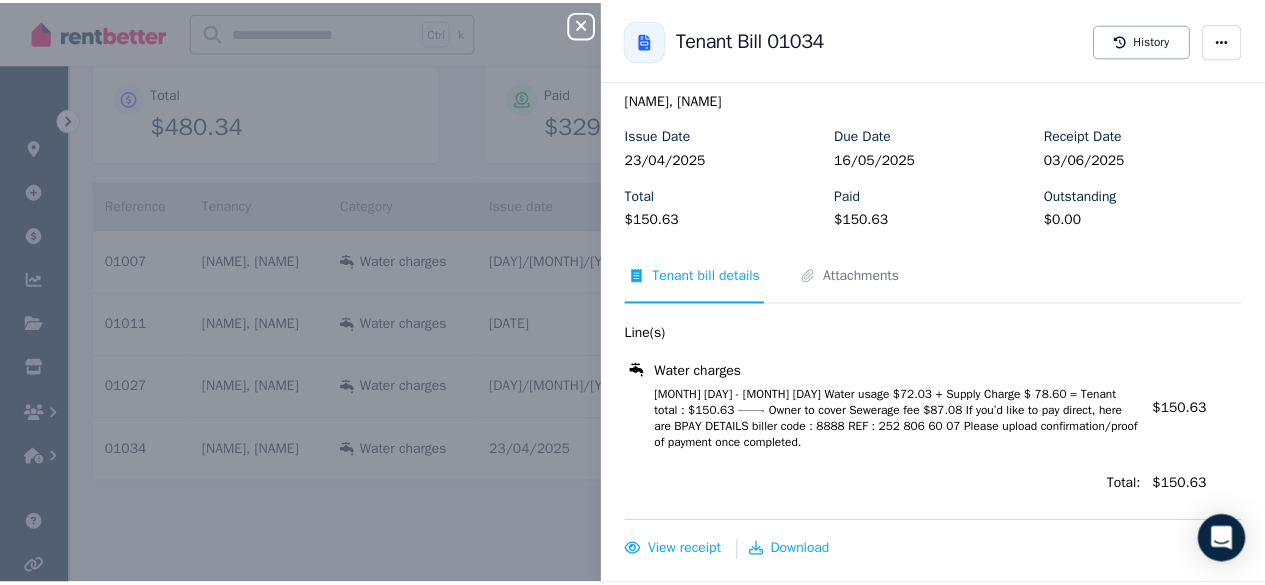 scroll, scrollTop: 126, scrollLeft: 0, axis: vertical 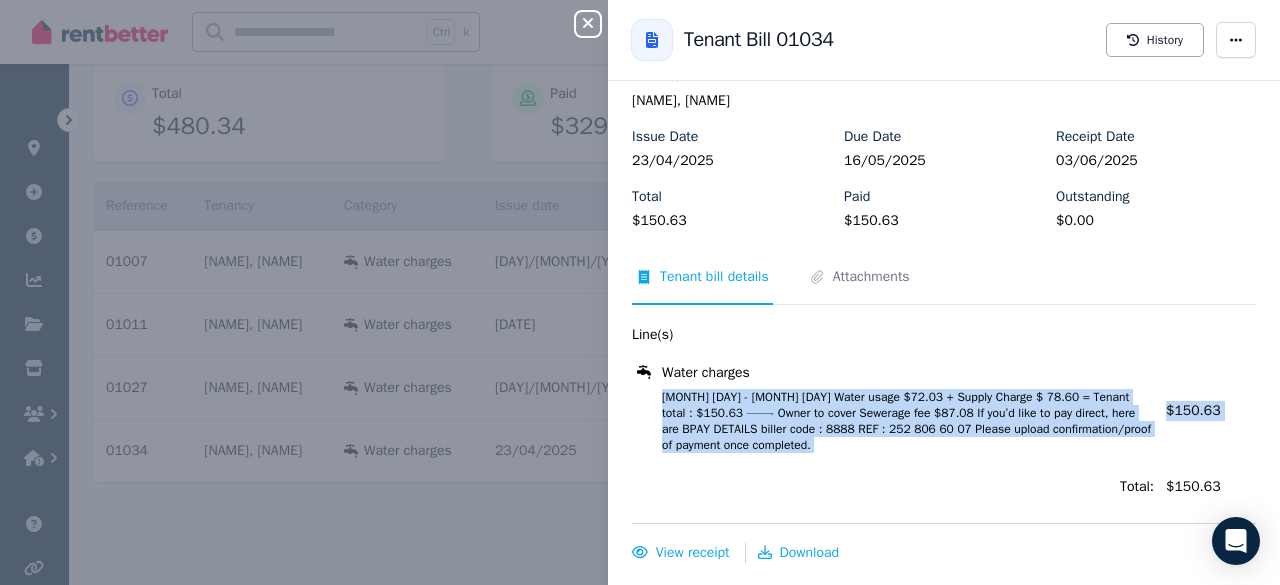 drag, startPoint x: 826, startPoint y: 460, endPoint x: 646, endPoint y: 387, distance: 194.23955 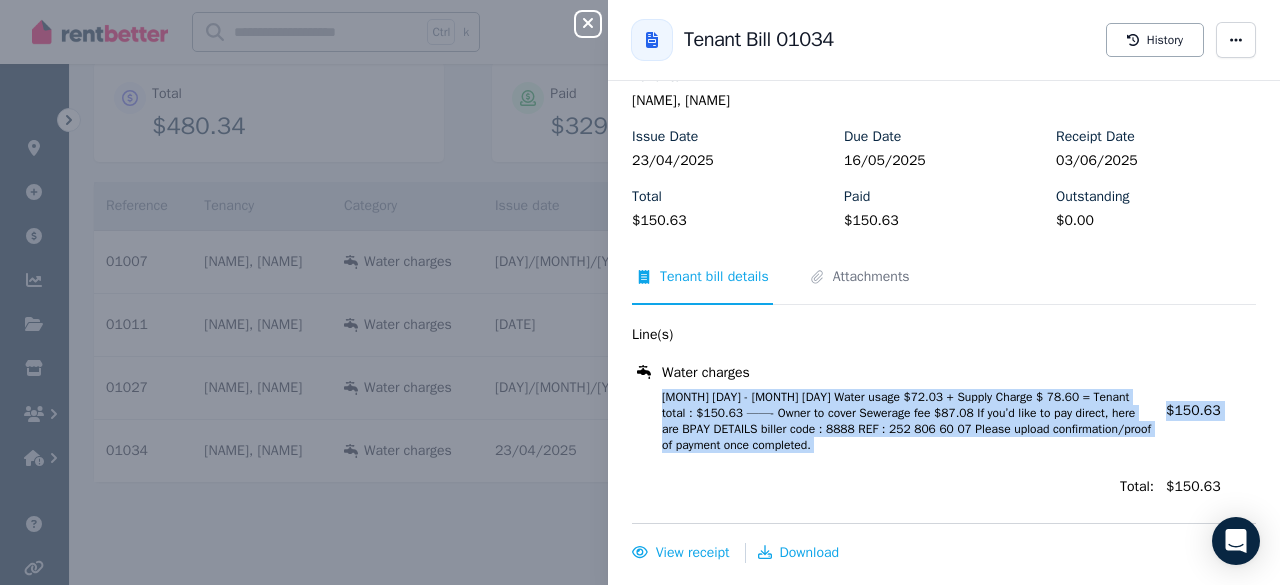 click on "Line(s) Water charges [MONTH] [DAY] - [MONTH] [DAY]       Water usage $72.03 + Supply Charge $ 78.60 = Tenant total : $150.63
——- Owner to cover Sewerage fee $87.08
If you’d like to pay direct, here are BPAY DETAILS biller code : 8888 REF : [REFERENCE]
Please upload confirmation/proof of payment once completed. Amount:  $150.63 Total: $150.63" at bounding box center (944, 414) 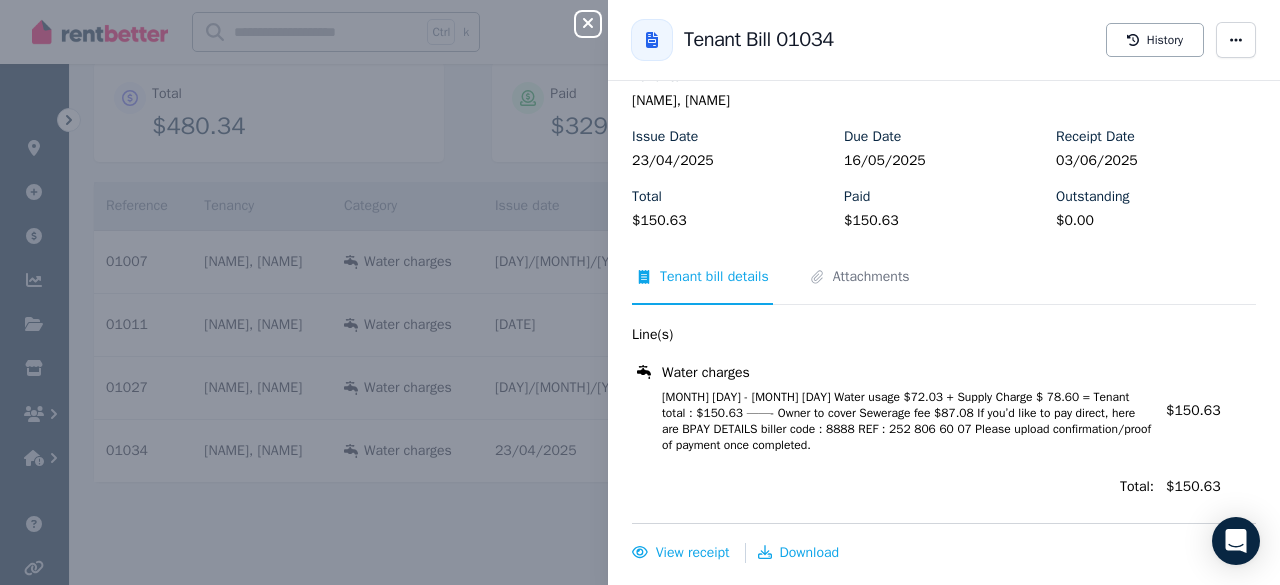 click on "Close panel Back to  Tenant Bill 01034 History Property [NUMBER] [STREET], [CITY] Property ID :  321674 Tenants [FIRST] [LAST], [FIRST] [LAST] Issue Date [DATE] Due Date [DATE] Receipt Date [DATE] Total $150.63 Paid $150.63 Outstanding $0.00 Paid Tenant bill details Attachments Line(s) Water charges [MONTH] [DAY] - [MONTH] [DAY]       Water usage $72.03 + Supply Charge $ 78.60 = Tenant total : $150.63
——- Owner to cover Sewerage fee $87.08
If you’d like to pay direct, here are BPAY DETAILS biller code : 8888 REF : 252 806 60 07
Please upload confirmation/proof of payment once completed. Amount:  $150.63 Total: $150.63 View receipt Download" at bounding box center (640, 292) 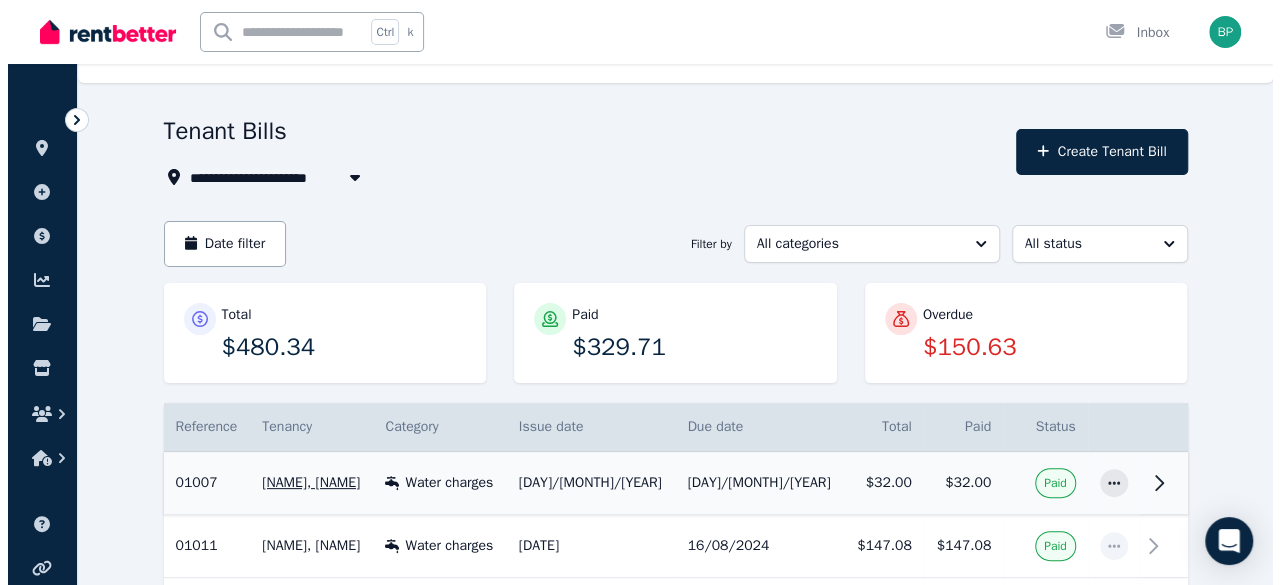 scroll, scrollTop: 36, scrollLeft: 0, axis: vertical 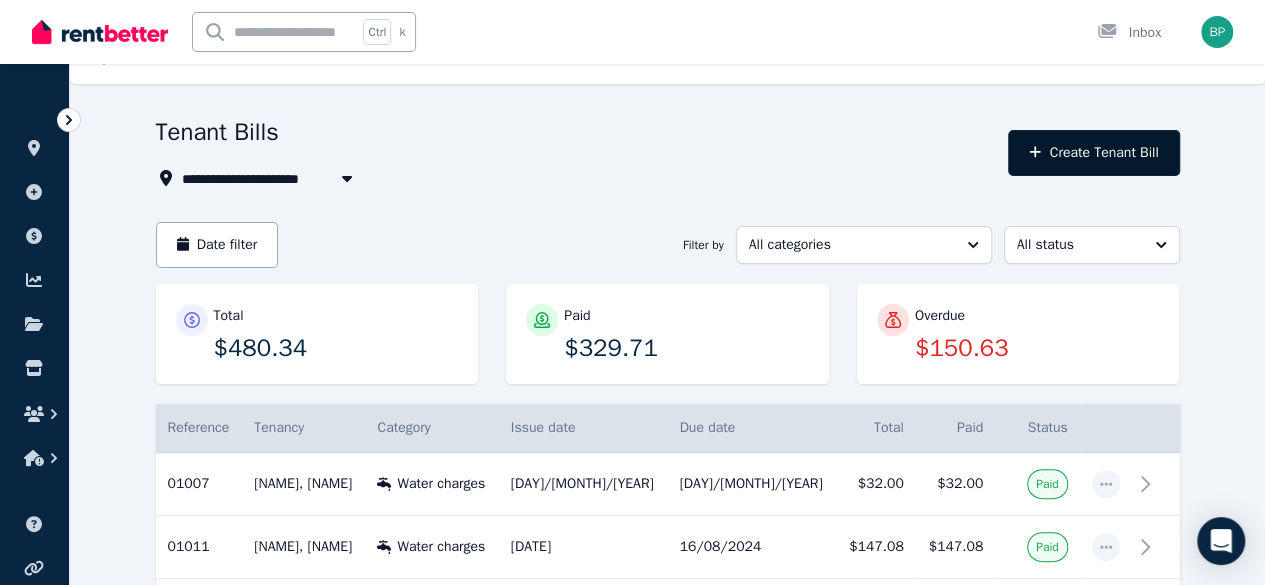 click on "Create Tenant Bill" at bounding box center (1093, 153) 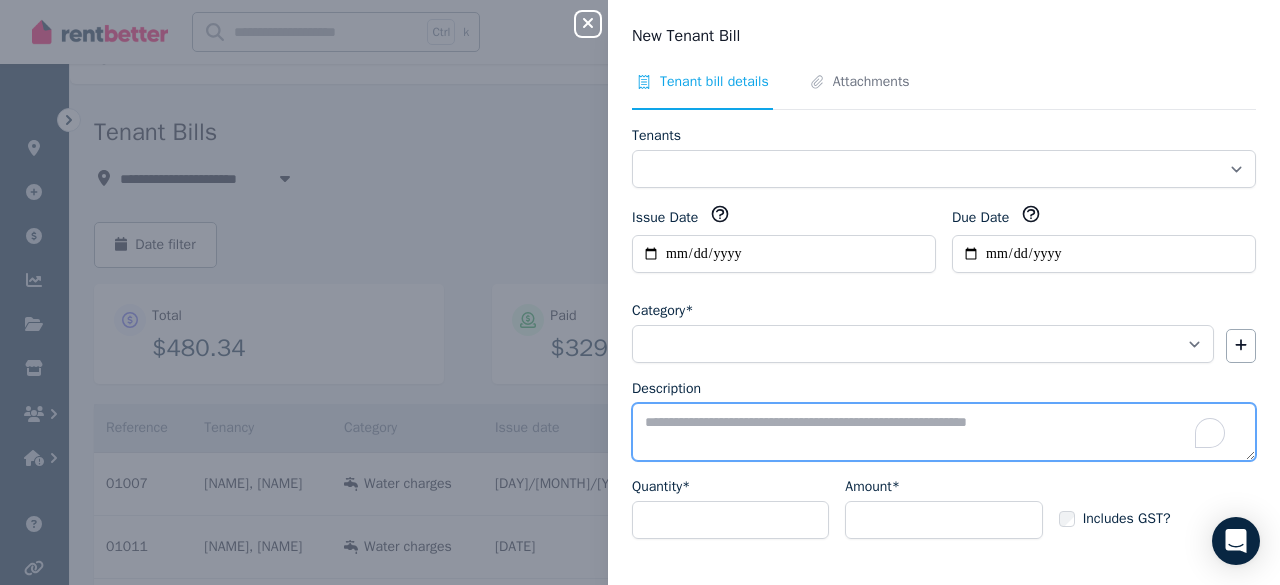 click on "Description" at bounding box center (944, 432) 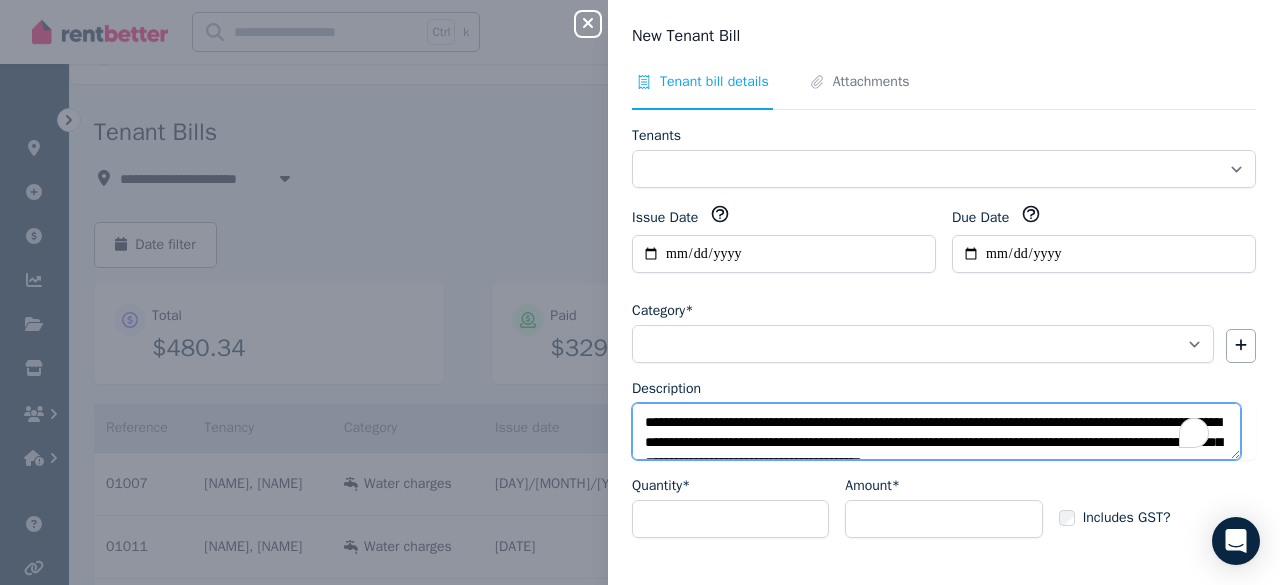scroll, scrollTop: 72, scrollLeft: 0, axis: vertical 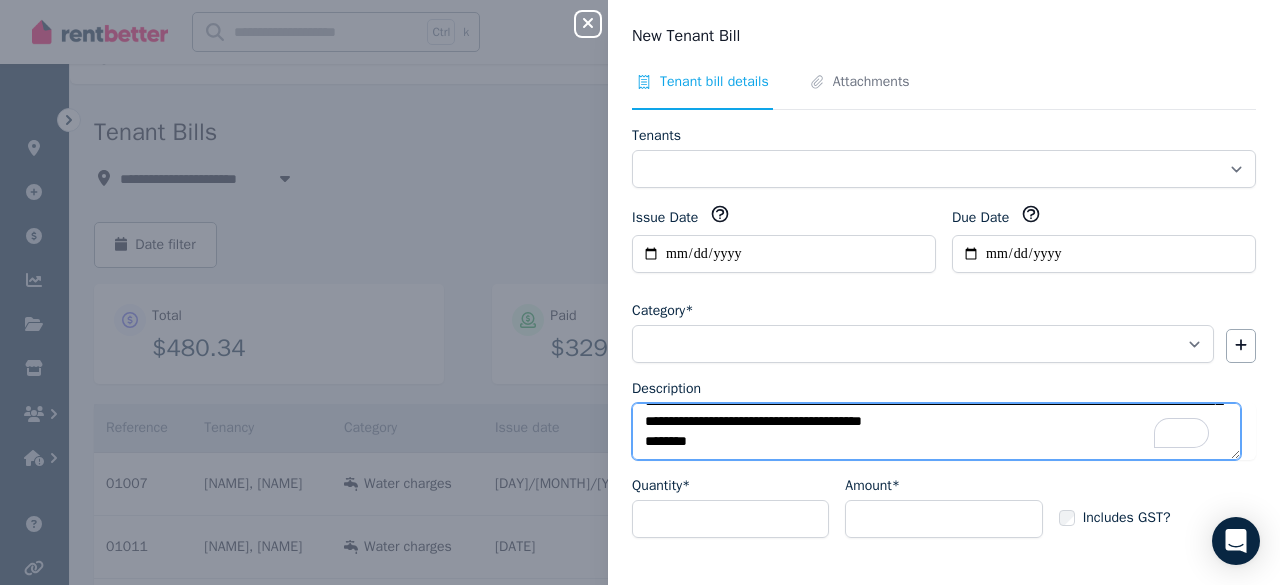 drag, startPoint x: 748, startPoint y: 433, endPoint x: 620, endPoint y: 431, distance: 128.01562 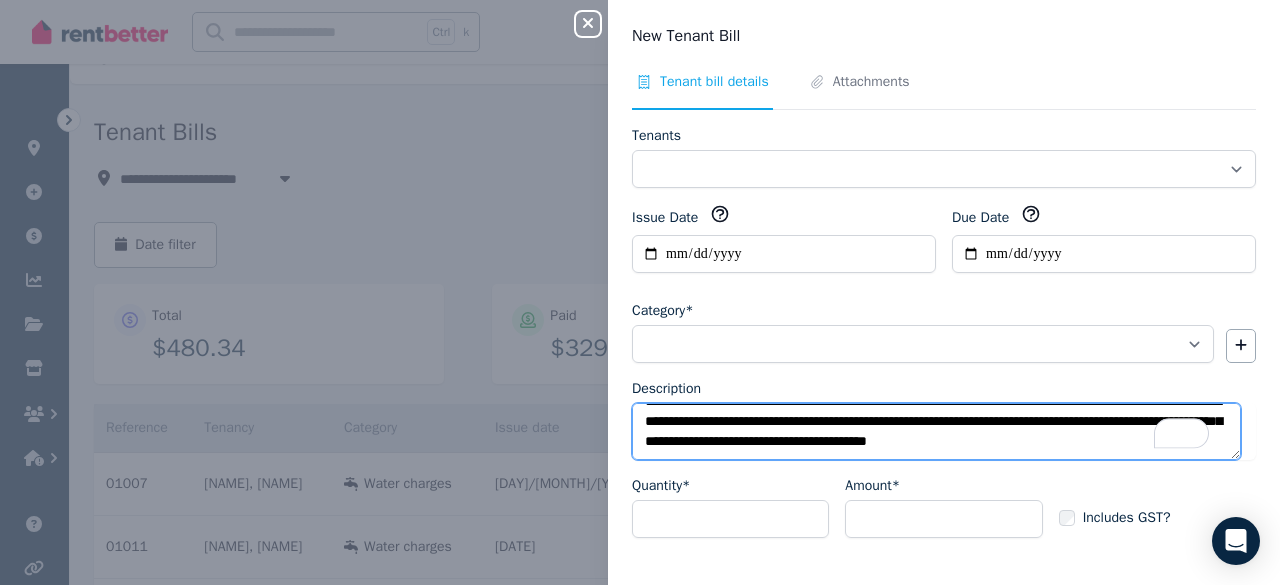 scroll, scrollTop: 60, scrollLeft: 0, axis: vertical 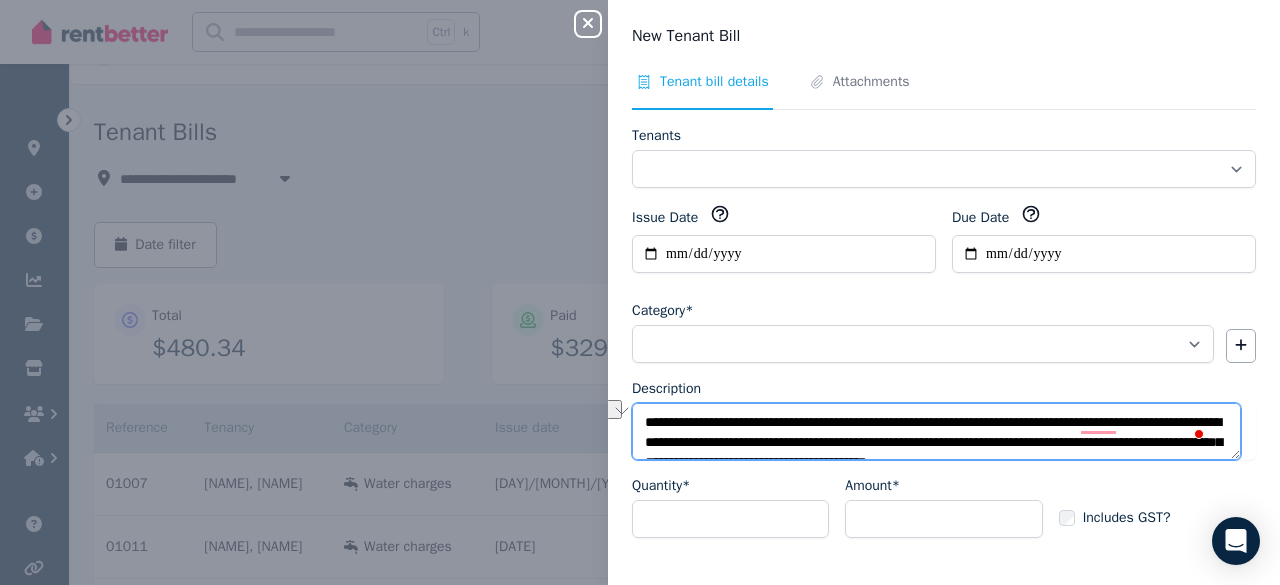 drag, startPoint x: 735, startPoint y: 417, endPoint x: 478, endPoint y: 419, distance: 257.00778 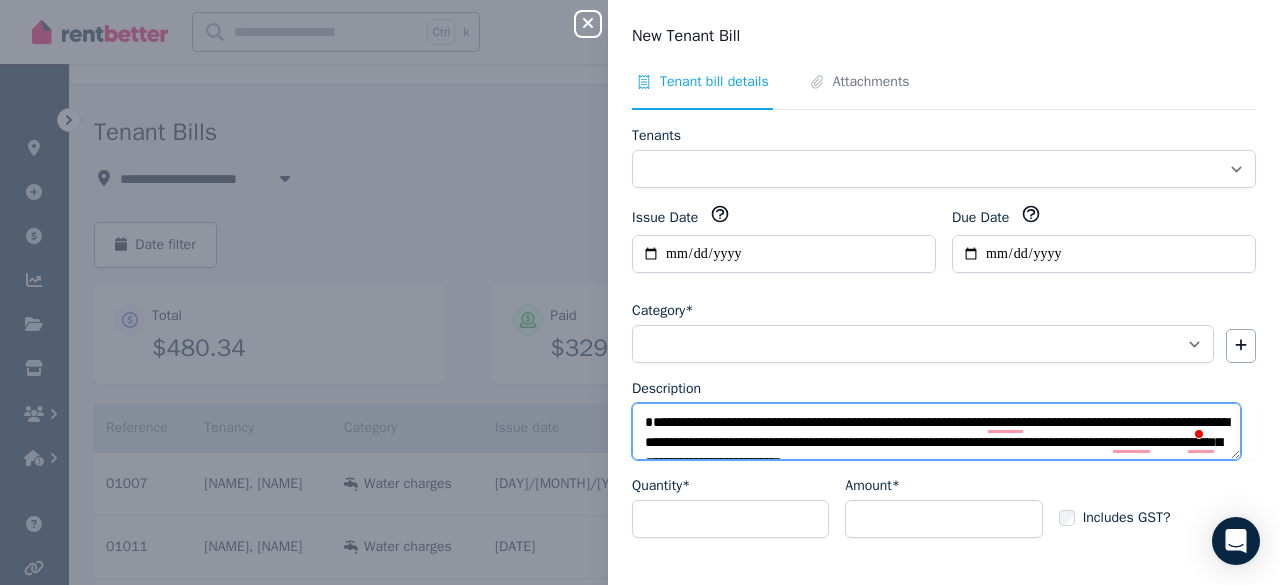 click on "**********" at bounding box center (936, 431) 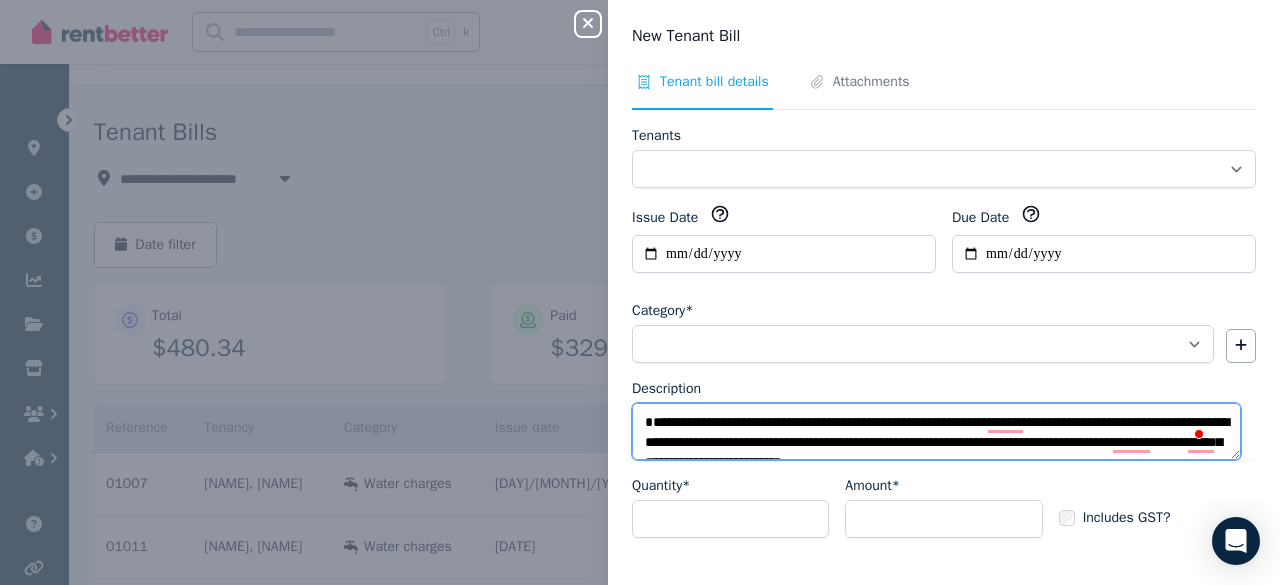 drag, startPoint x: 923, startPoint y: 414, endPoint x: 889, endPoint y: 413, distance: 34.0147 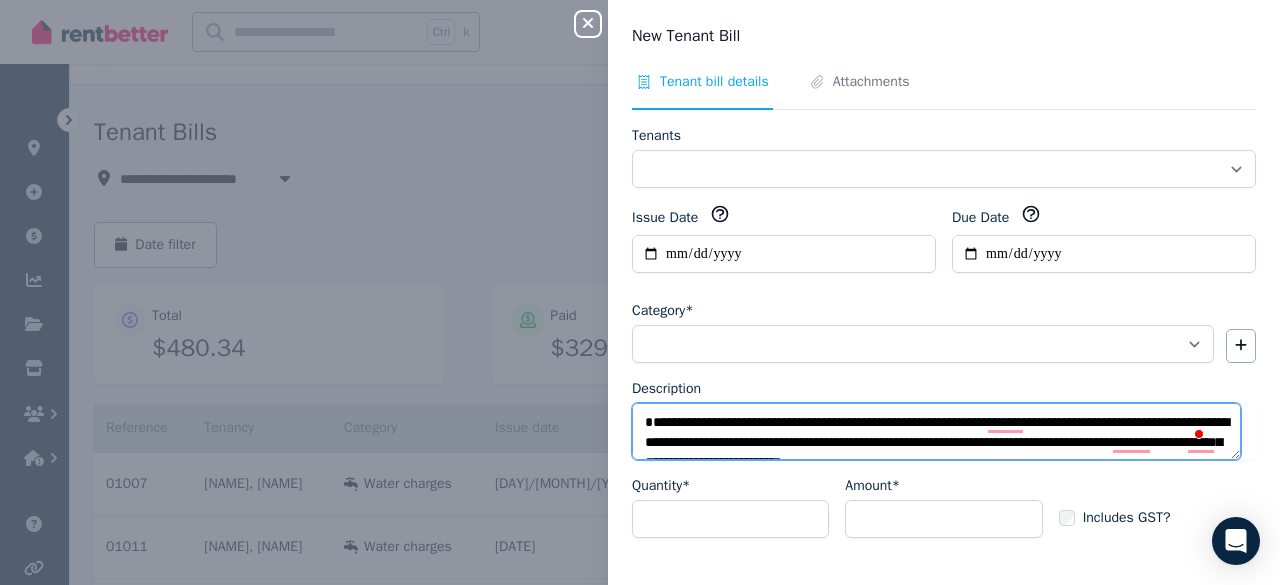 click on "**********" at bounding box center (936, 431) 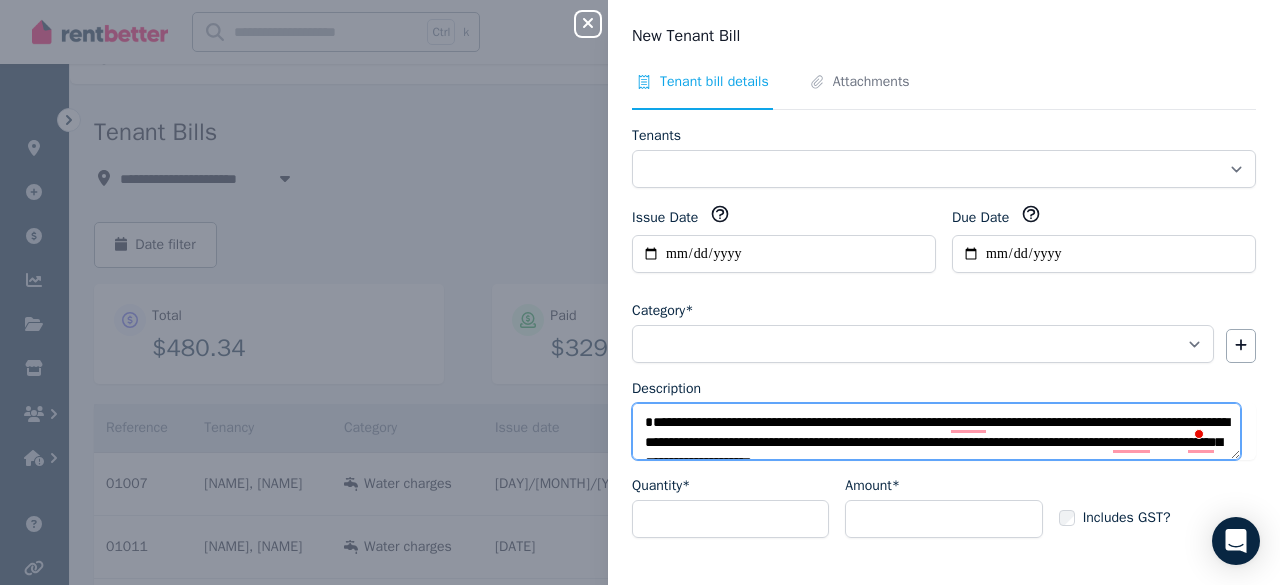 scroll, scrollTop: 17, scrollLeft: 0, axis: vertical 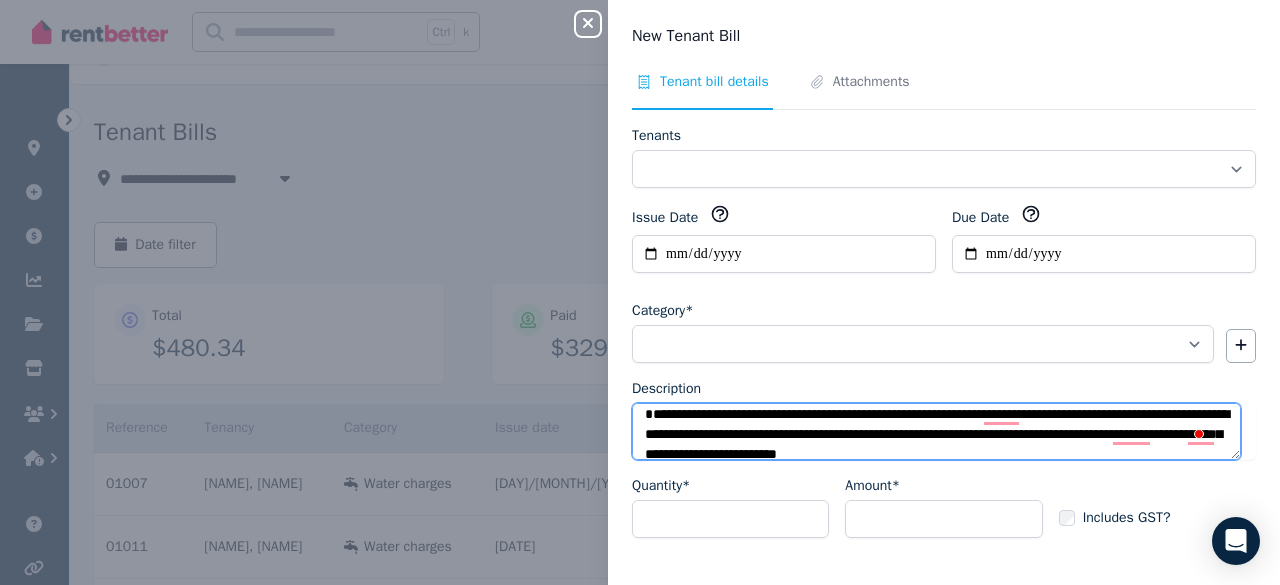 click on "**********" at bounding box center (936, 431) 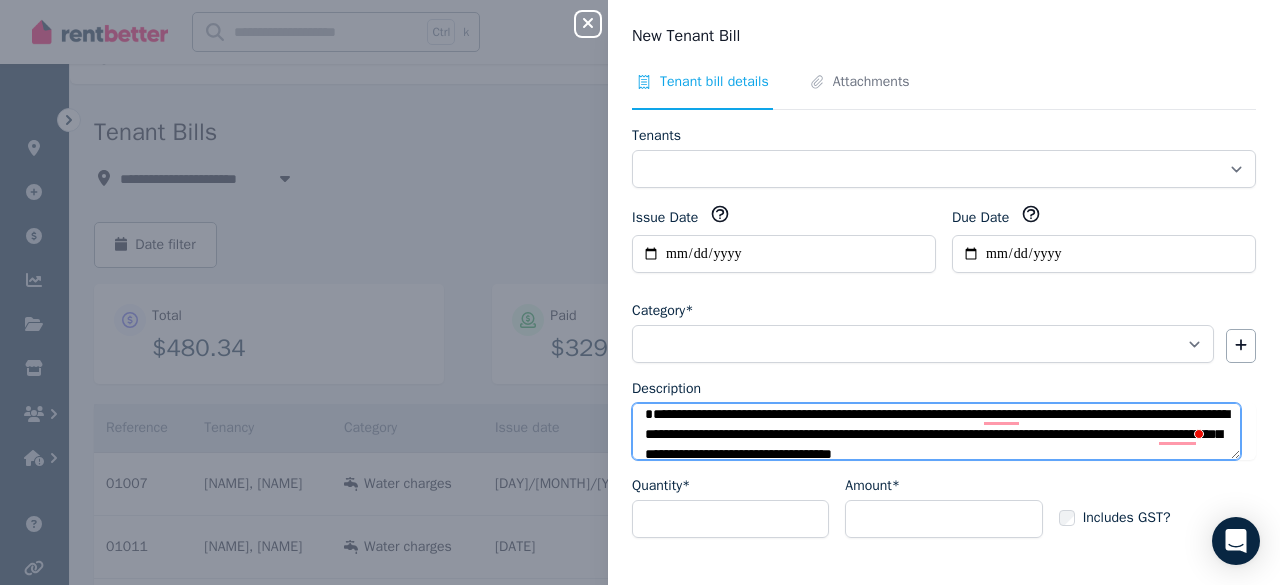 type on "**********" 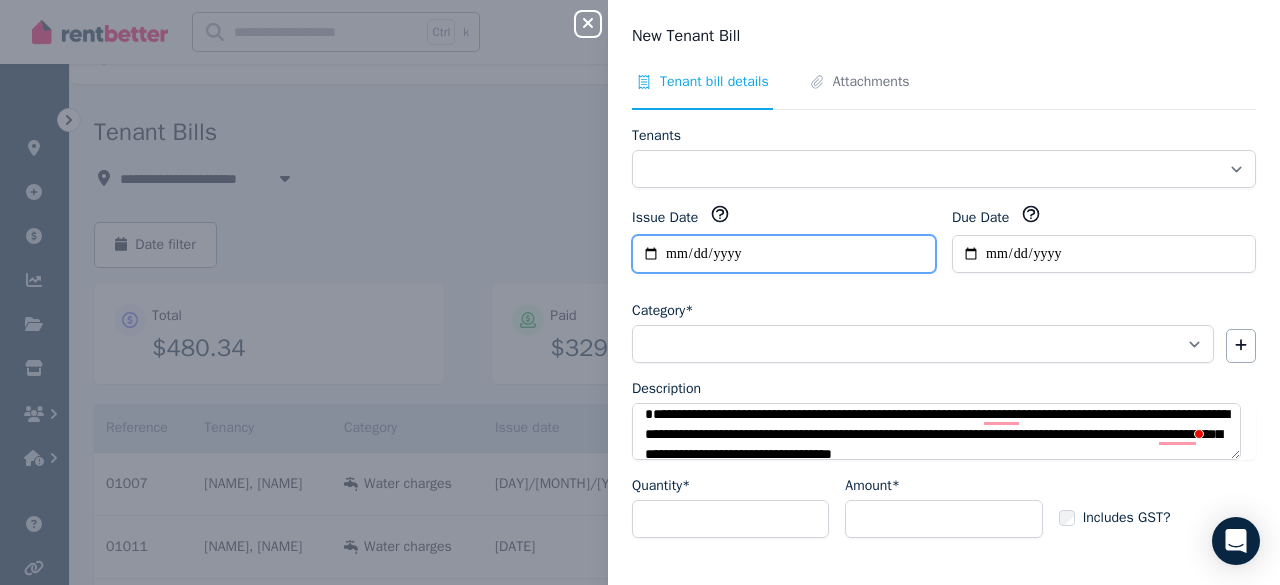click on "**********" at bounding box center (784, 254) 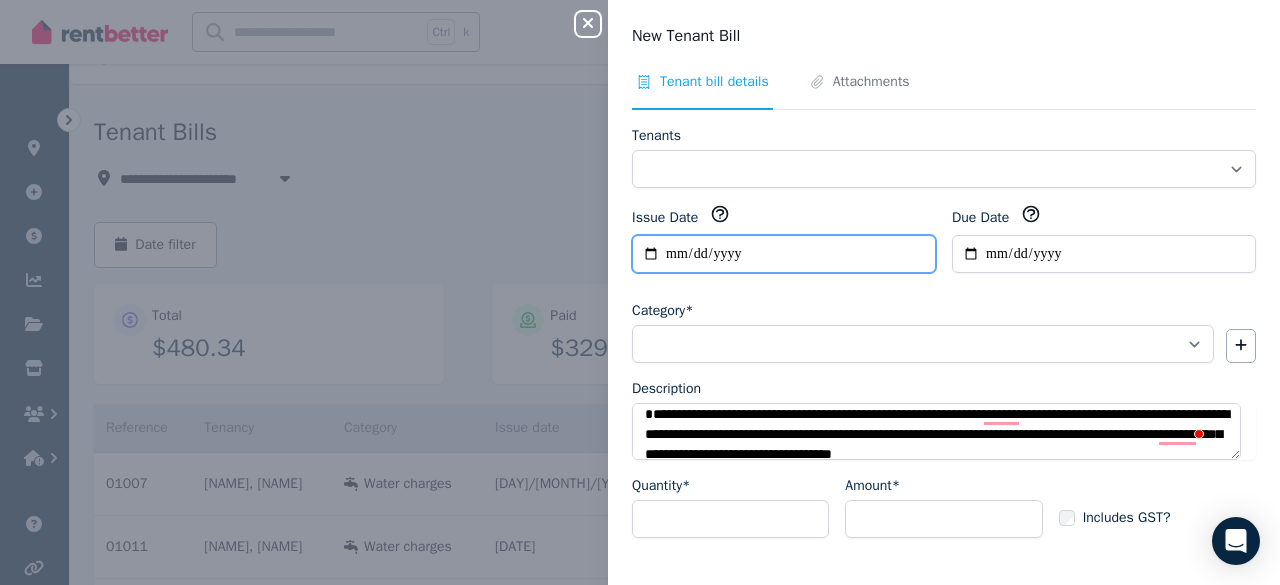type on "**********" 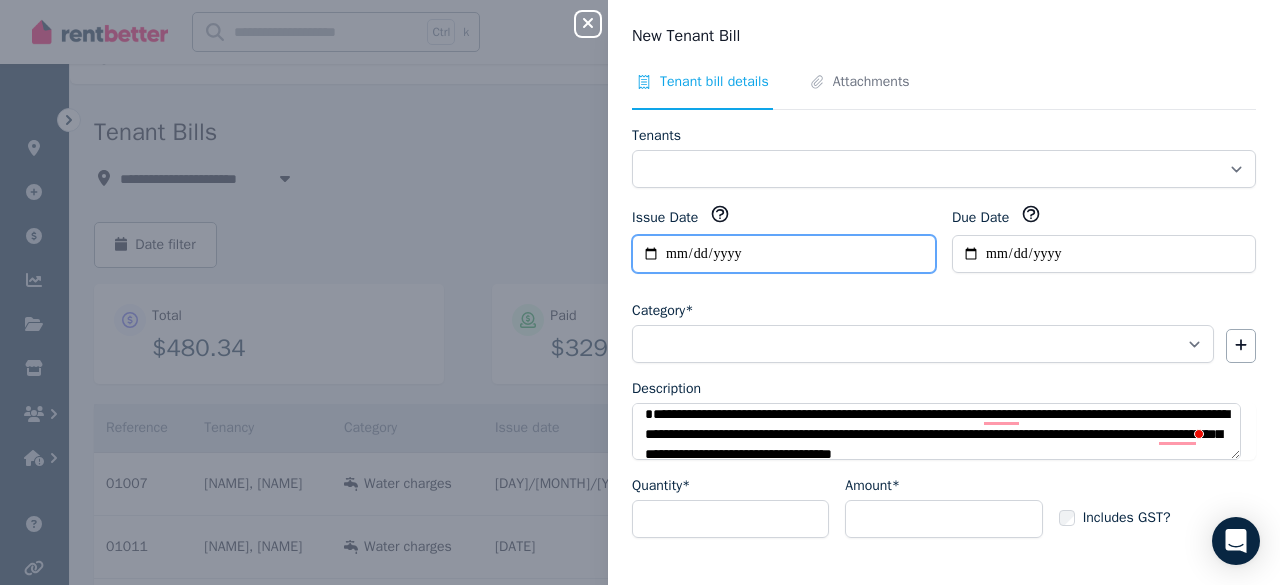 type on "**********" 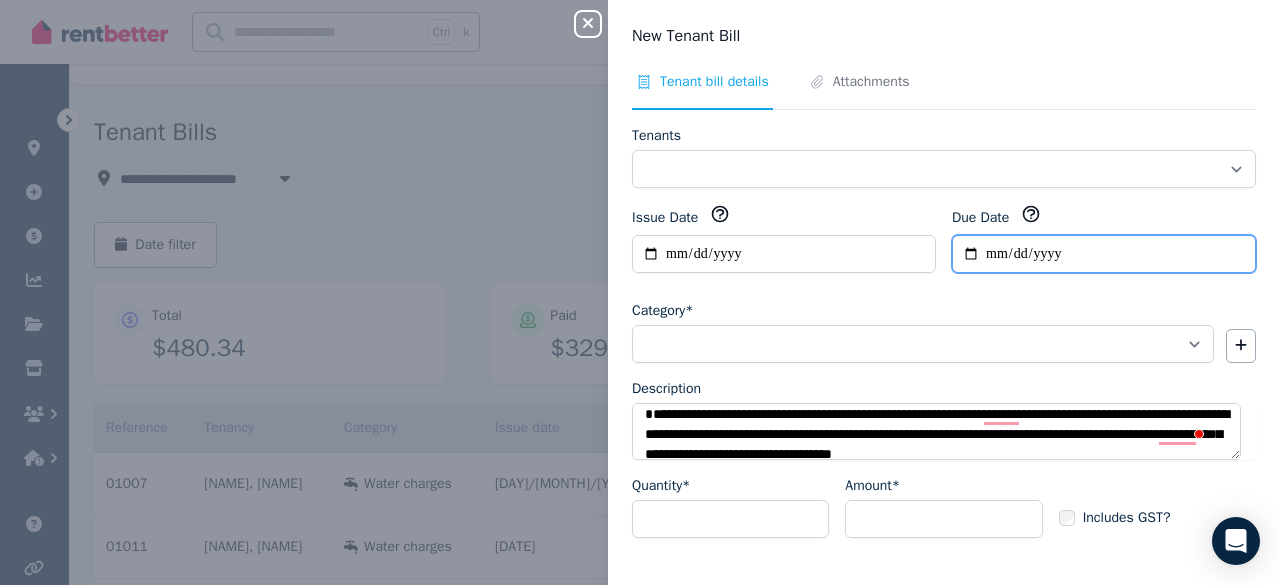 click on "Due Date" at bounding box center (1104, 254) 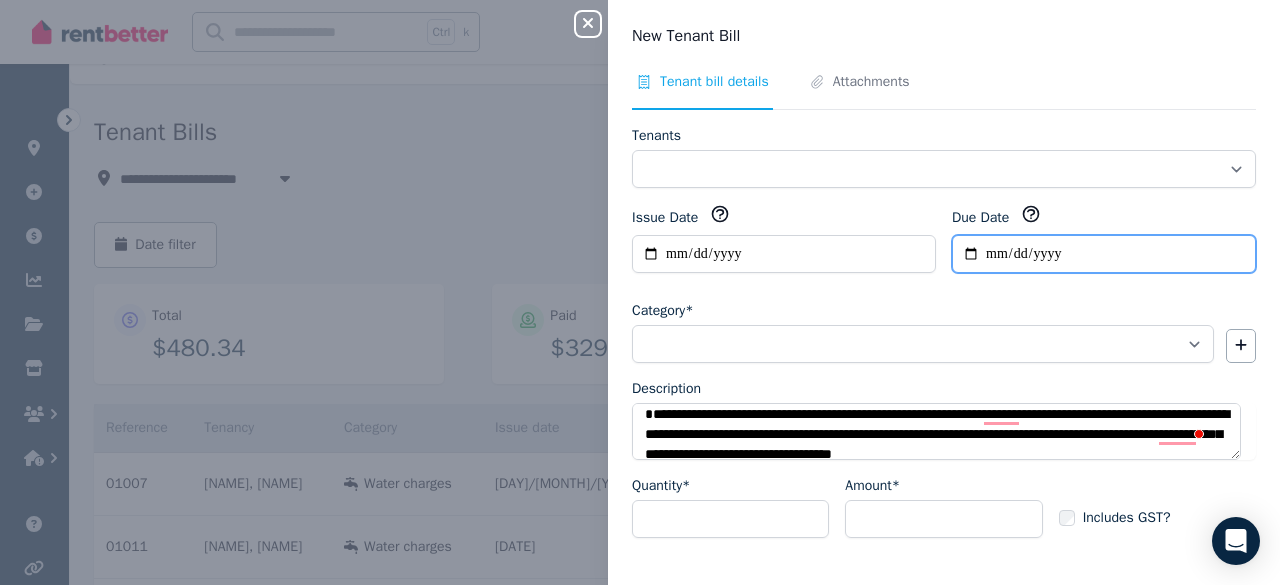 type on "**********" 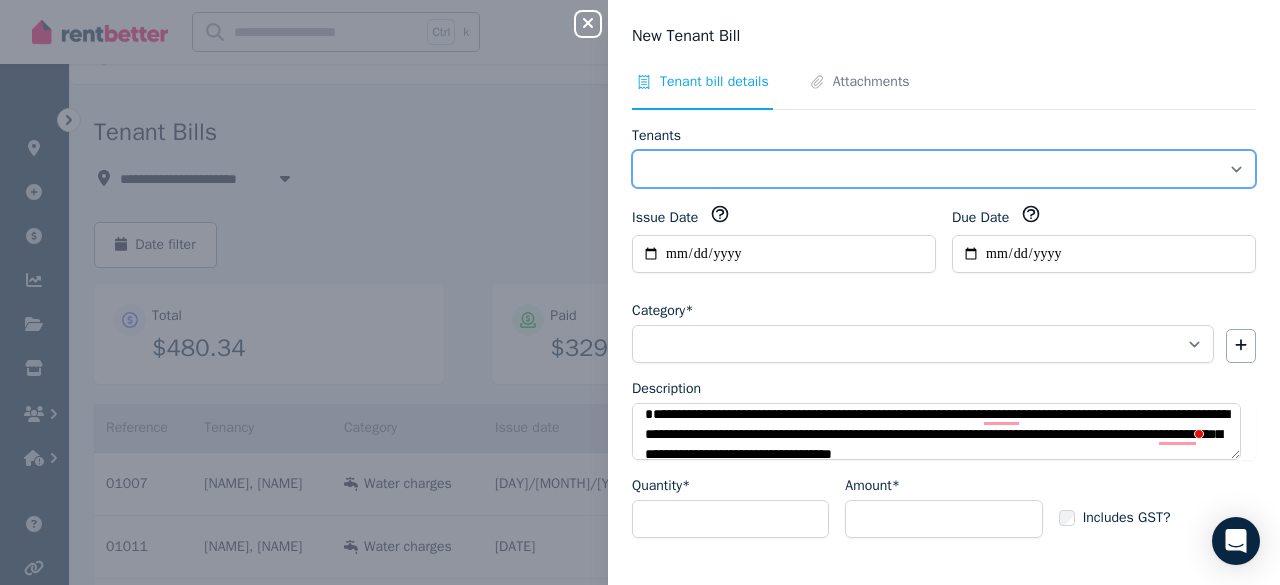 click on "**********" at bounding box center [944, 169] 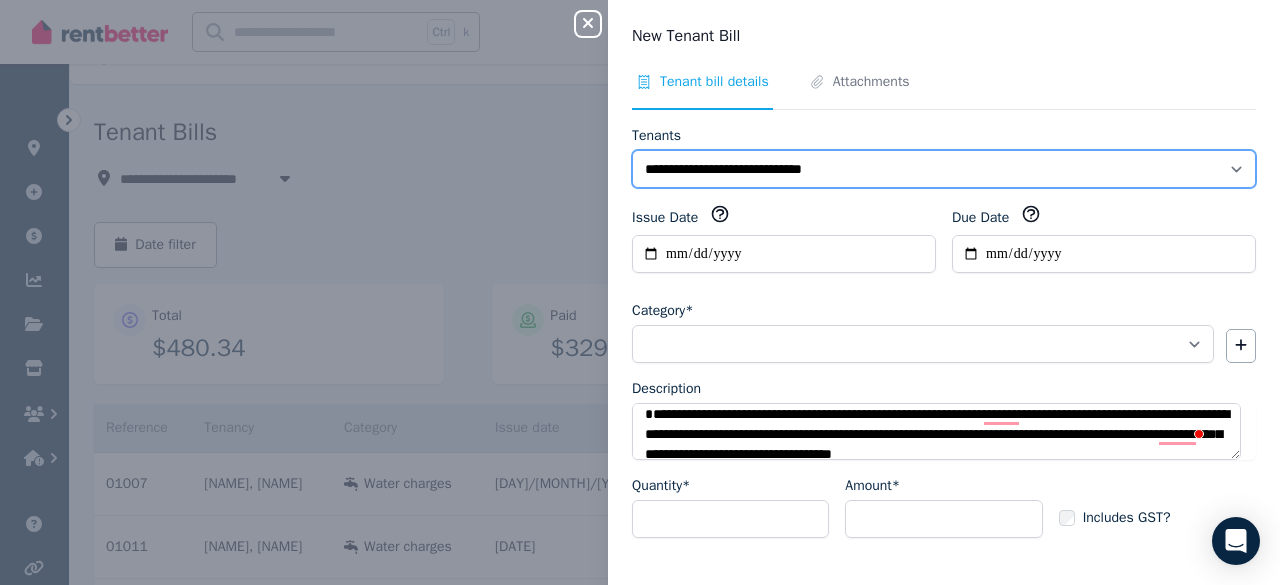 click on "**********" at bounding box center (944, 169) 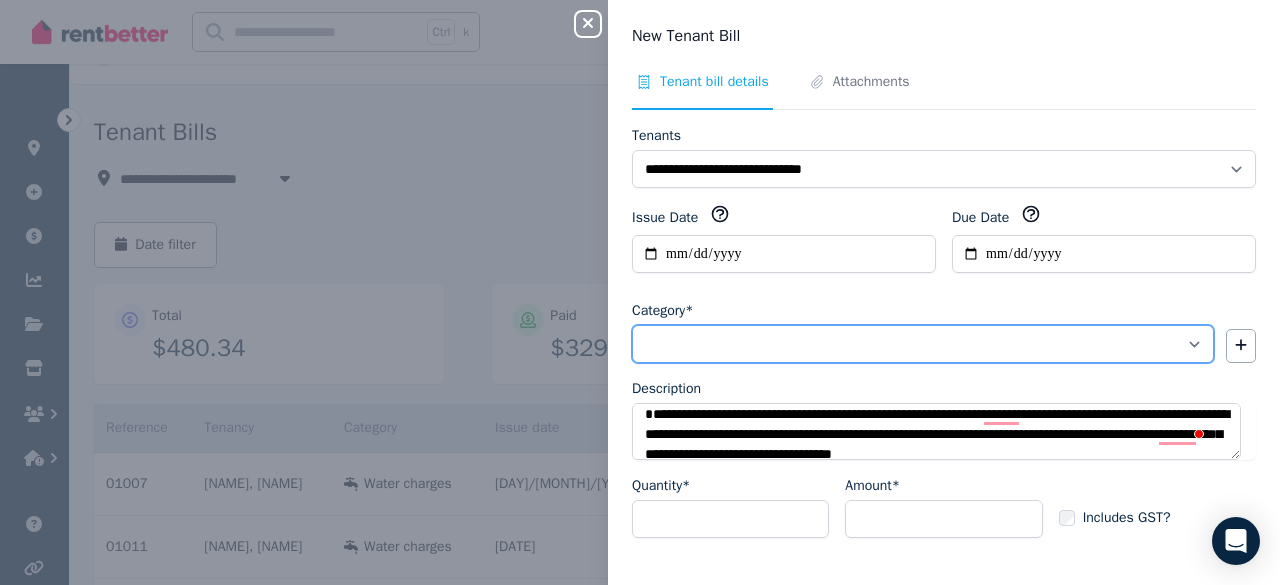 click on "**********" at bounding box center [923, 344] 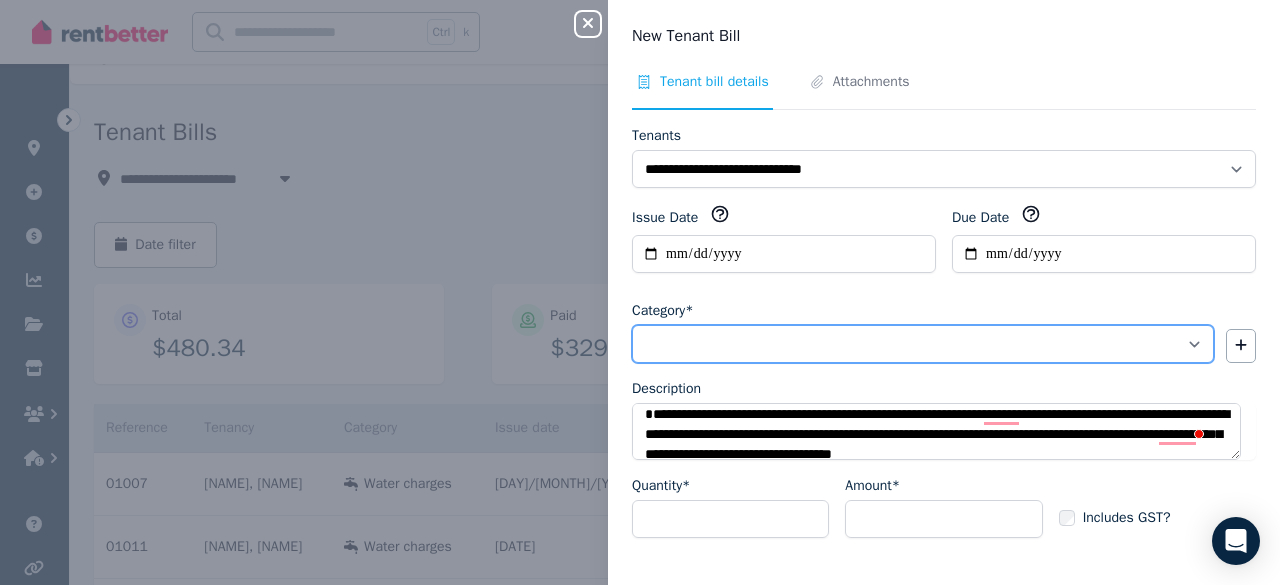 select on "**********" 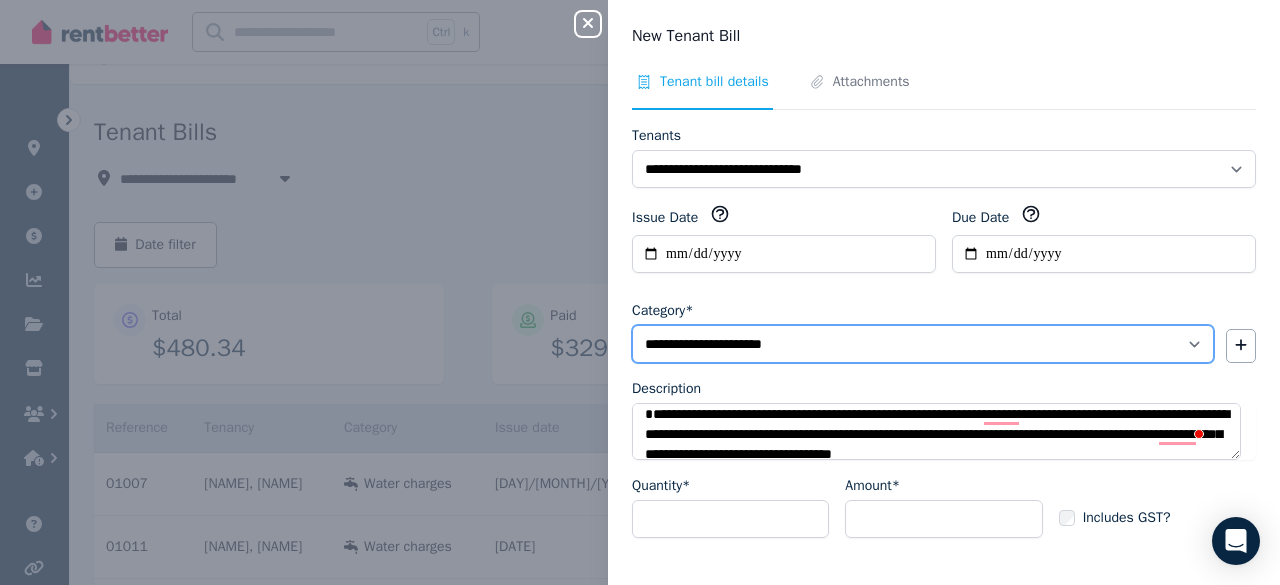 click on "**********" at bounding box center (923, 344) 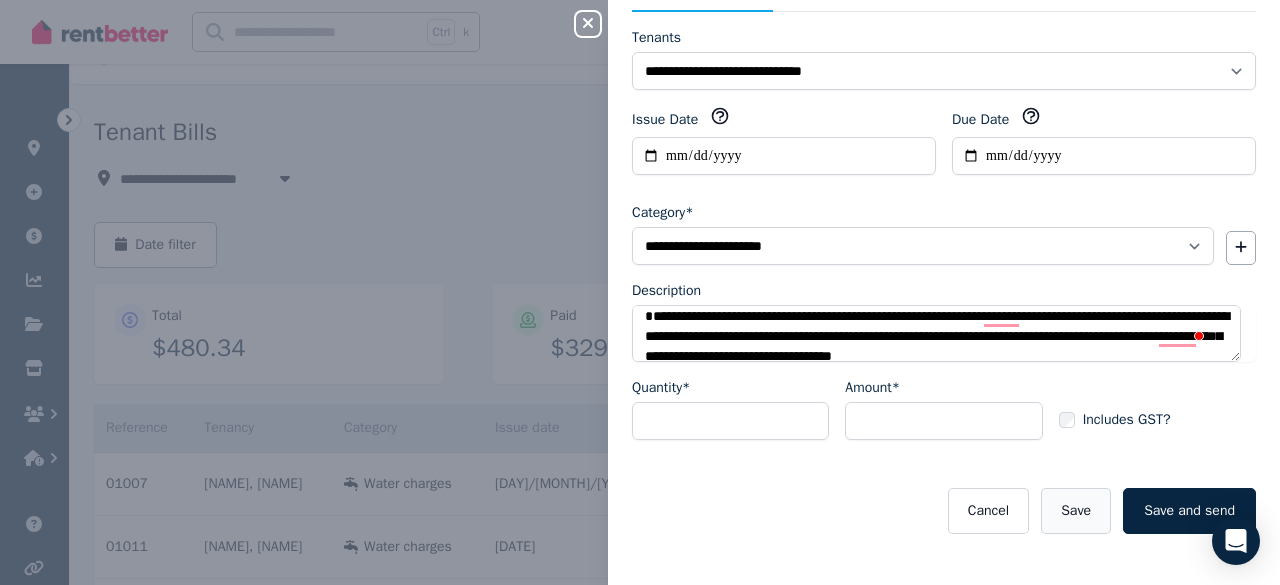 click on "Save" at bounding box center [1076, 511] 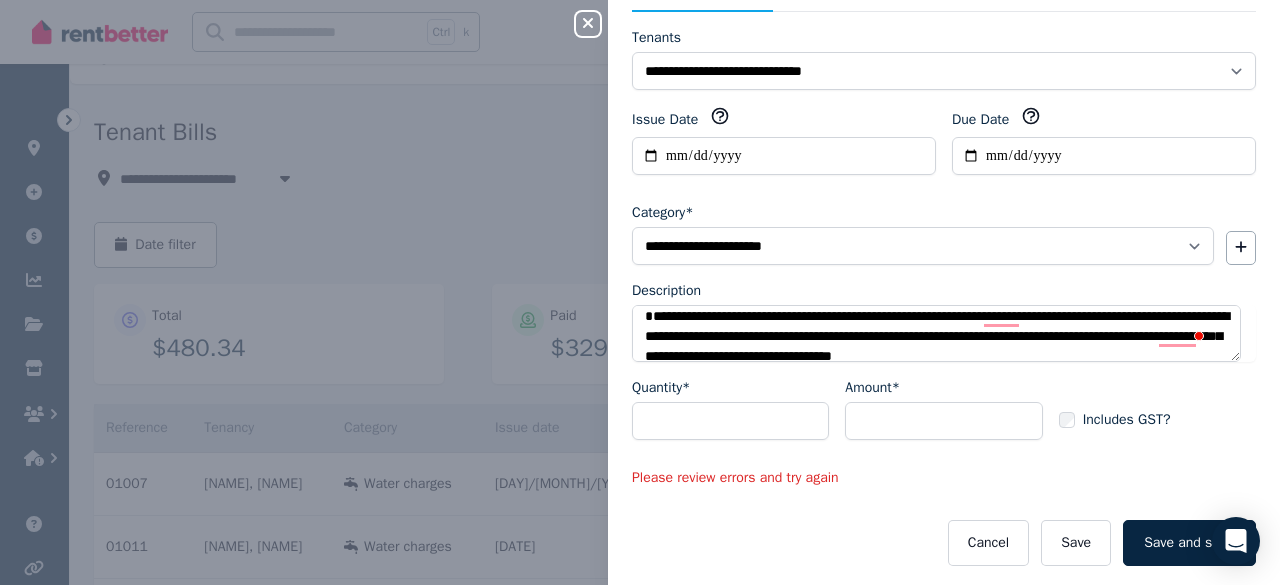 scroll, scrollTop: 0, scrollLeft: 0, axis: both 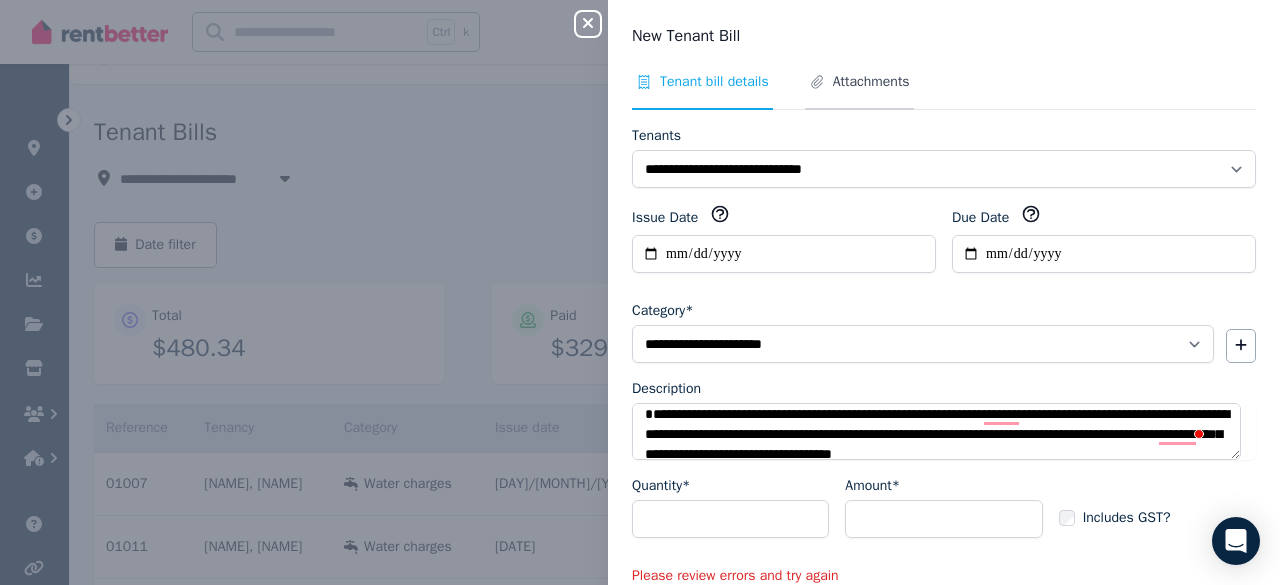 click on "Attachments" at bounding box center (871, 82) 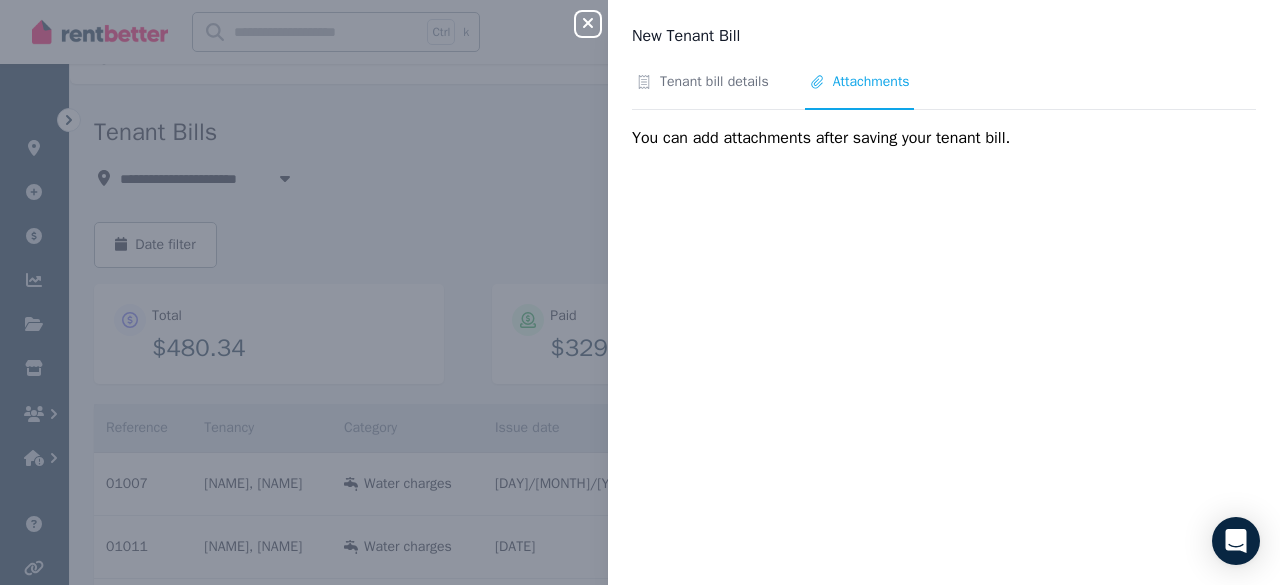 click on "Tenant bill details Attachments You can add attachments after saving your tenant bill." at bounding box center (944, 316) 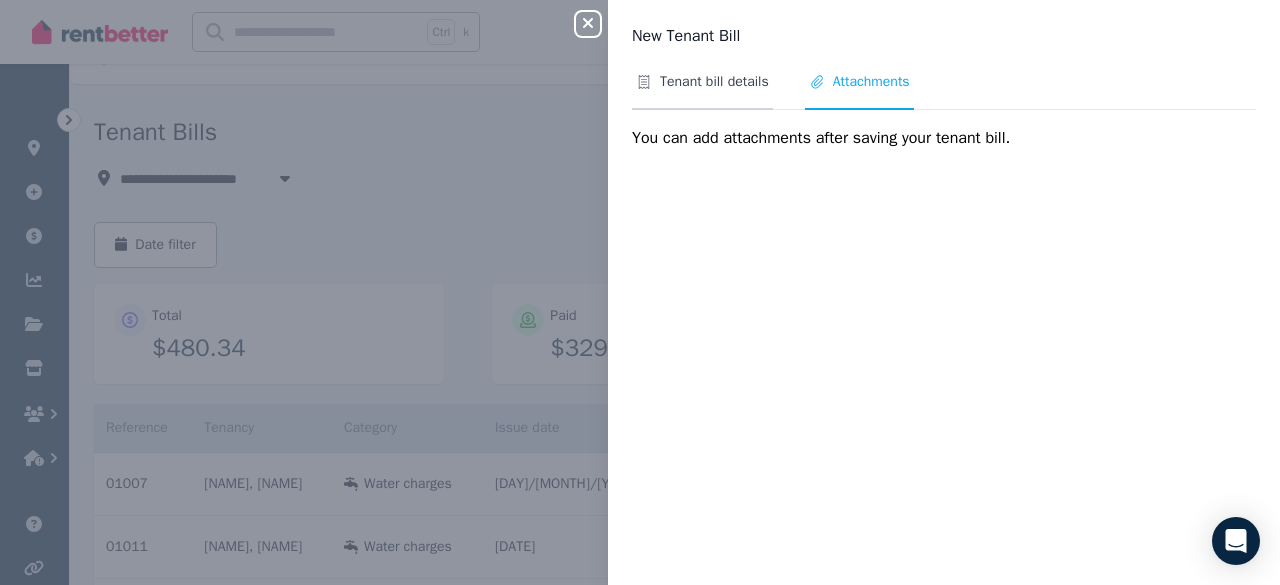 click on "Tenant bill details" at bounding box center [714, 82] 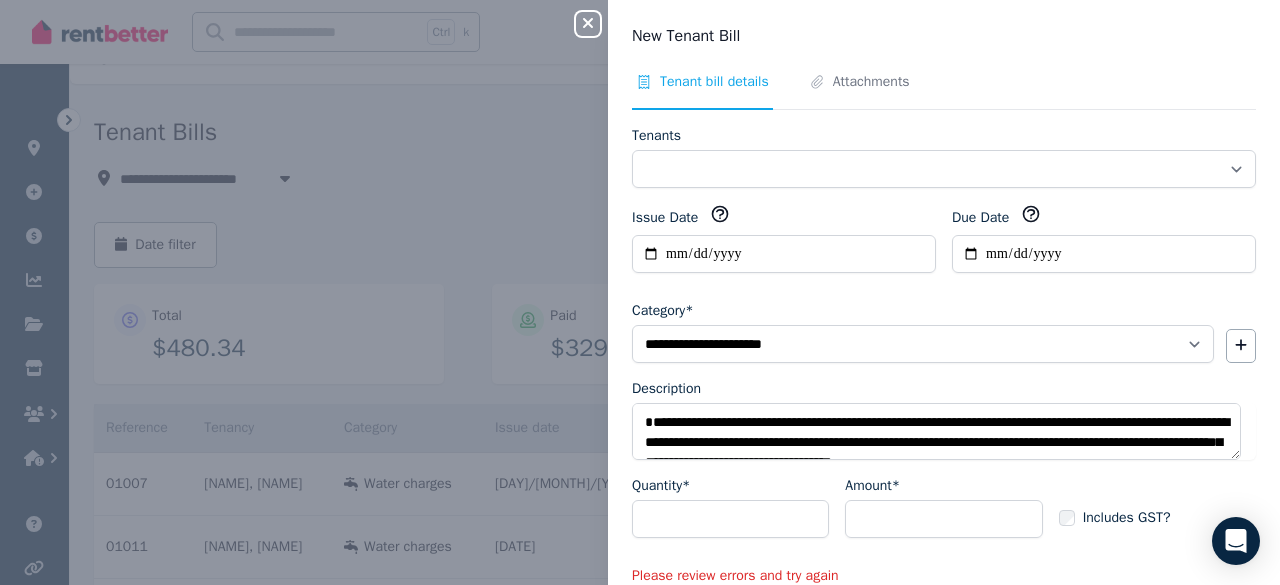 scroll, scrollTop: 130, scrollLeft: 0, axis: vertical 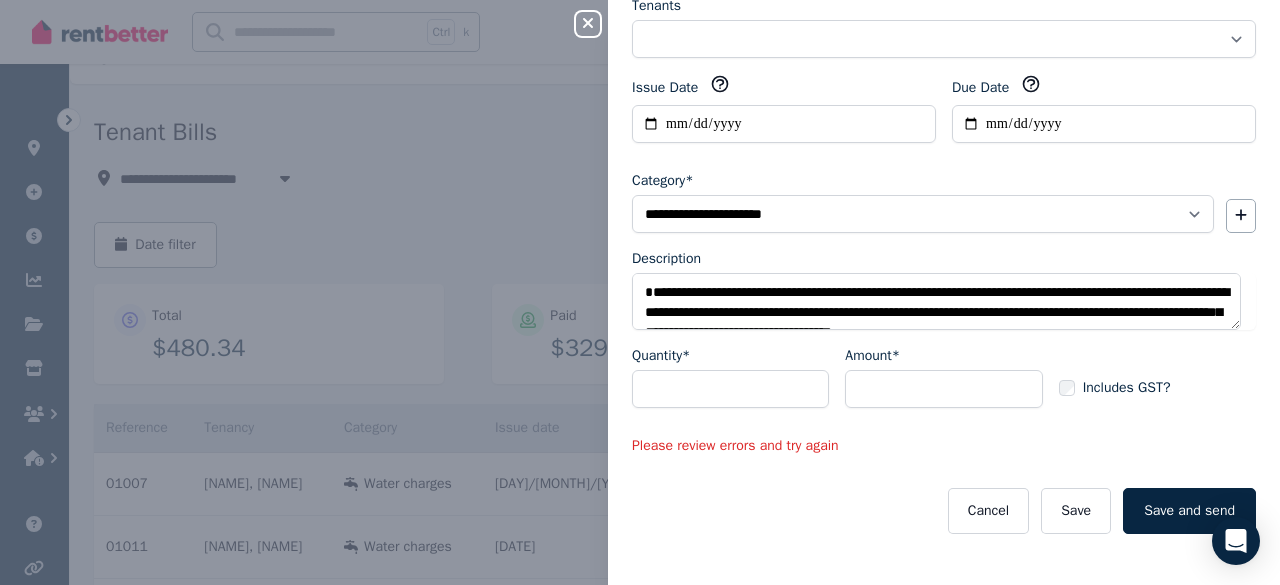 select on "**********" 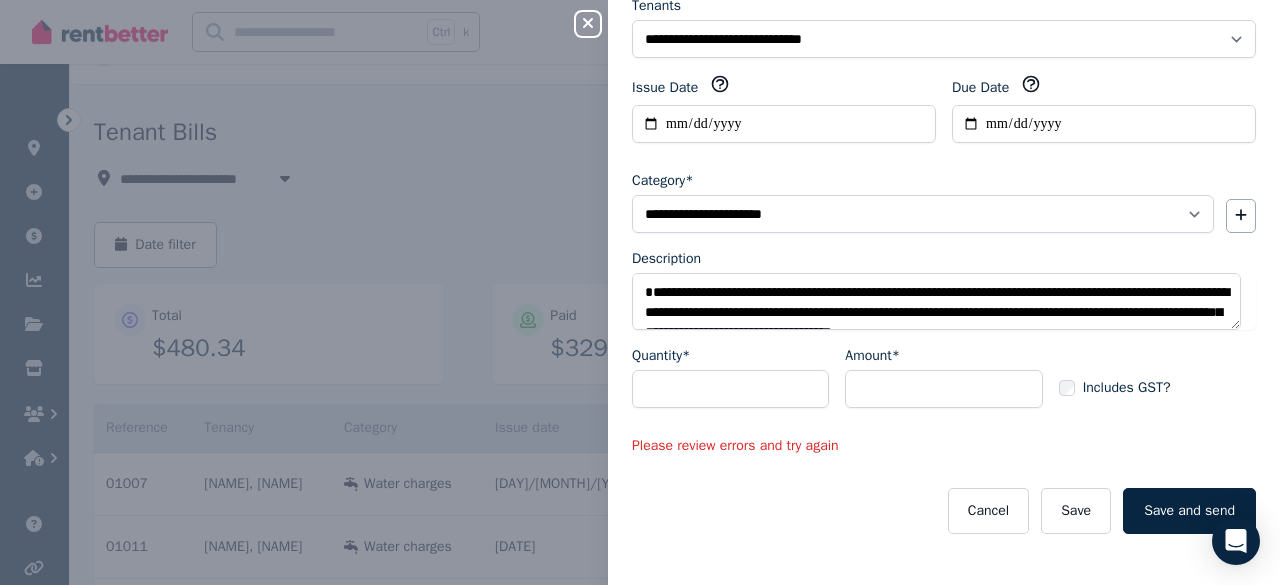 click on "**********" at bounding box center [944, 352] 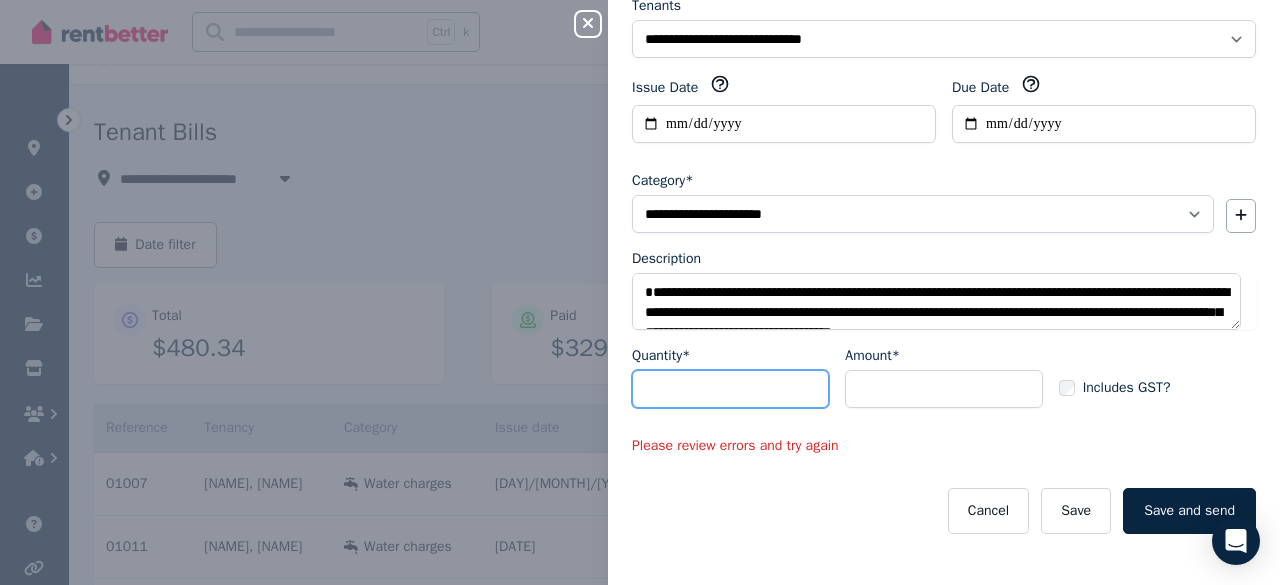 click on "*" at bounding box center [730, 389] 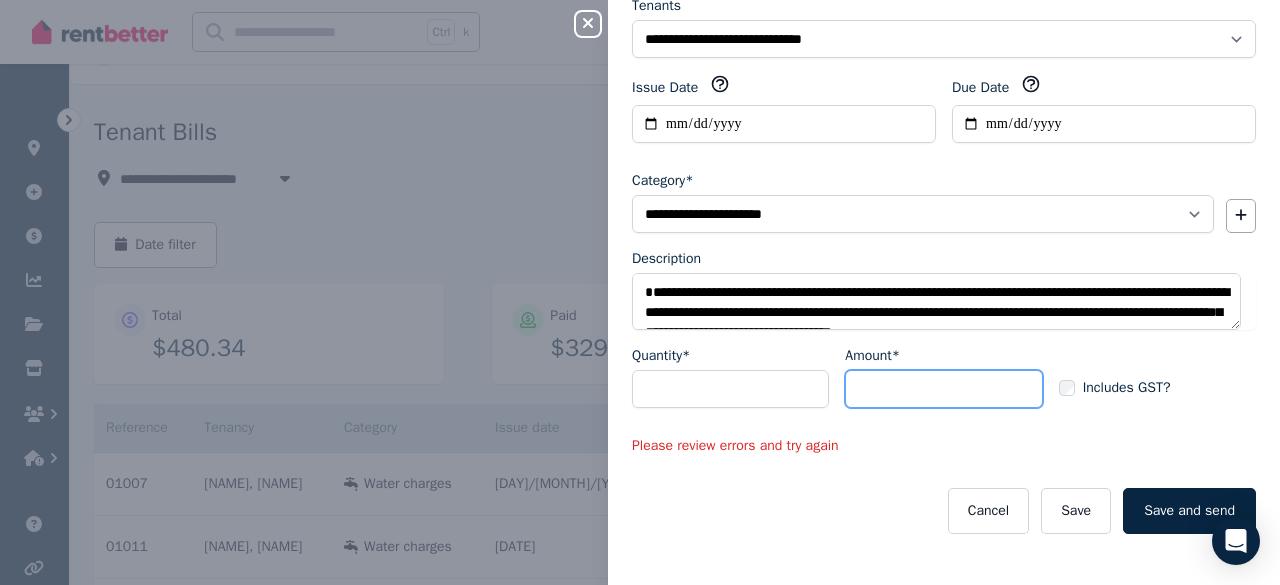 click on "Amount*" at bounding box center (943, 389) 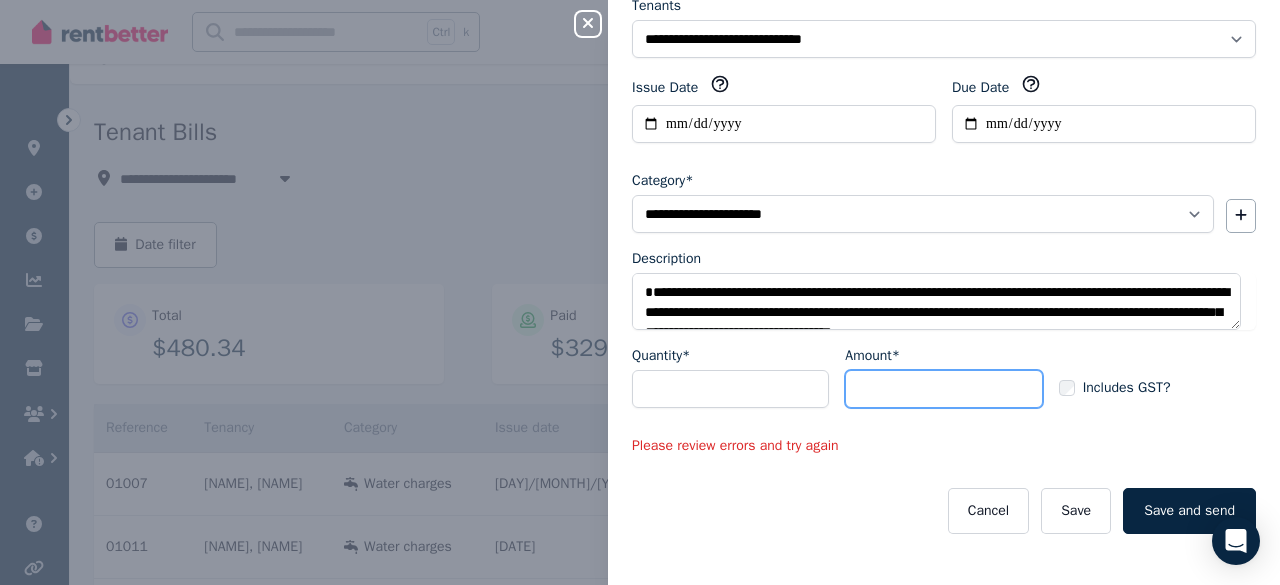 type on "******" 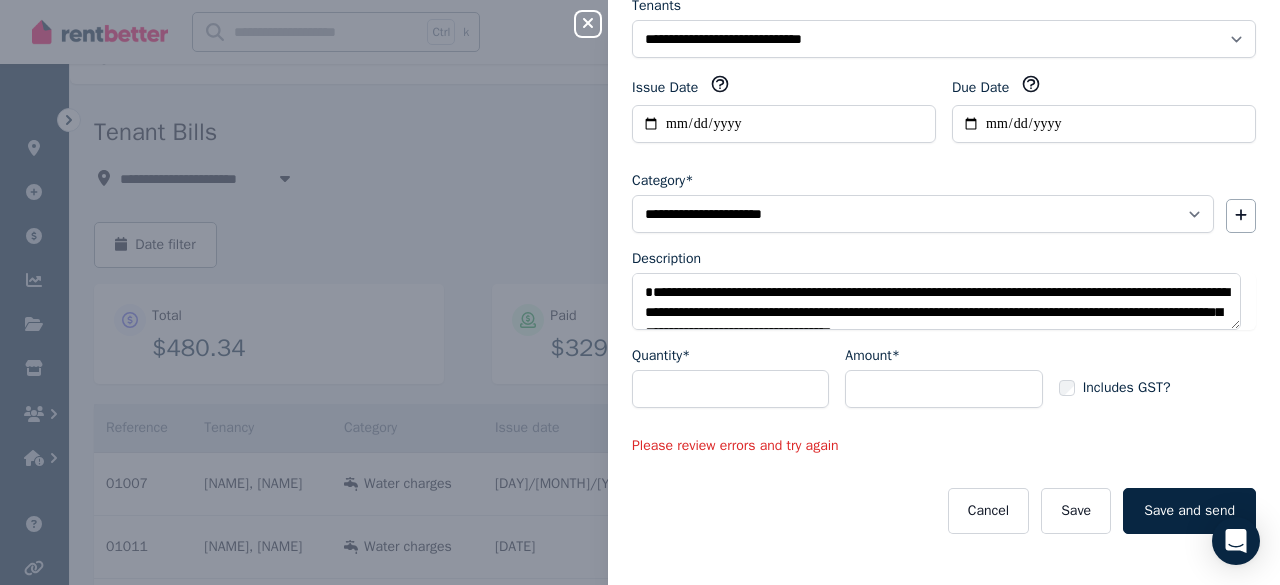 click on "Includes GST?" at bounding box center (1115, 388) 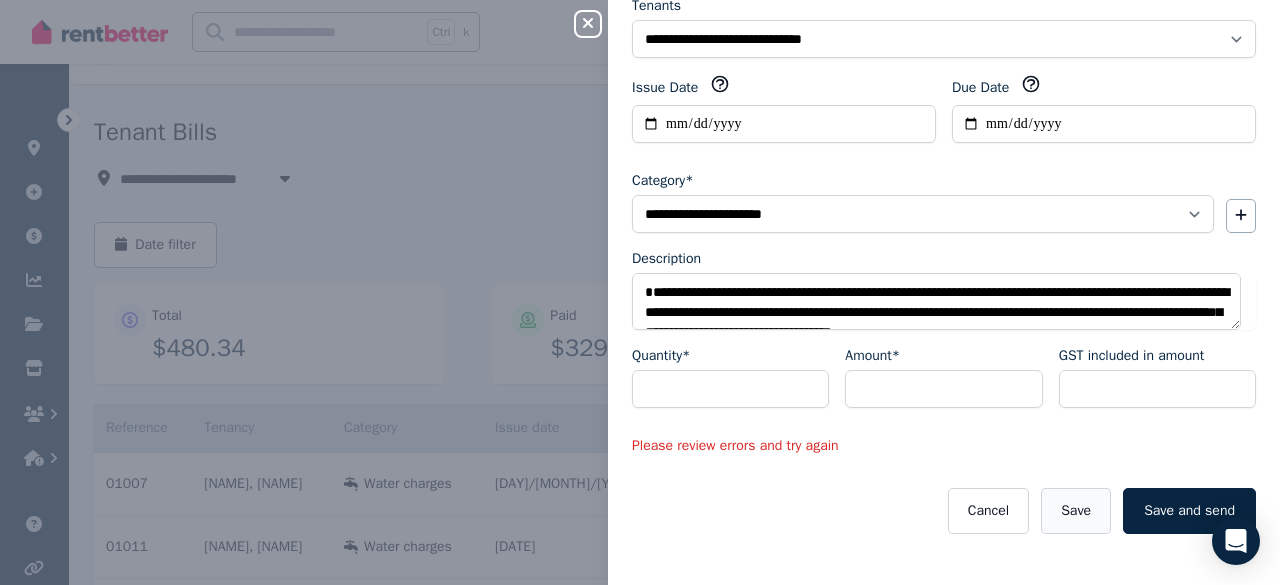 click on "Save" at bounding box center [1076, 511] 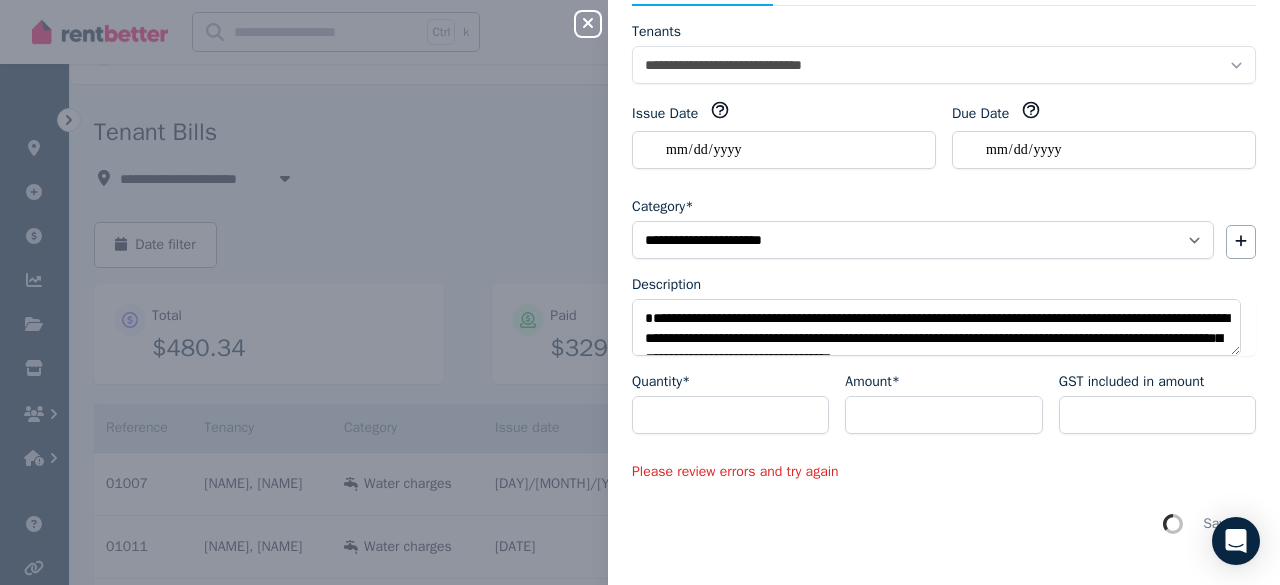 scroll, scrollTop: 0, scrollLeft: 0, axis: both 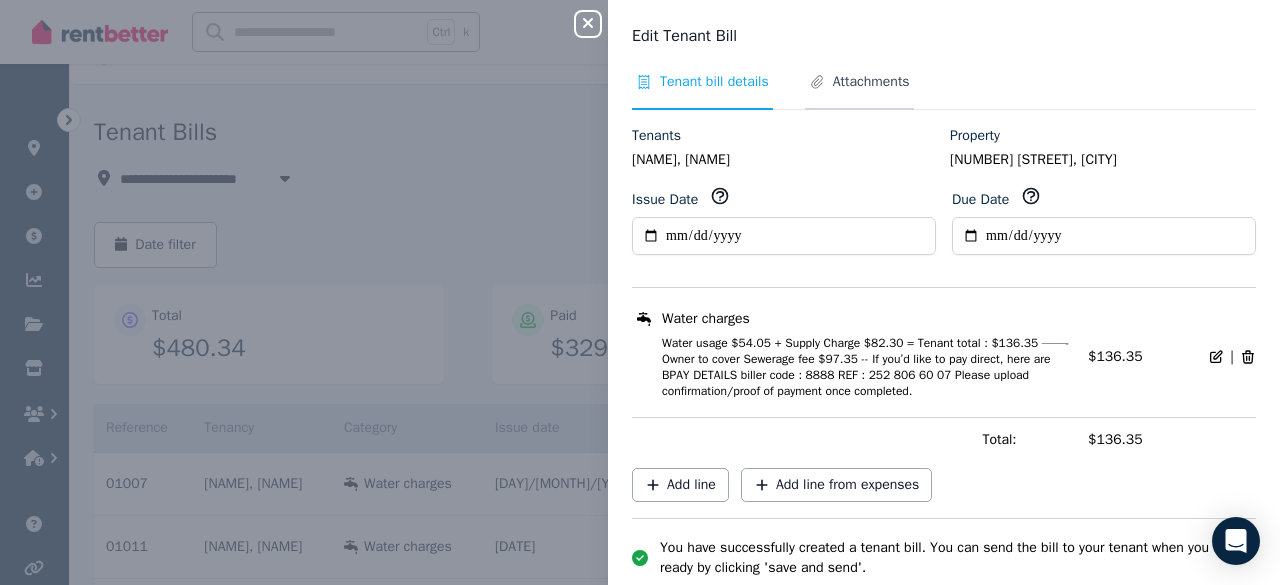 click on "Attachments" at bounding box center (859, 91) 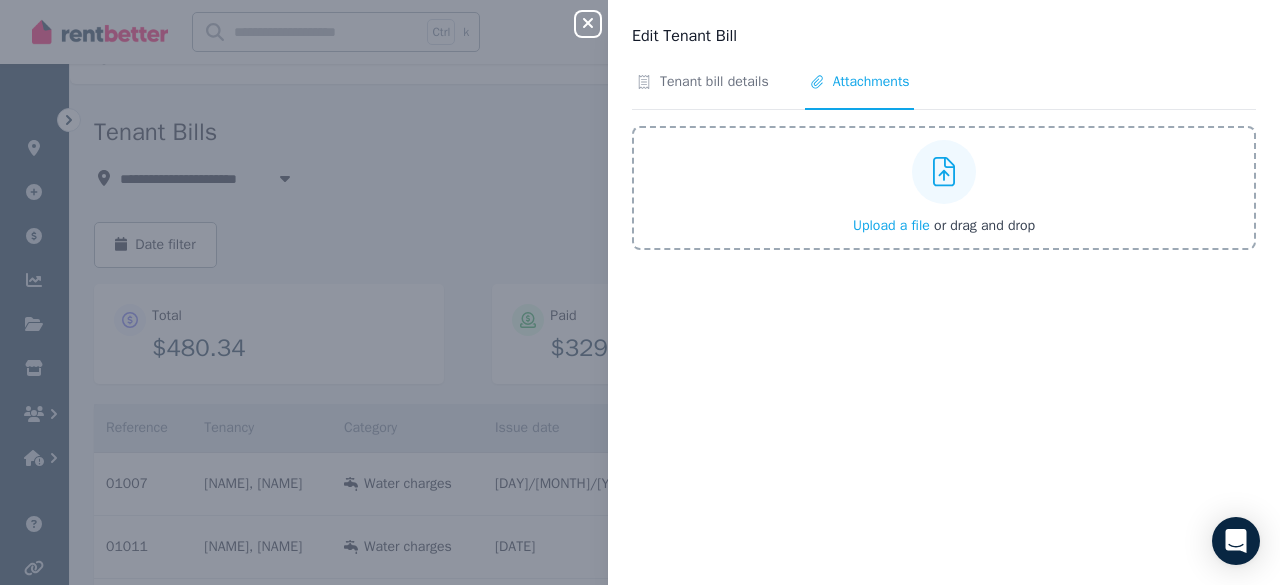 click on "Upload a file" at bounding box center (891, 225) 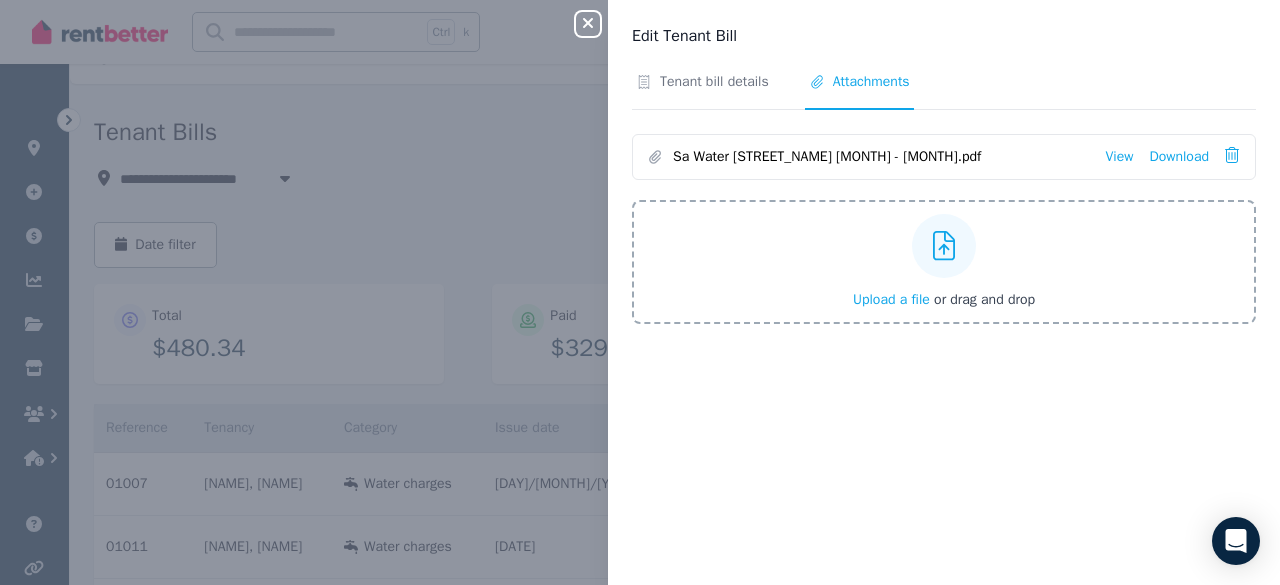 click on "Edit Tenant Bill Tenant bill details Attachments Sa Water Bayly [MONTH] - [MONTH].pdf View Download Upload a file   or drag and drop Uploaded   " Sa Water Bayly [MONTH] - [MONTH].pdf "" at bounding box center [944, 292] 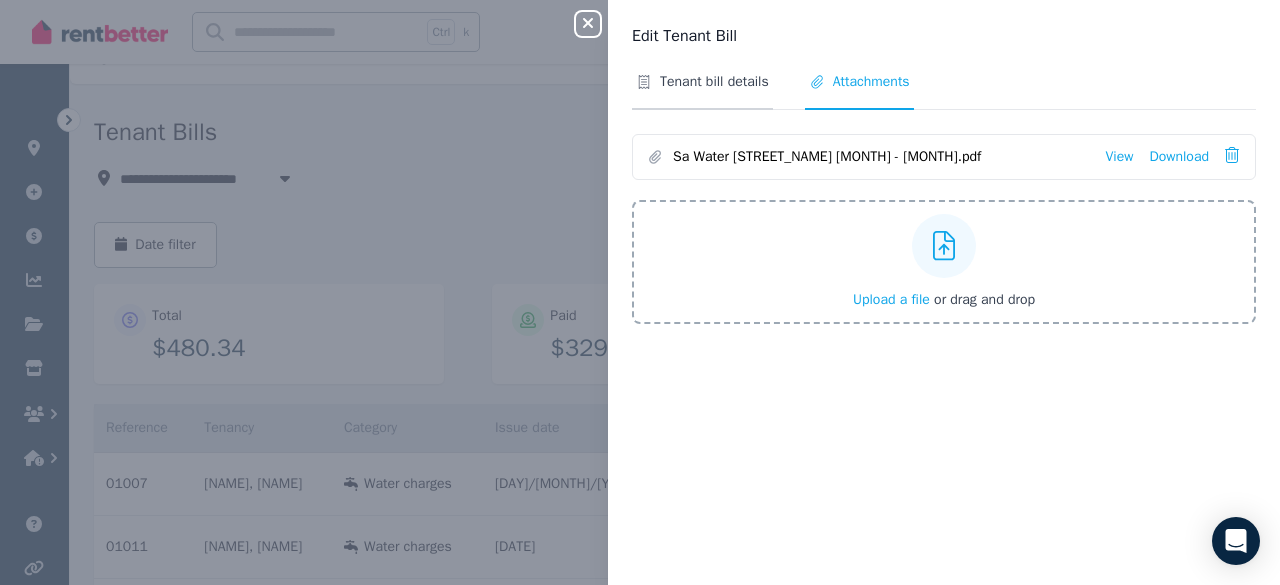 click on "Tenant bill details" at bounding box center [714, 82] 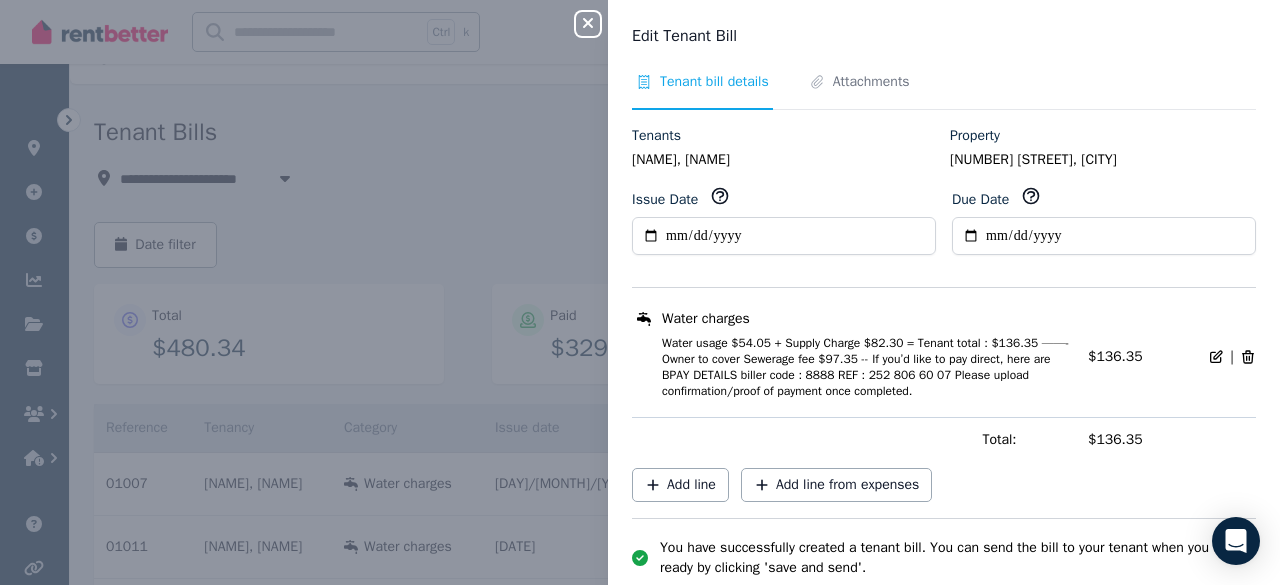 scroll, scrollTop: 90, scrollLeft: 0, axis: vertical 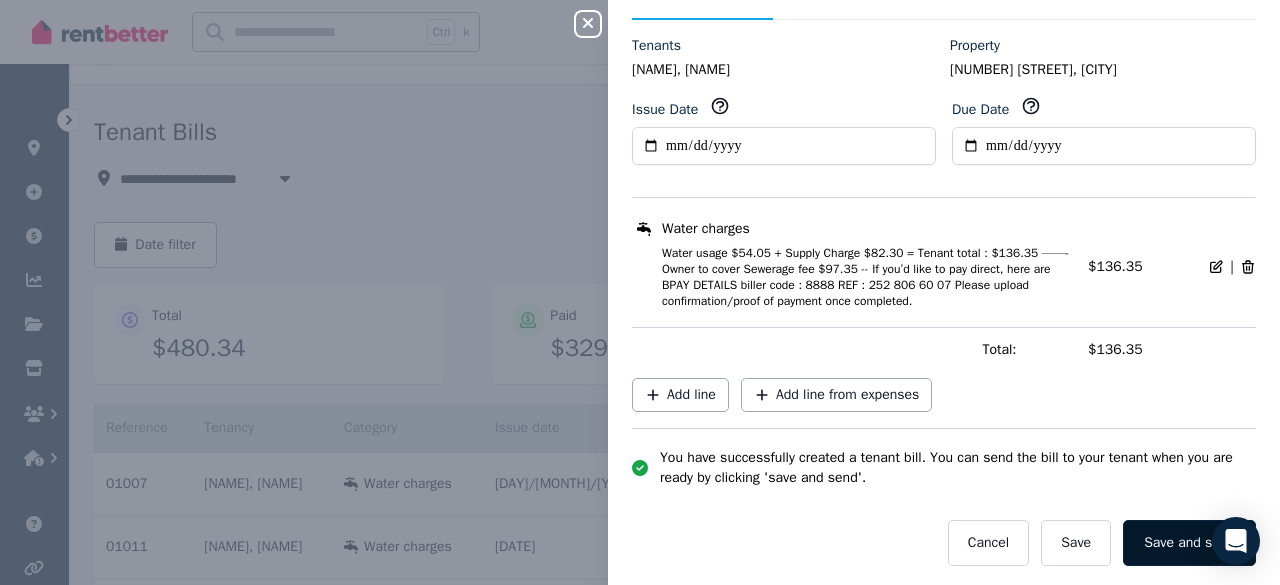 click on "Save and send" at bounding box center [1189, 543] 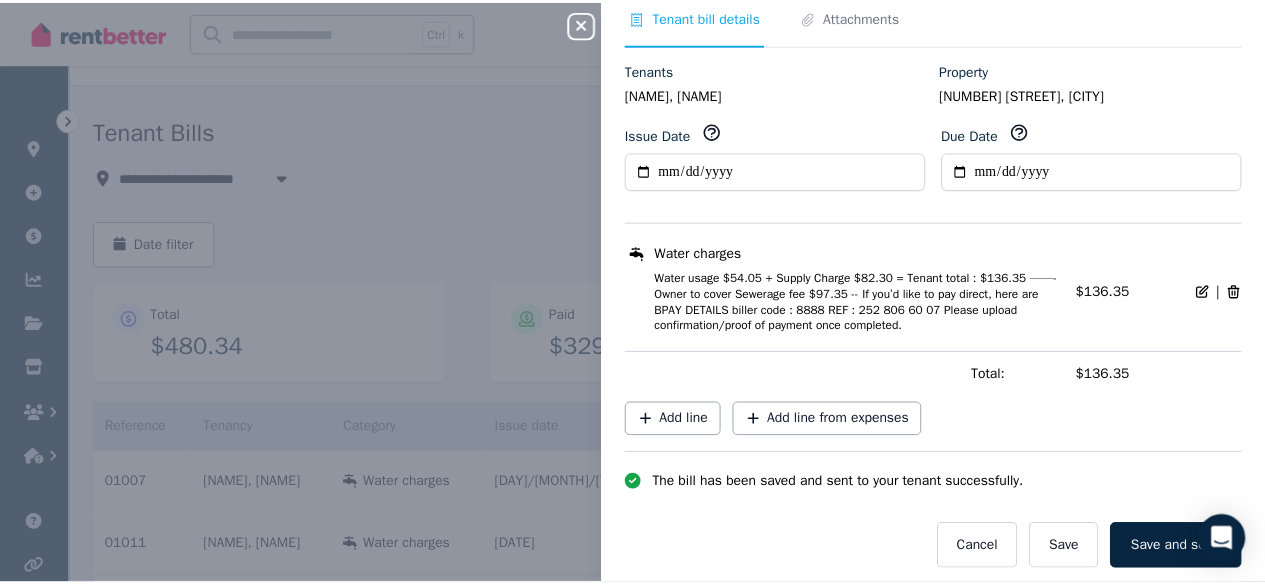 scroll, scrollTop: 70, scrollLeft: 0, axis: vertical 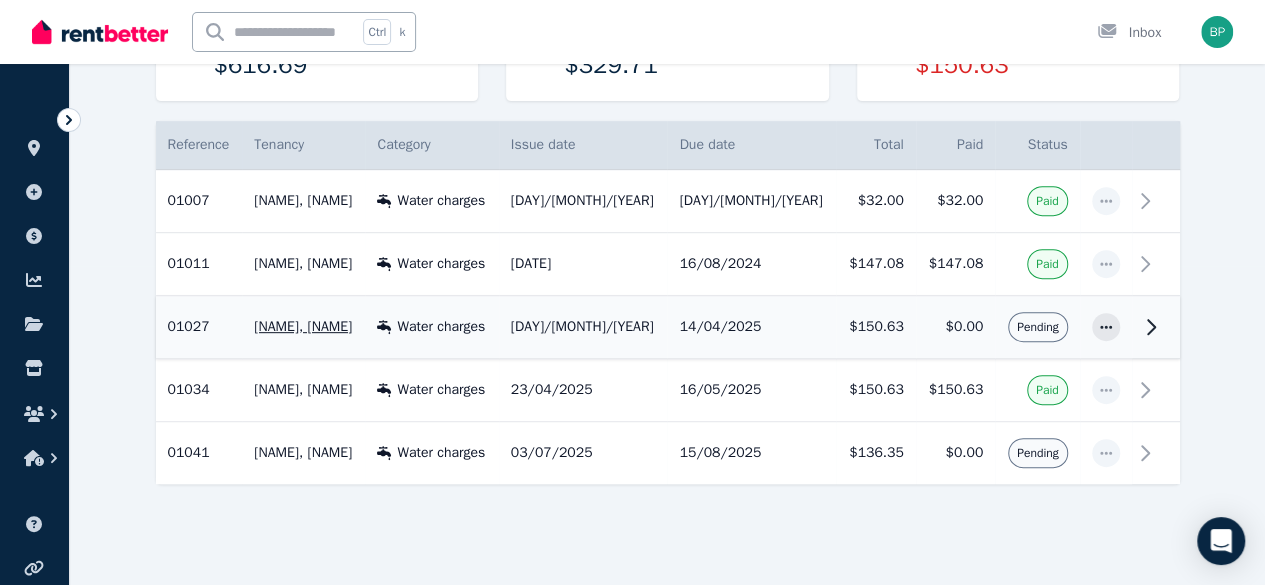 click on "$0.00" at bounding box center [955, 327] 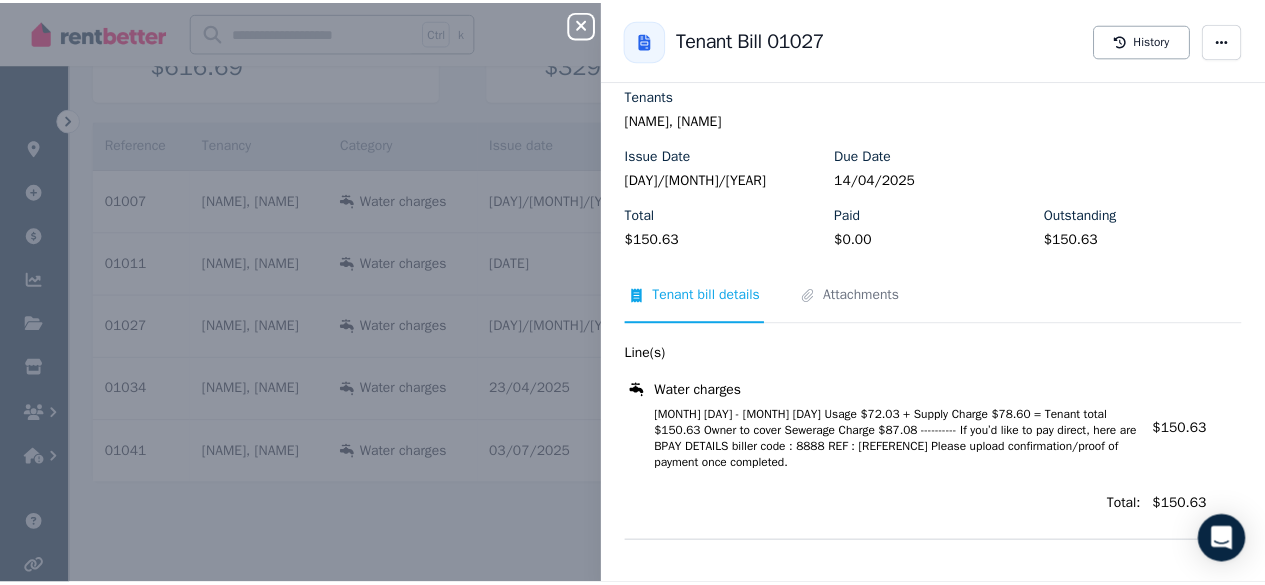 scroll, scrollTop: 0, scrollLeft: 0, axis: both 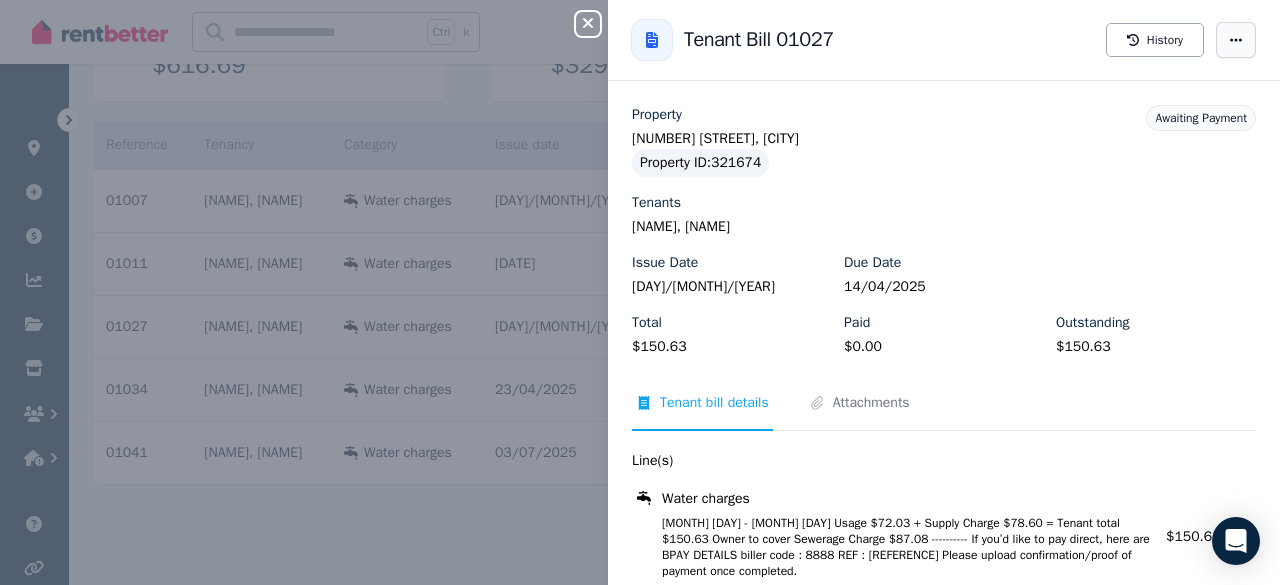 click 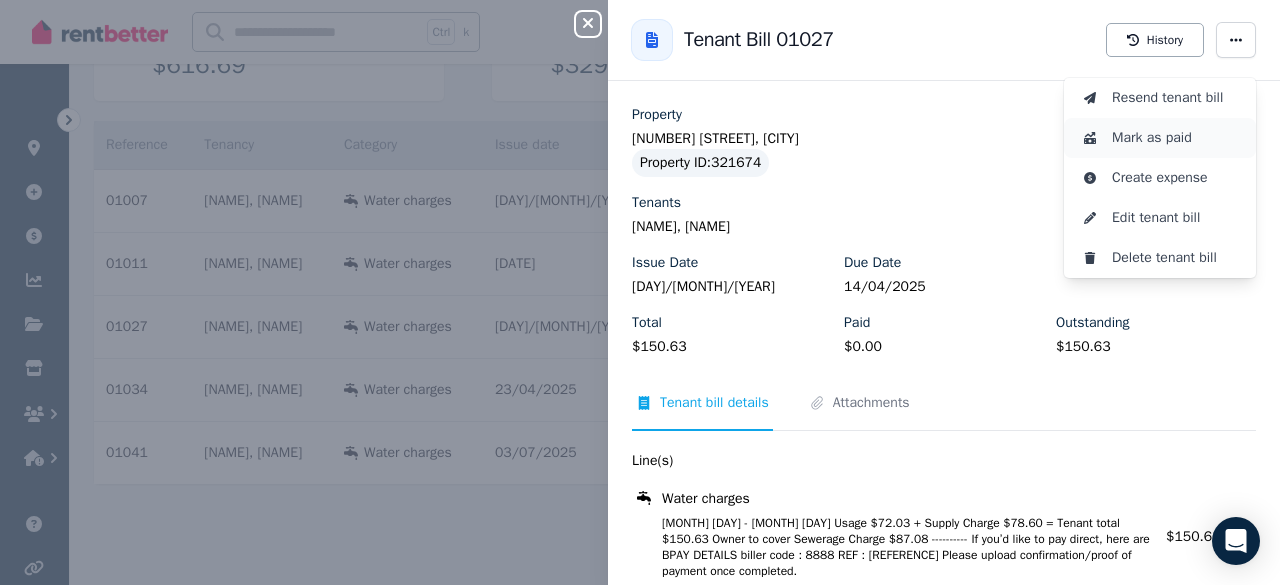 click on "Mark as paid" at bounding box center (1176, 138) 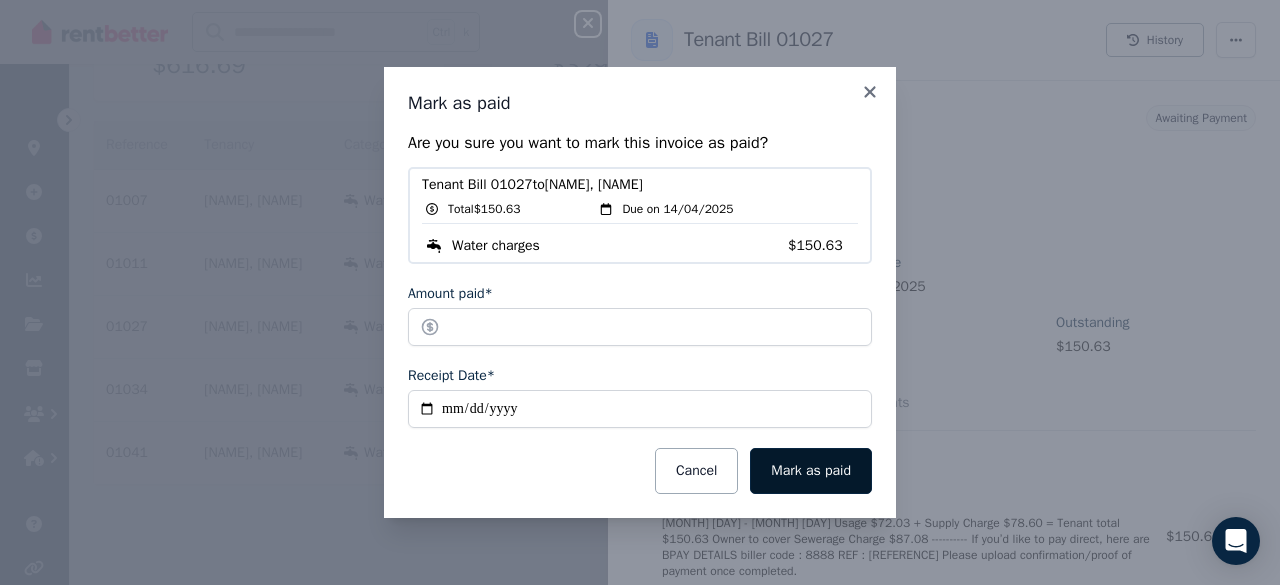 click on "Mark as paid" at bounding box center (811, 471) 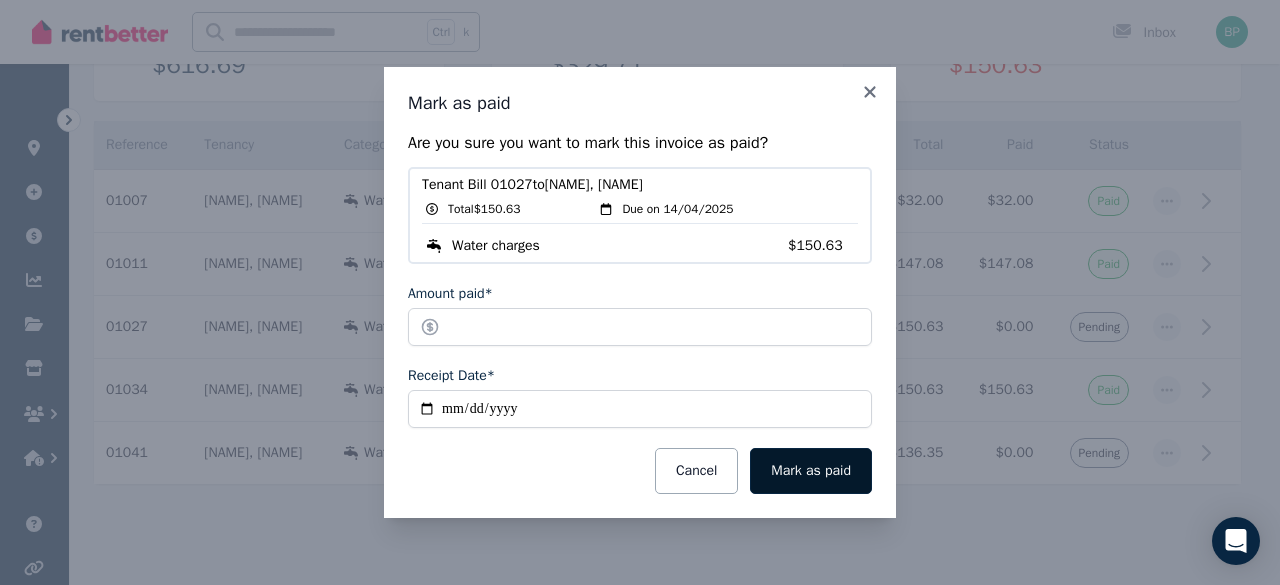 click on "Mark as paid" at bounding box center (811, 471) 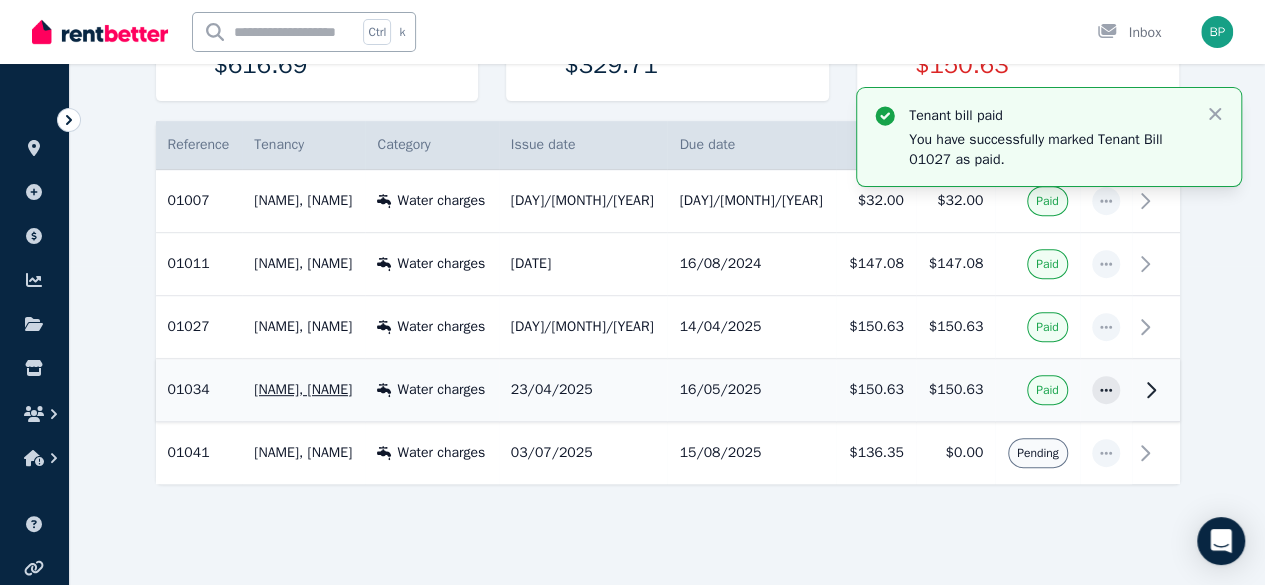 click on "Paid" at bounding box center [1037, 390] 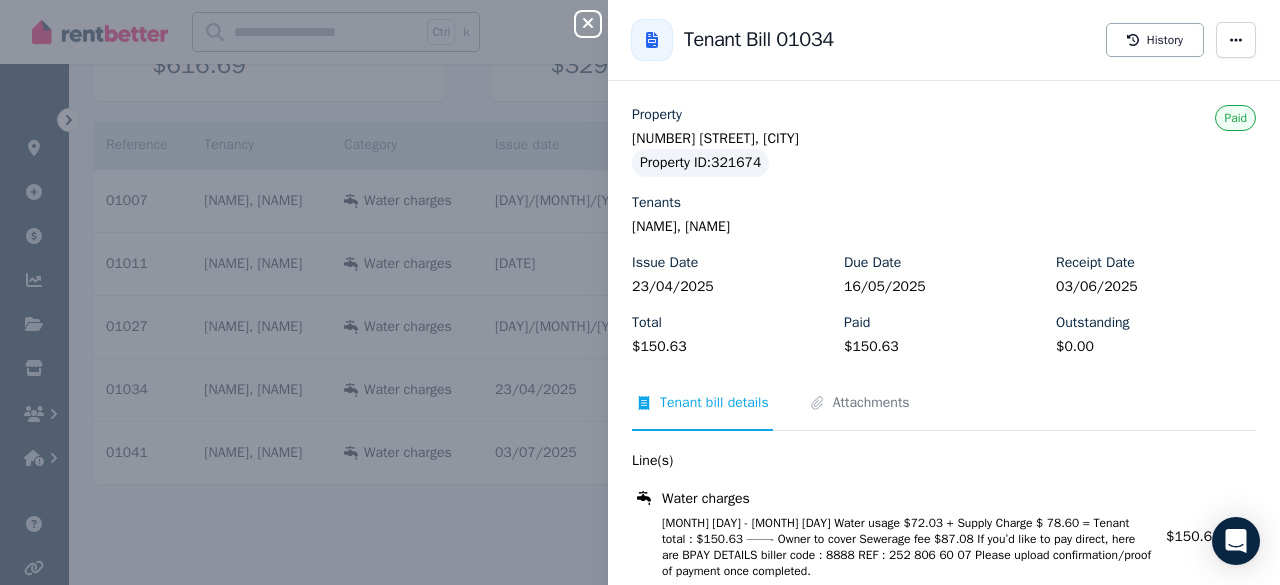 click on "Close panel Back to  Tenant Bill 01034 History Property [NUMBER] [STREET], [CITY] Property ID :  321674 Tenants [FIRST] [LAST], [FIRST] [LAST] Issue Date [DATE] Due Date [DATE] Receipt Date [DATE] Total $150.63 Paid $150.63 Outstanding $0.00 Paid Tenant bill details Attachments Line(s) Water charges [MONTH] [DAY] - [MONTH] [DAY]       Water usage $72.03 + Supply Charge $ 78.60 = Tenant total : $150.63
——- Owner to cover Sewerage fee $87.08
If you’d like to pay direct, here are BPAY DETAILS biller code : 8888 REF : 252 806 60 07
Please upload confirmation/proof of payment once completed. Amount:  $150.63 Total: $150.63 View receipt Download" at bounding box center (640, 292) 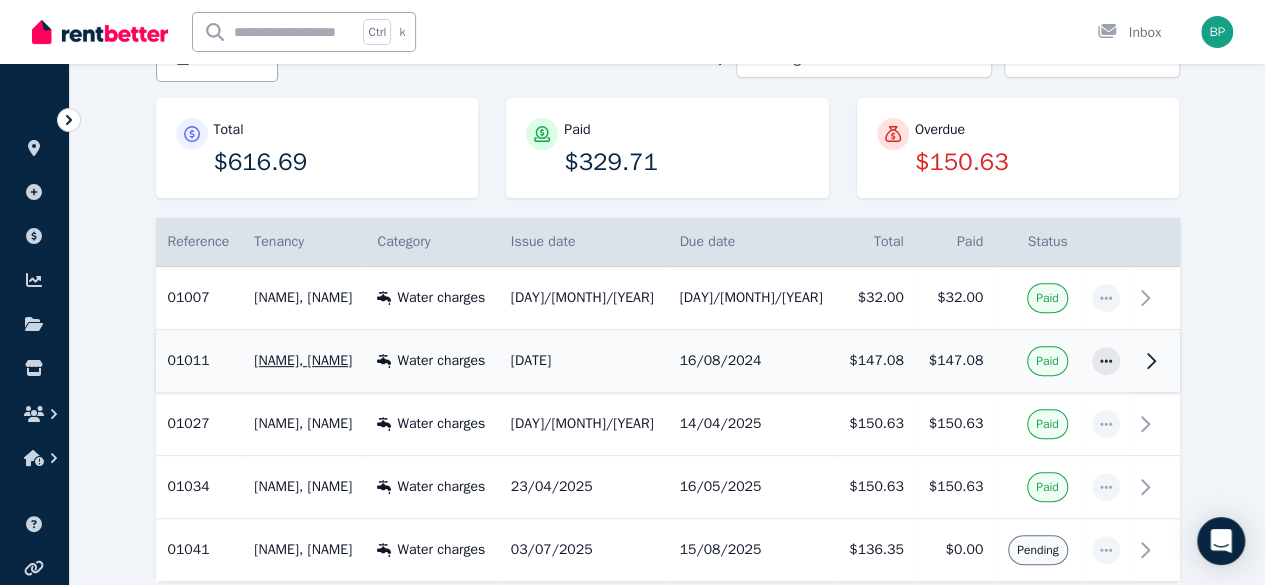 scroll, scrollTop: 320, scrollLeft: 0, axis: vertical 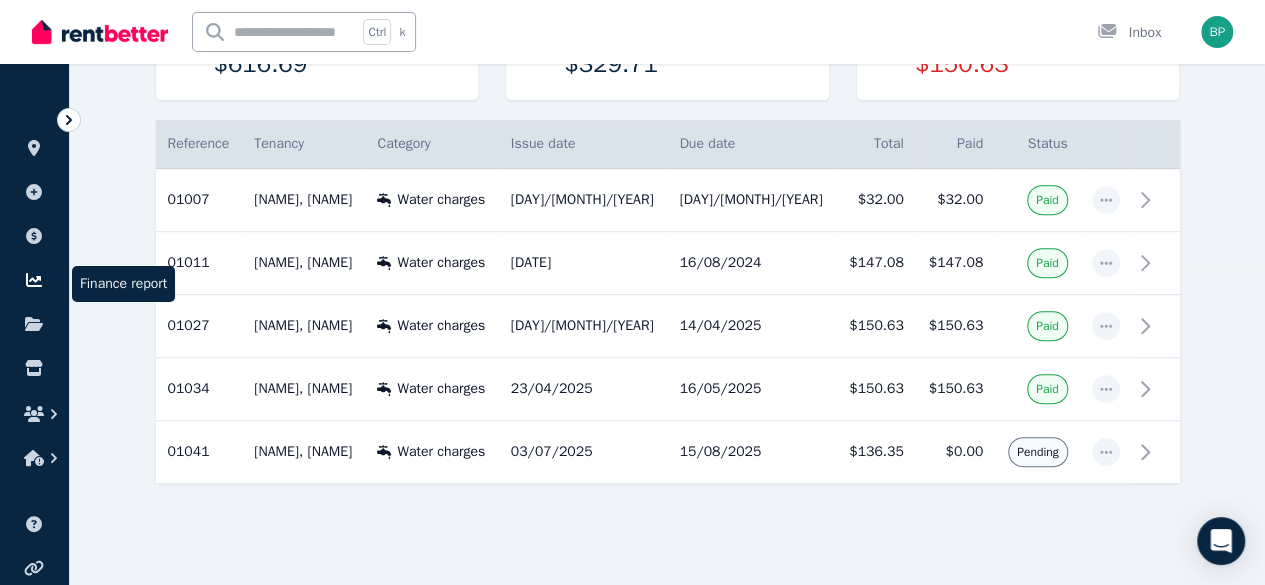 click at bounding box center (34, 280) 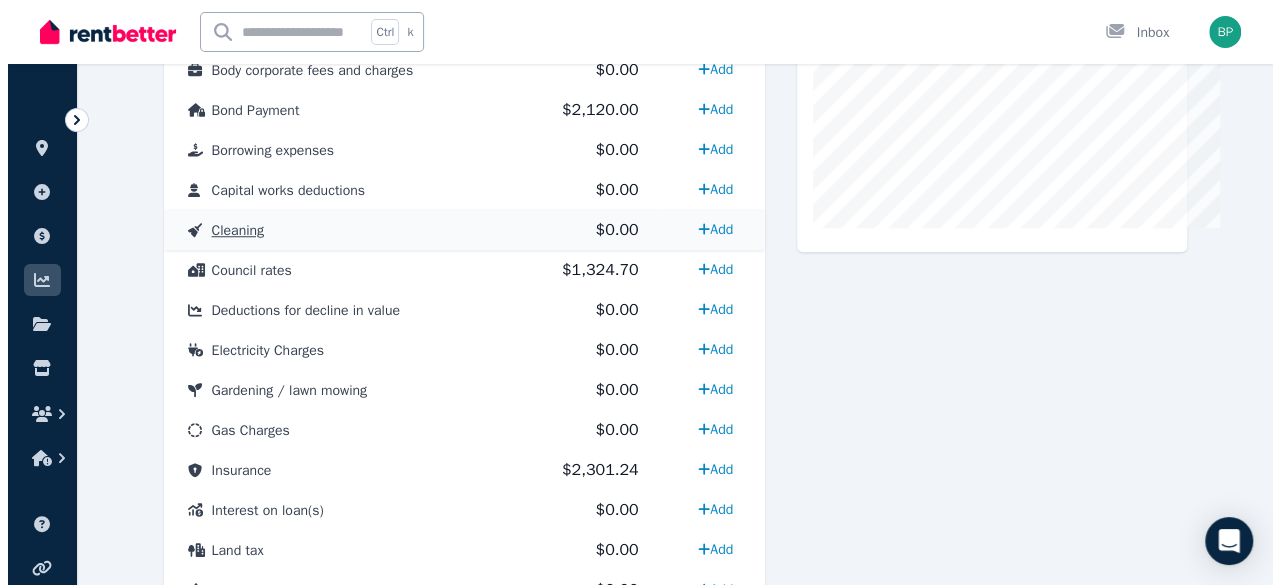 scroll, scrollTop: 723, scrollLeft: 0, axis: vertical 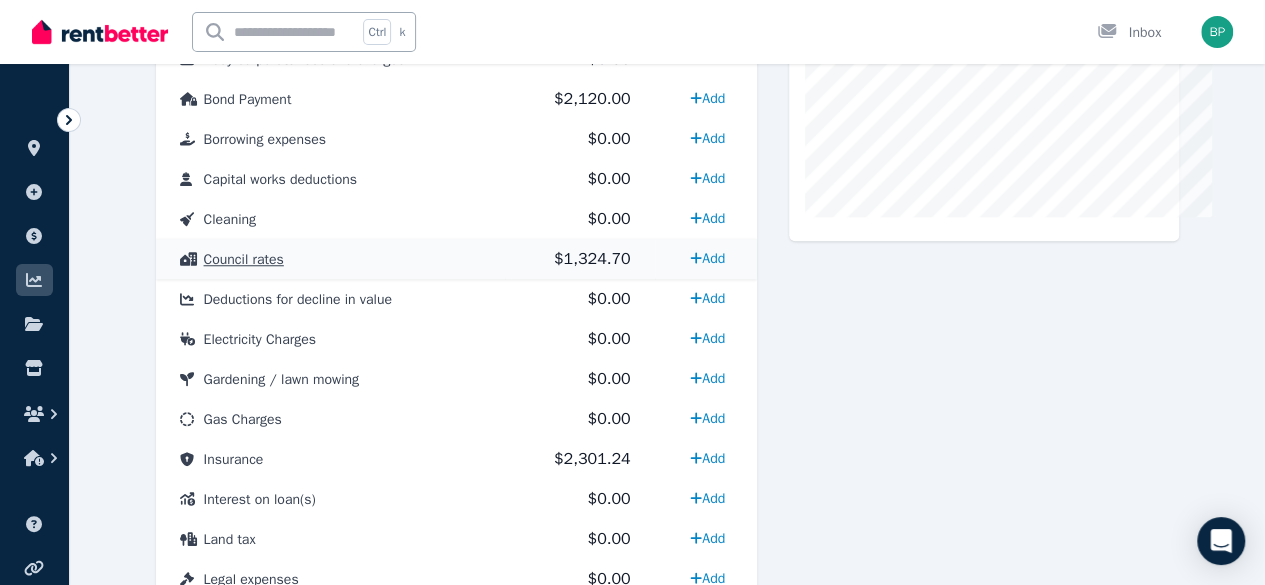 click on "Council rates" at bounding box center (330, 259) 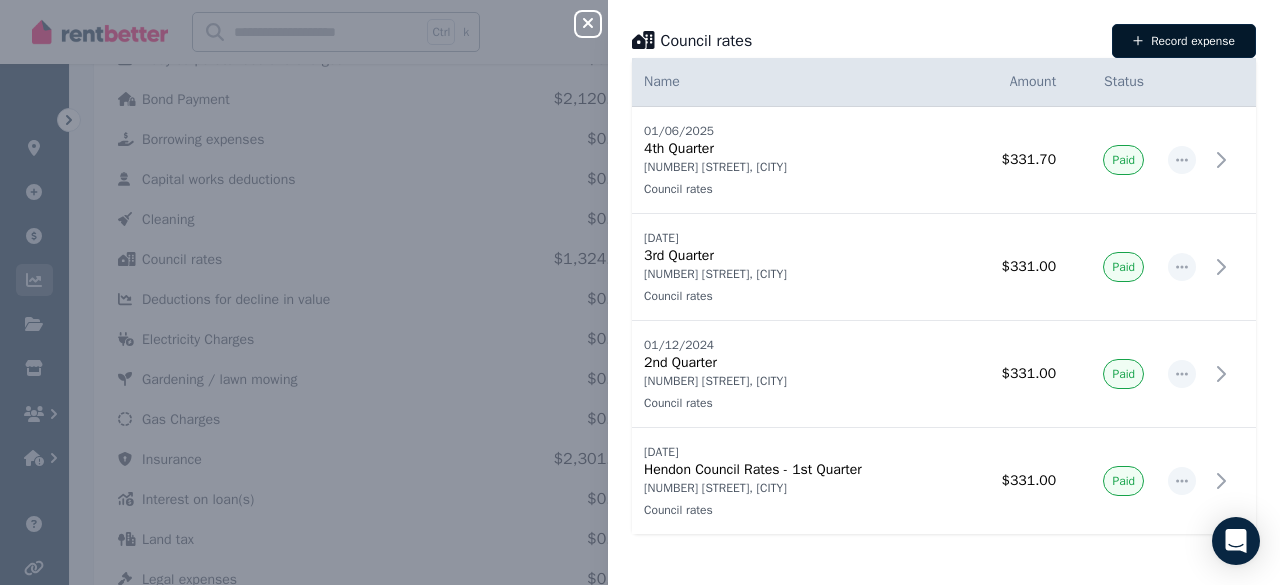 click on "Record expense" at bounding box center [1184, 41] 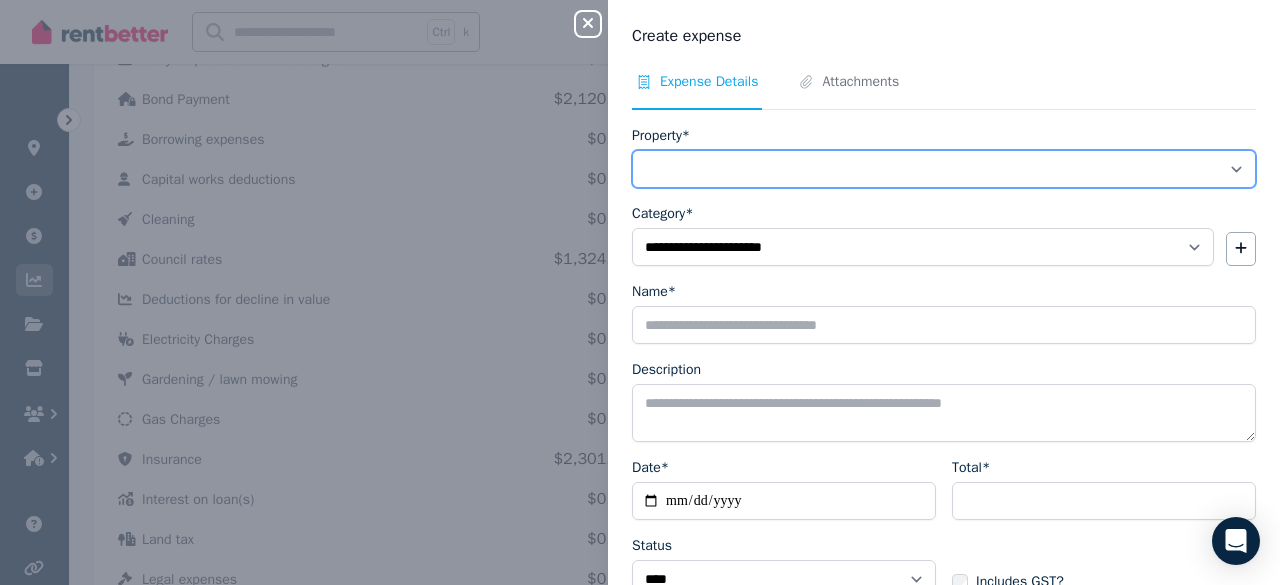click on "**********" at bounding box center (944, 169) 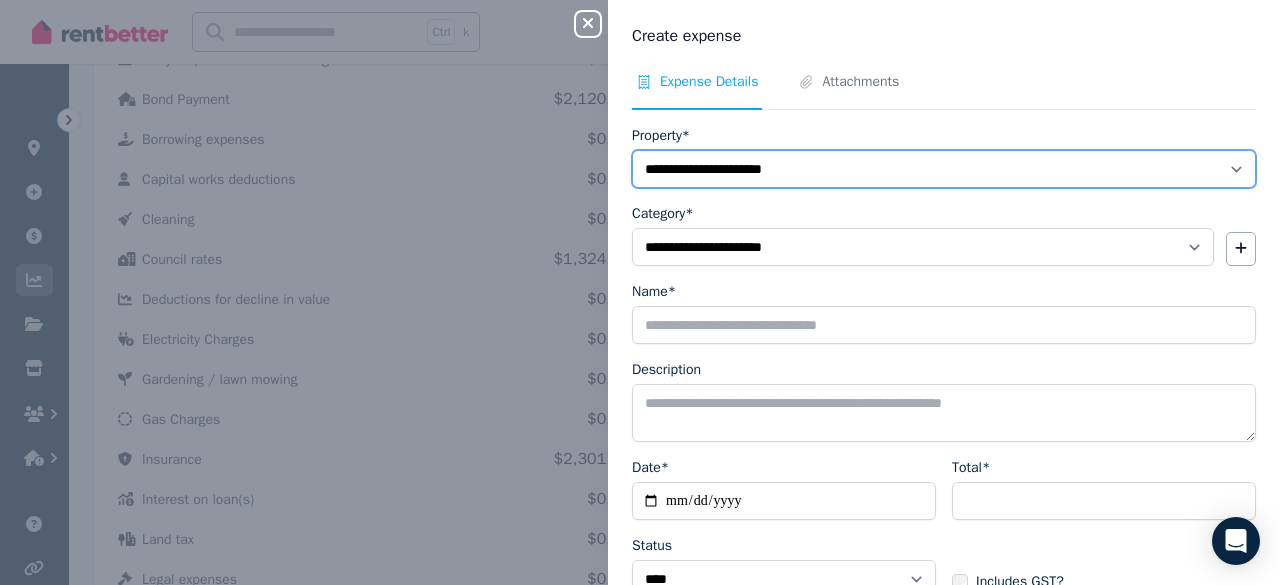 click on "**********" at bounding box center [944, 169] 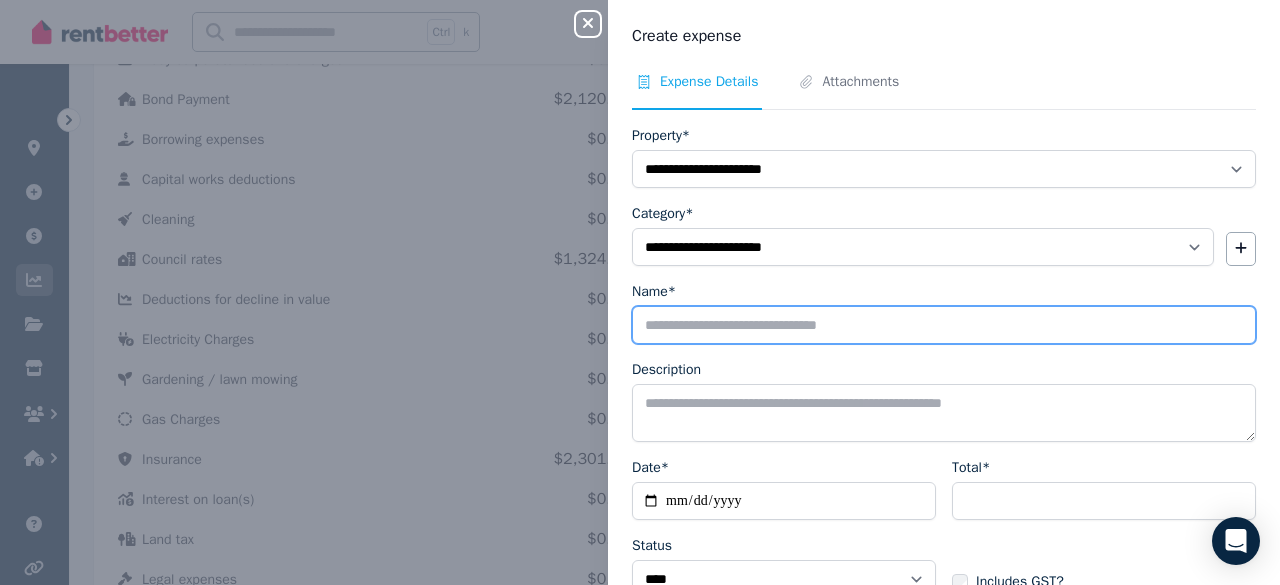 click on "Name*" at bounding box center (944, 325) 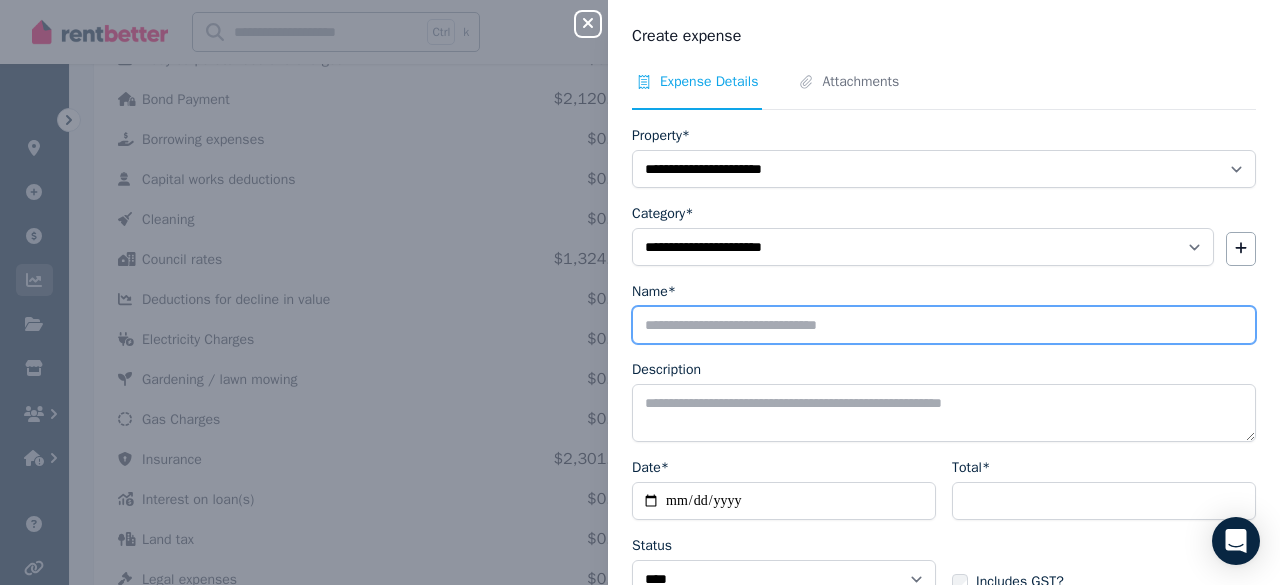 type on "*" 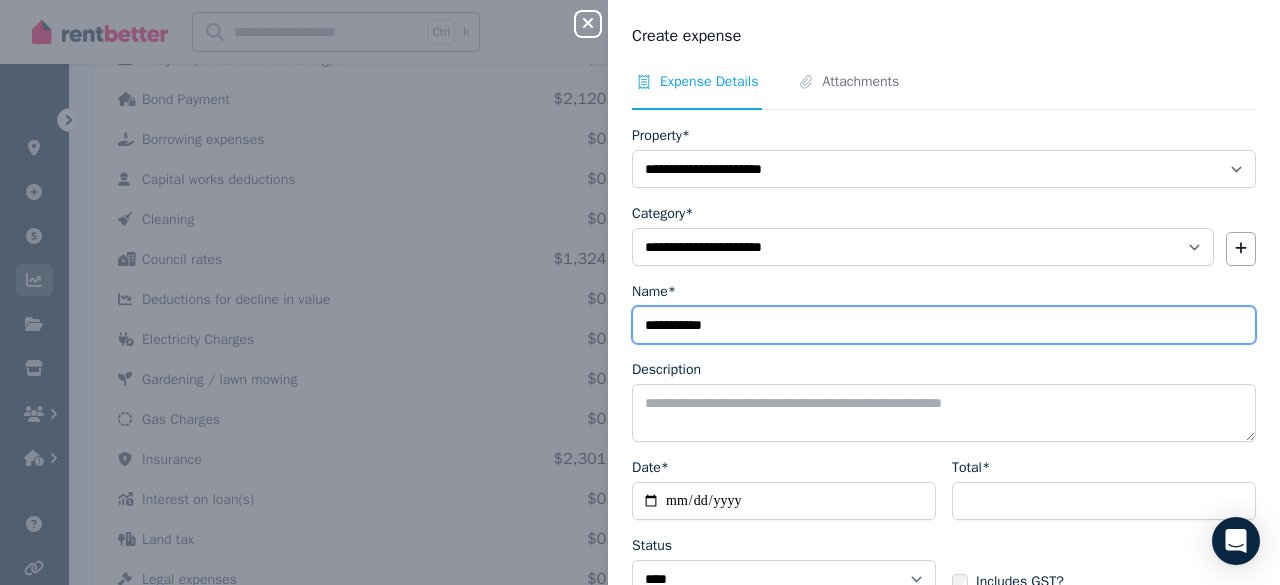 type on "**********" 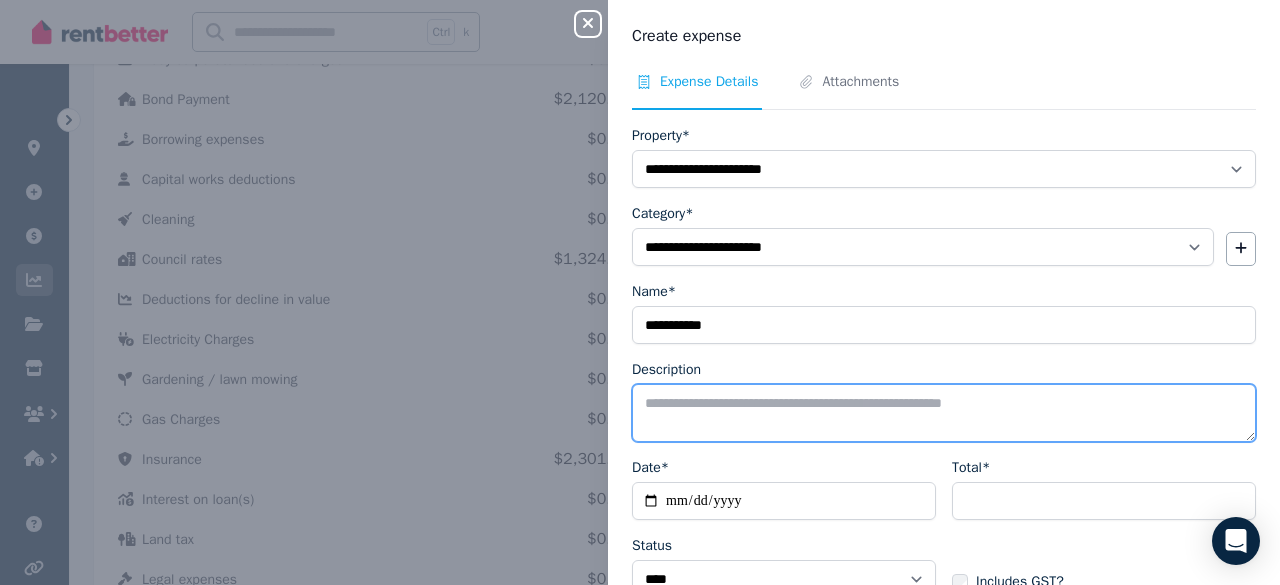 click on "Description" at bounding box center (944, 413) 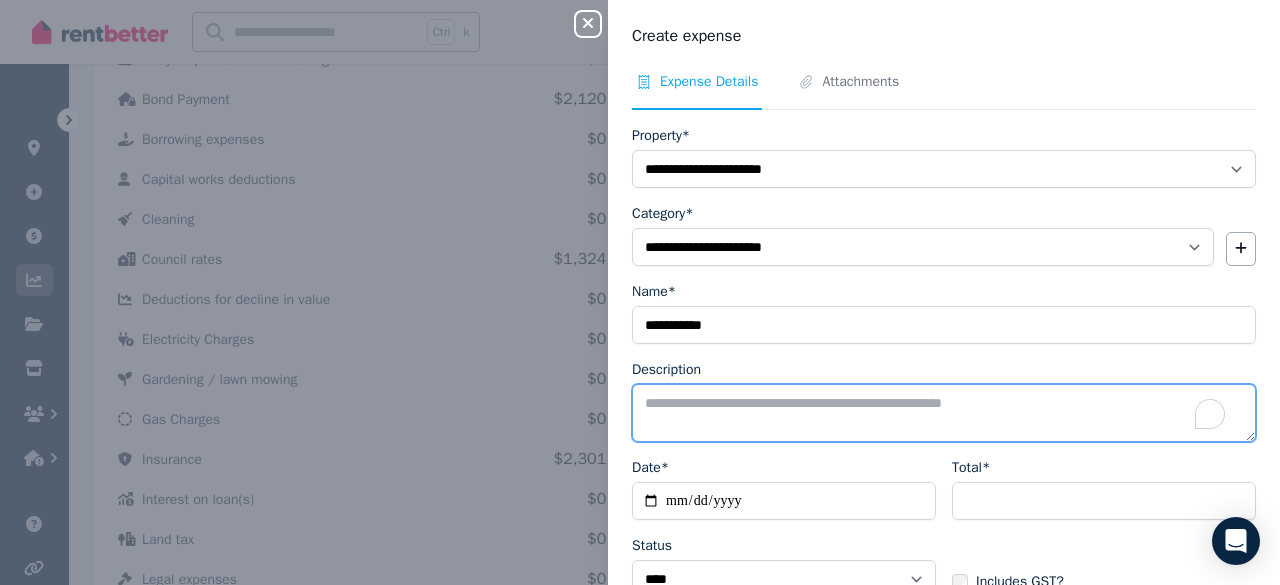 scroll, scrollTop: 126, scrollLeft: 0, axis: vertical 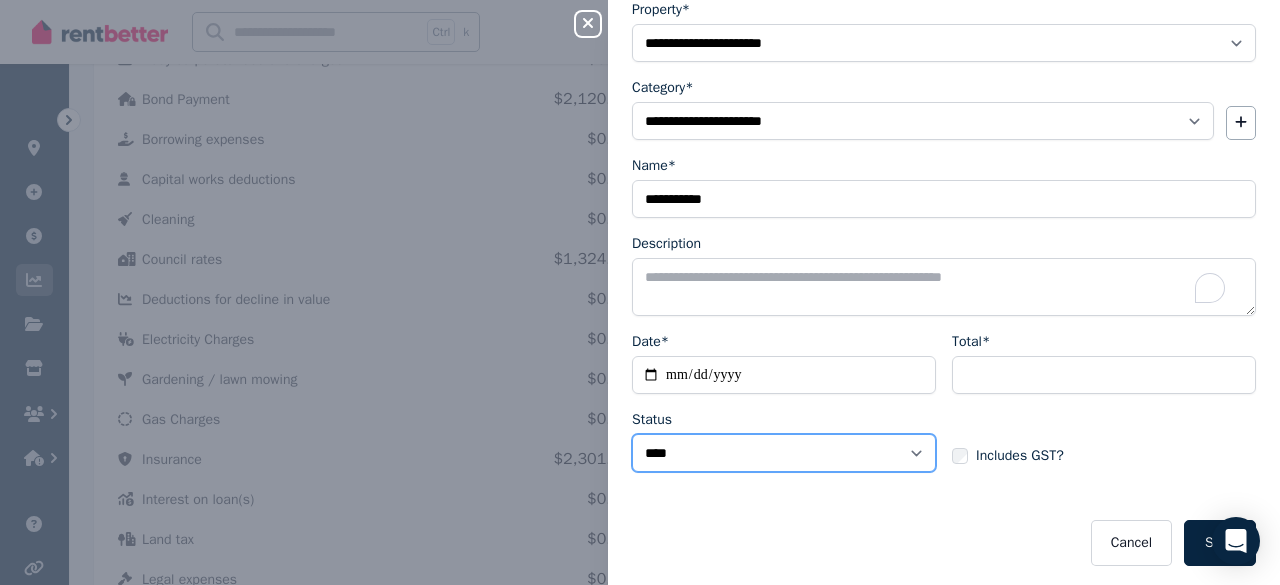 click on "****** ****" at bounding box center [784, 453] 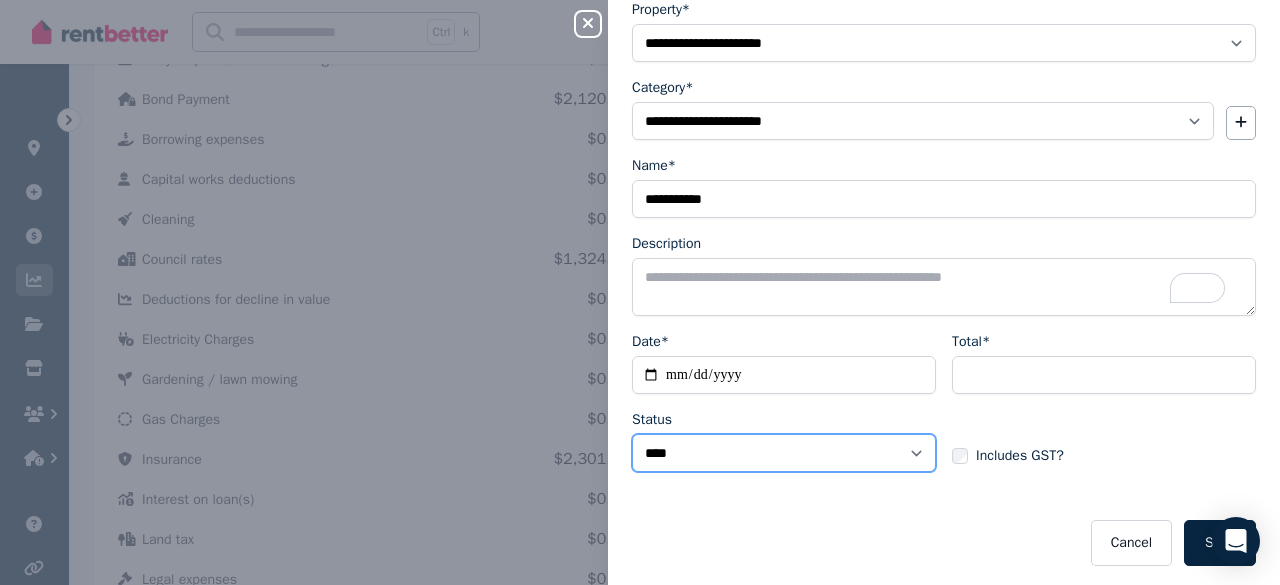 select on "**********" 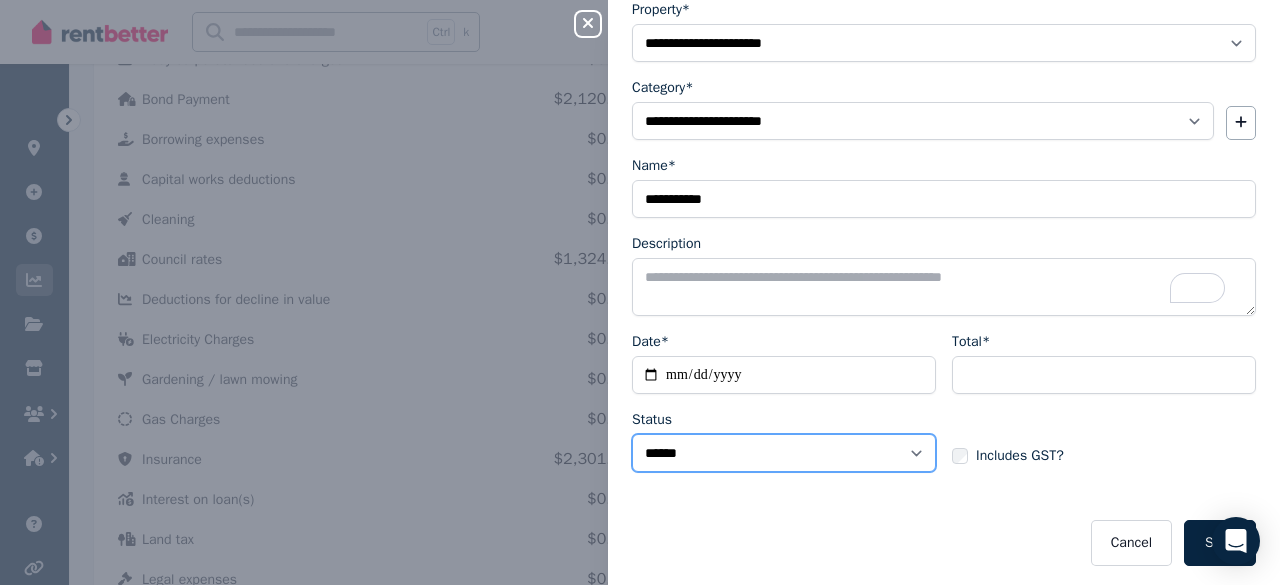 click on "****** ****" at bounding box center (784, 453) 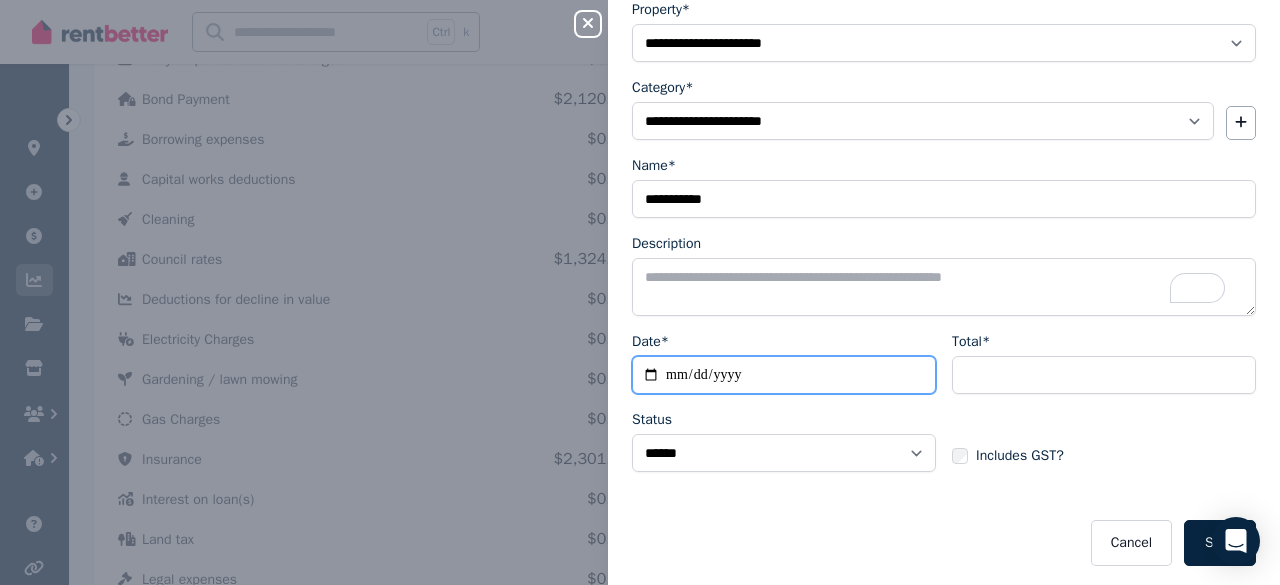 click on "Date*" at bounding box center [784, 375] 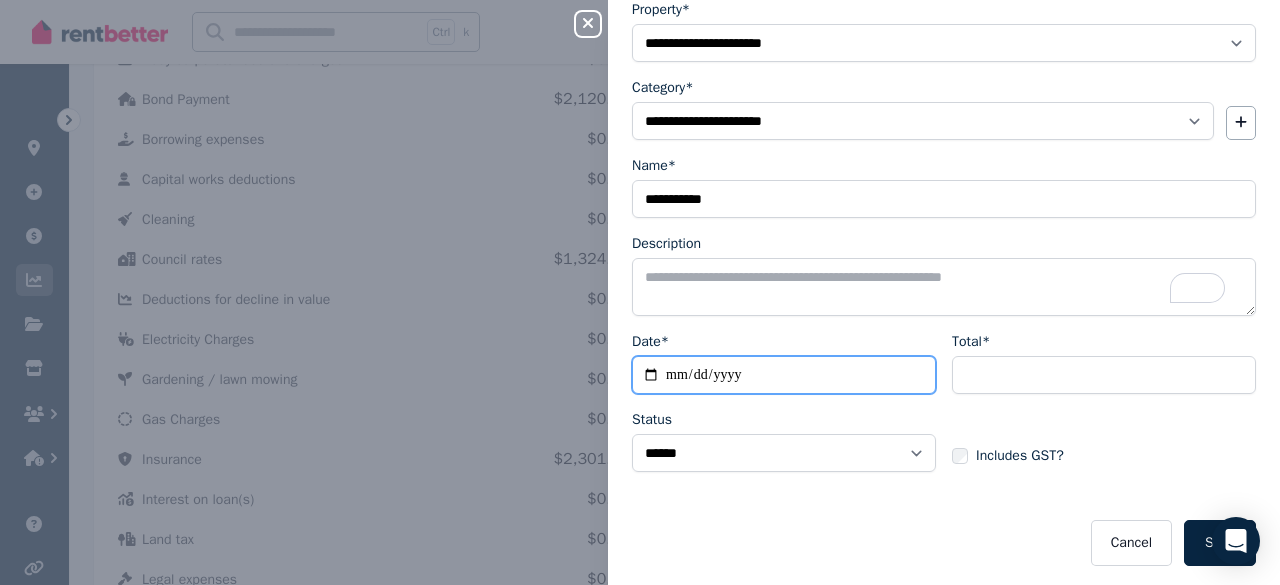 type on "**********" 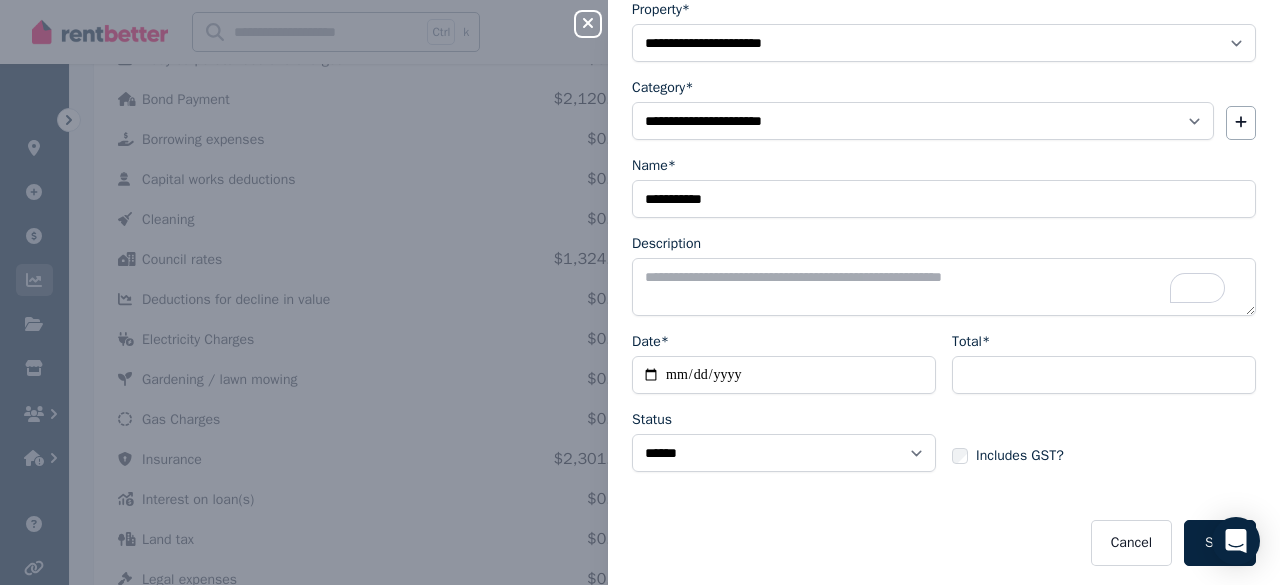 click on "Total*" at bounding box center [1104, 363] 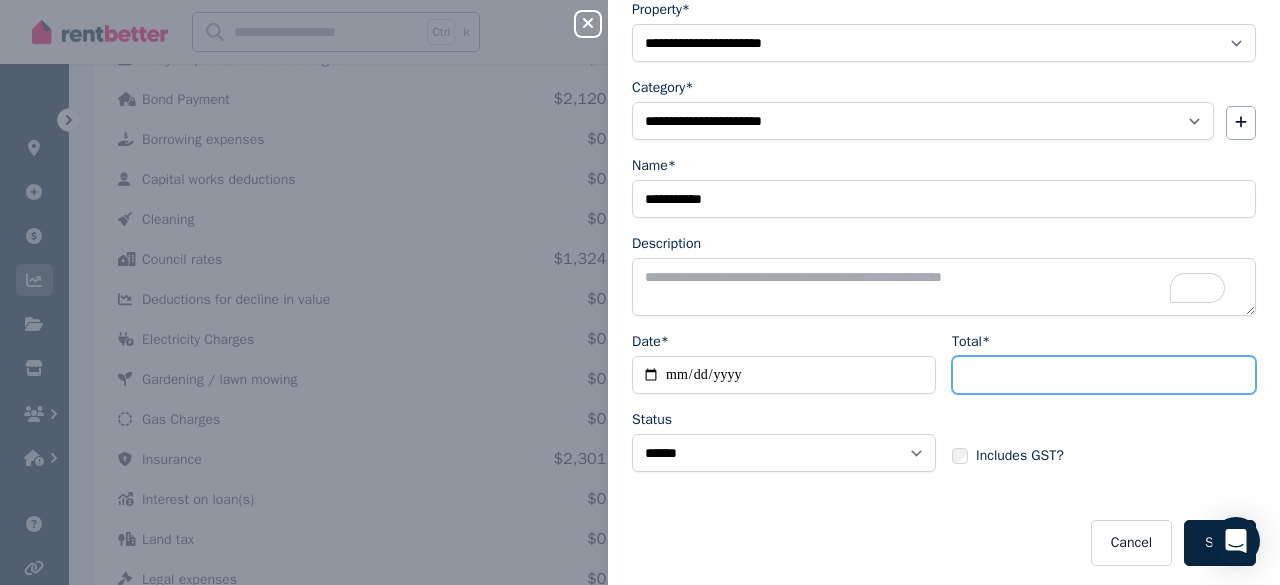 click on "Total*" at bounding box center [1104, 375] 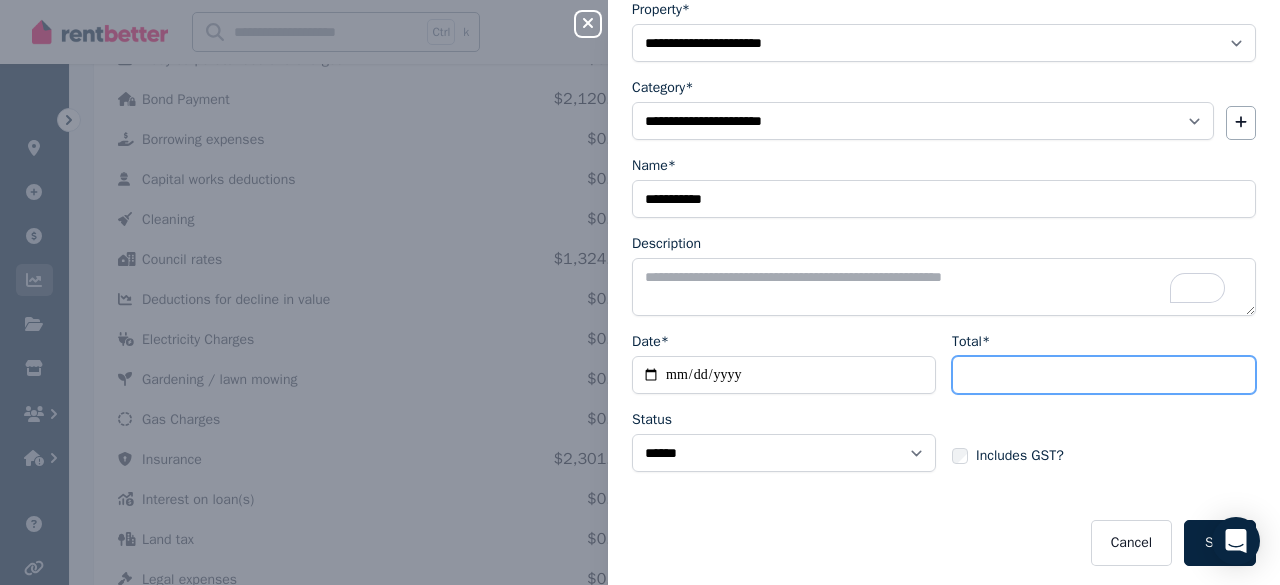 type on "******" 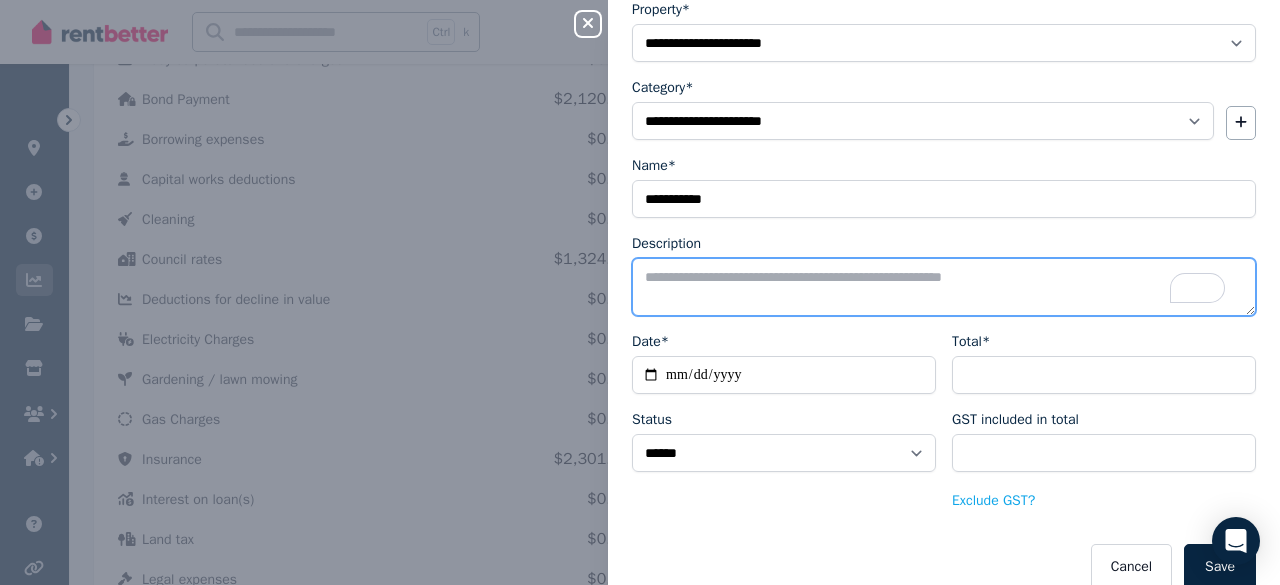 click on "Description" at bounding box center [944, 287] 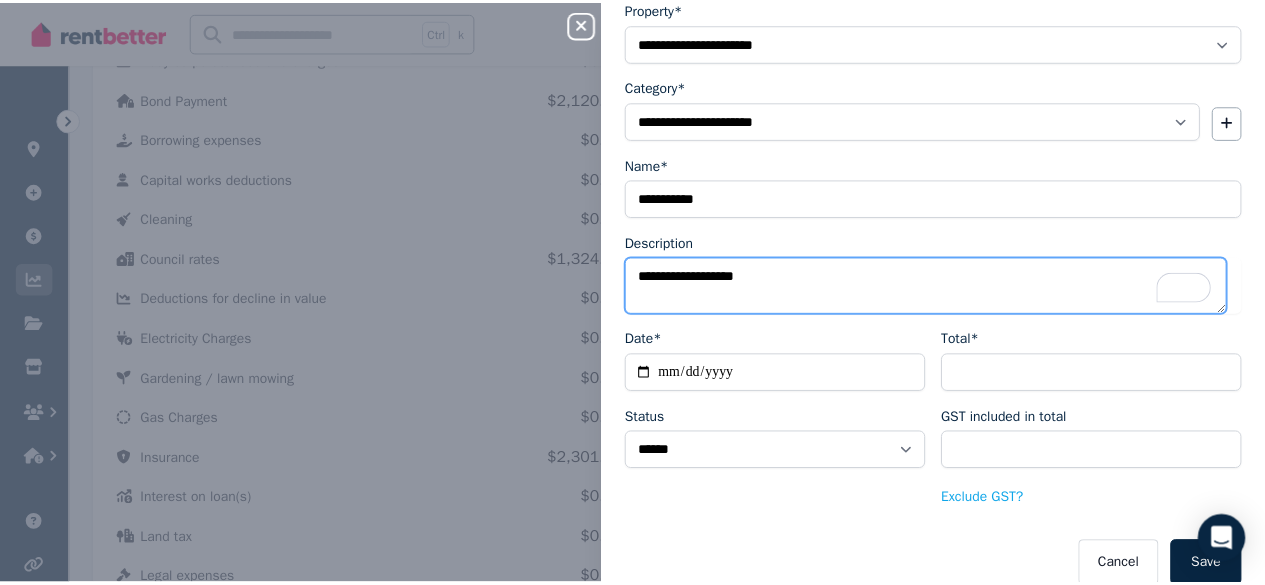 scroll, scrollTop: 150, scrollLeft: 0, axis: vertical 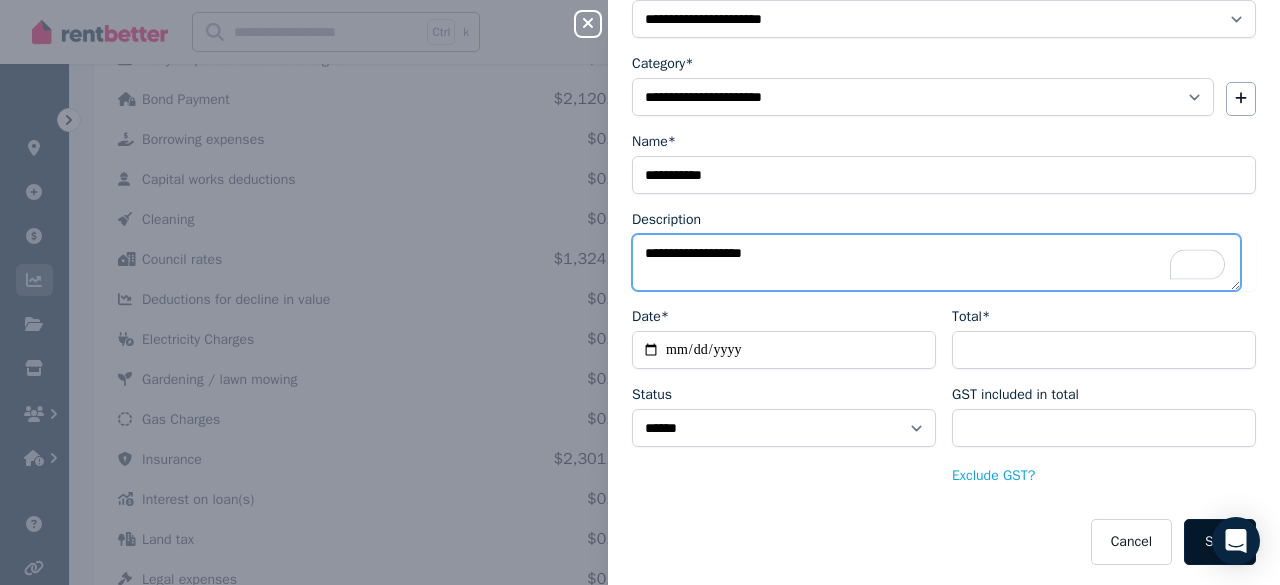 type on "**********" 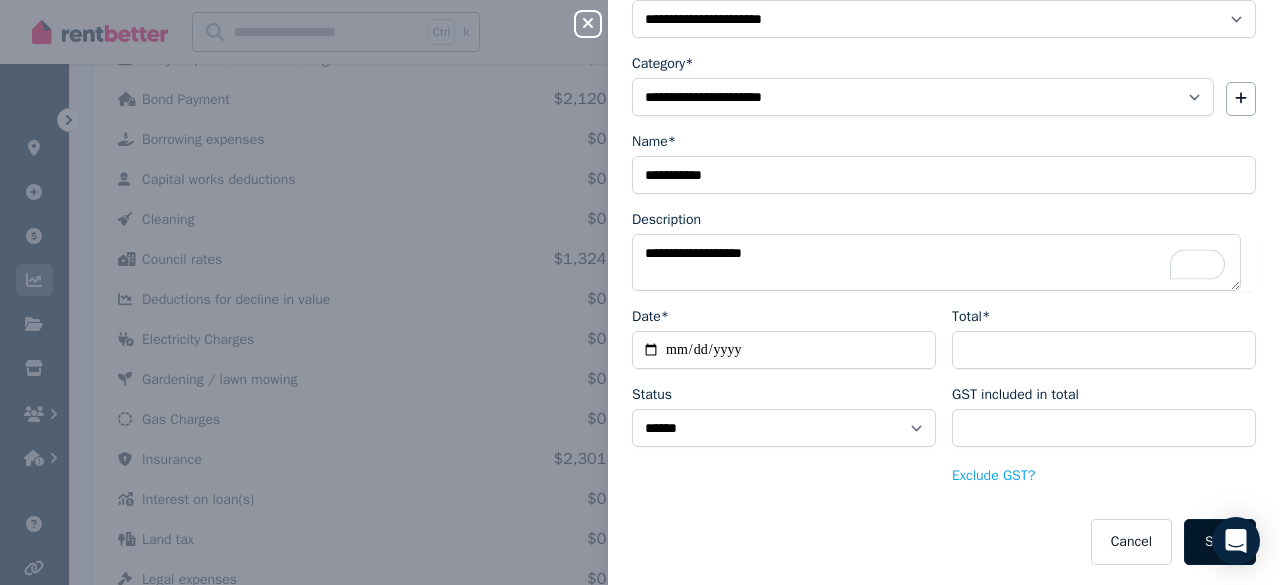 click on "Save" at bounding box center (1220, 542) 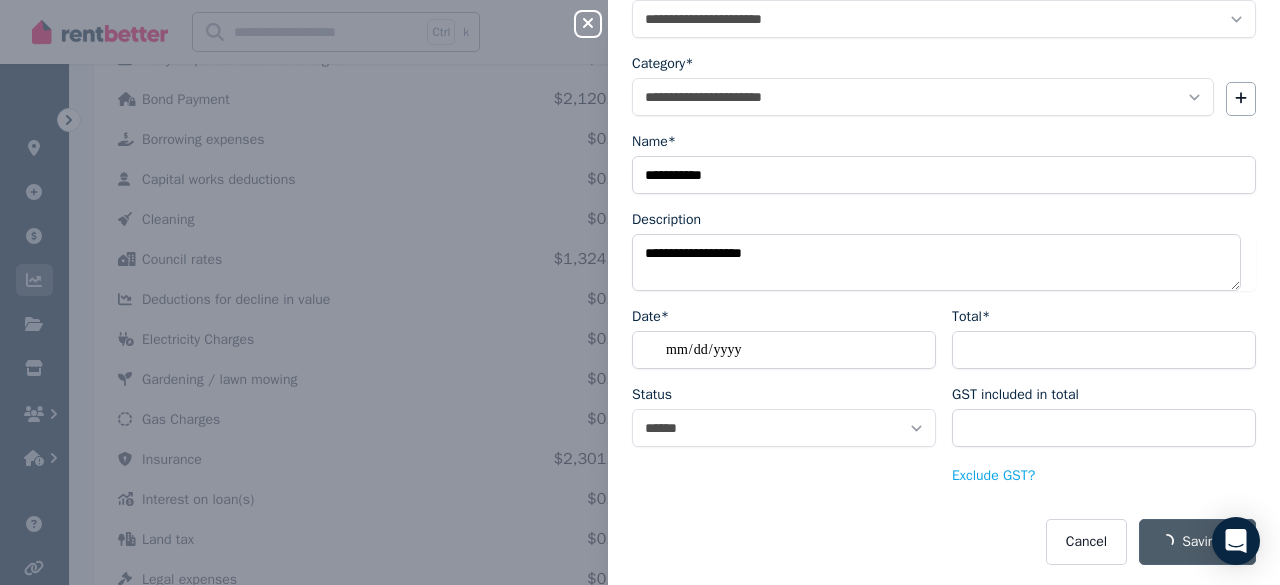 select 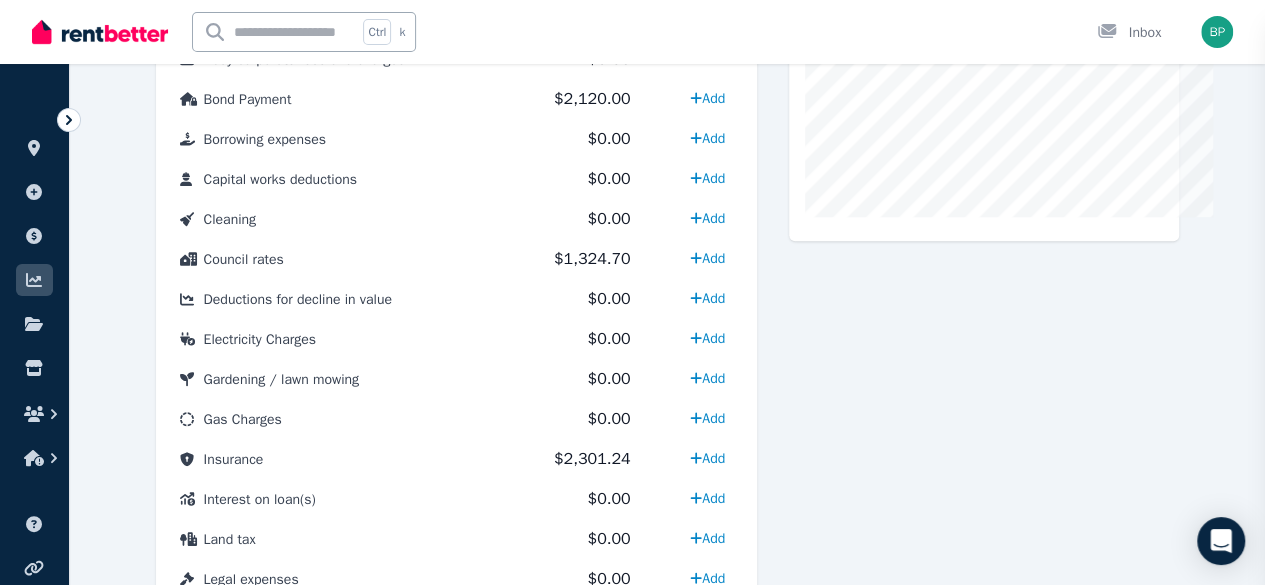 scroll, scrollTop: 126, scrollLeft: 0, axis: vertical 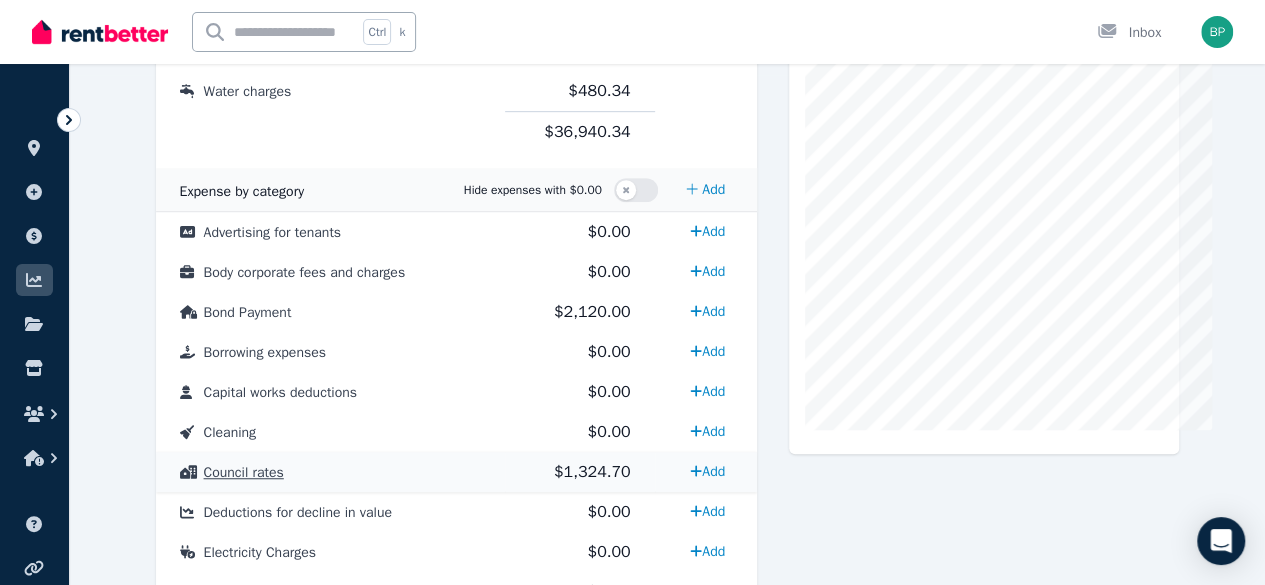 click on "Council rates" at bounding box center [244, 472] 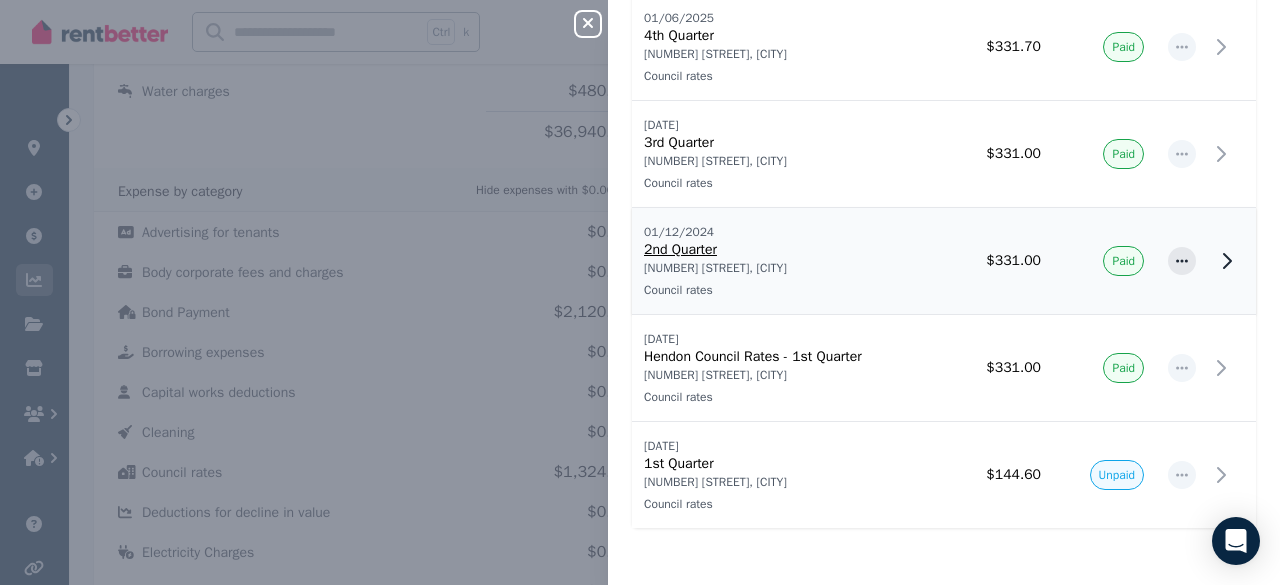 scroll, scrollTop: 0, scrollLeft: 0, axis: both 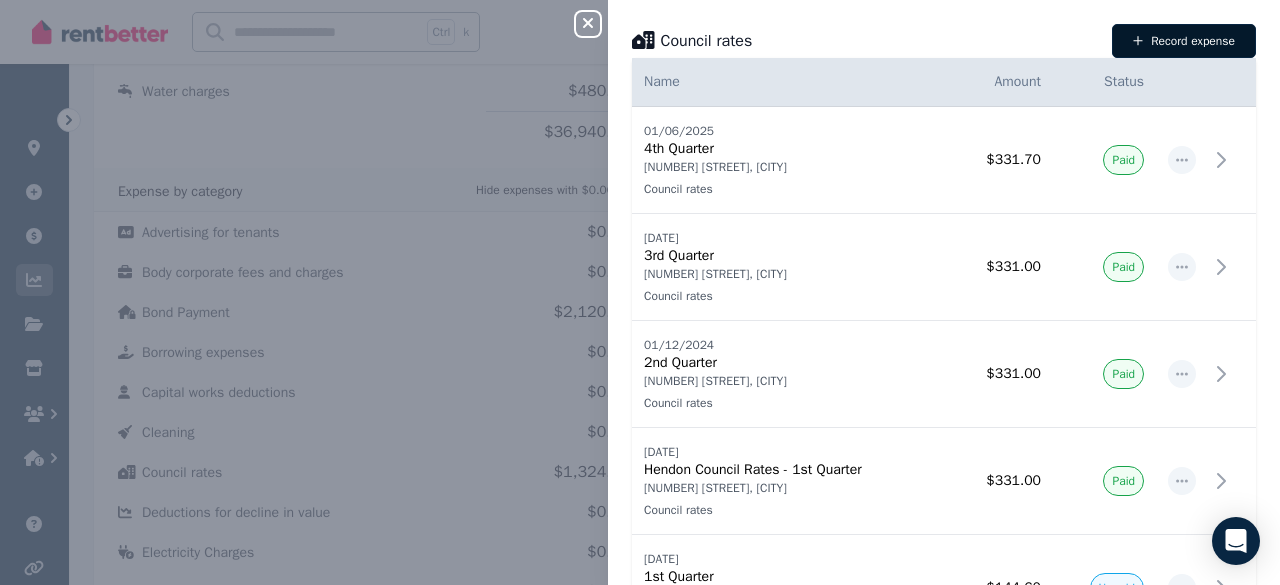 click on "Record expense" at bounding box center [1184, 41] 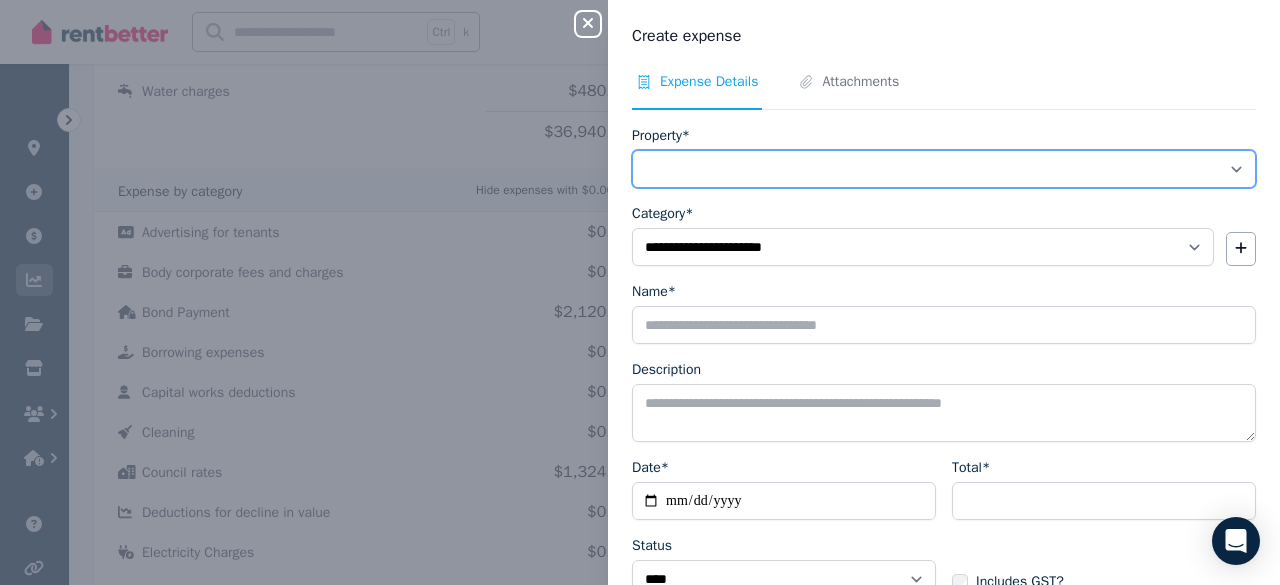 click on "**********" at bounding box center (944, 169) 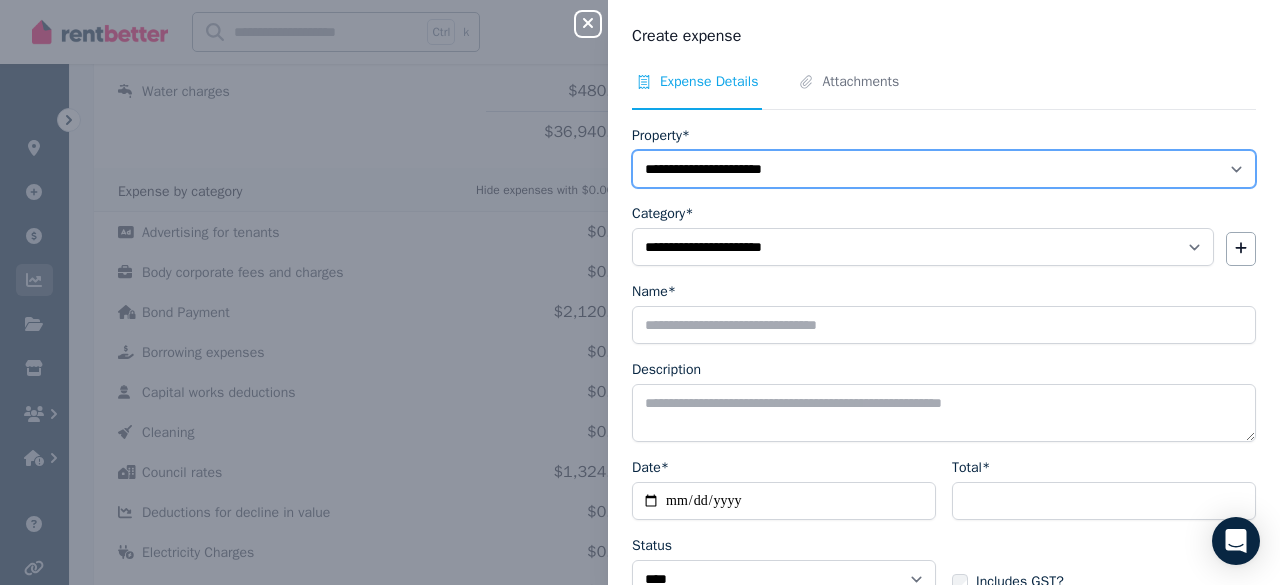 click on "**********" at bounding box center [944, 169] 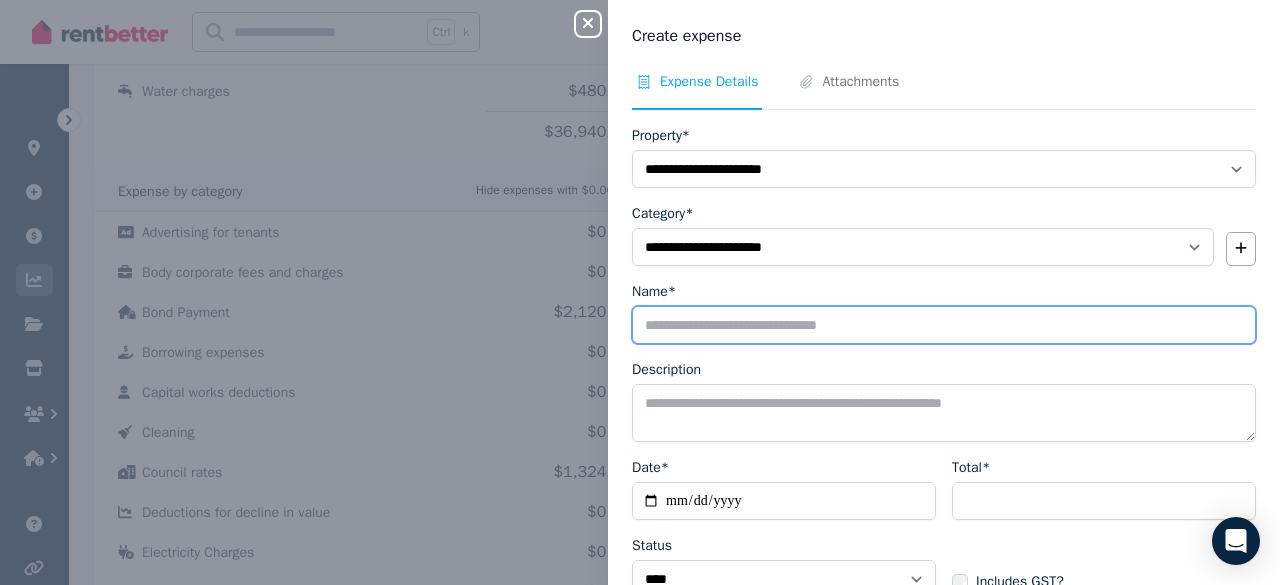 click on "Name*" at bounding box center [944, 325] 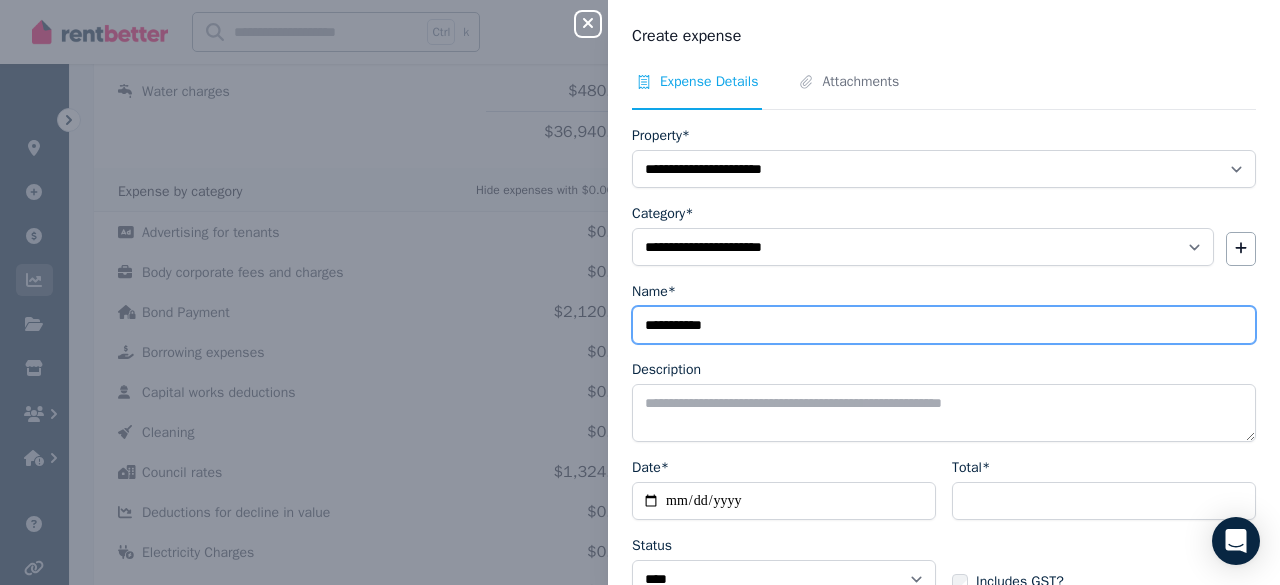 type on "**********" 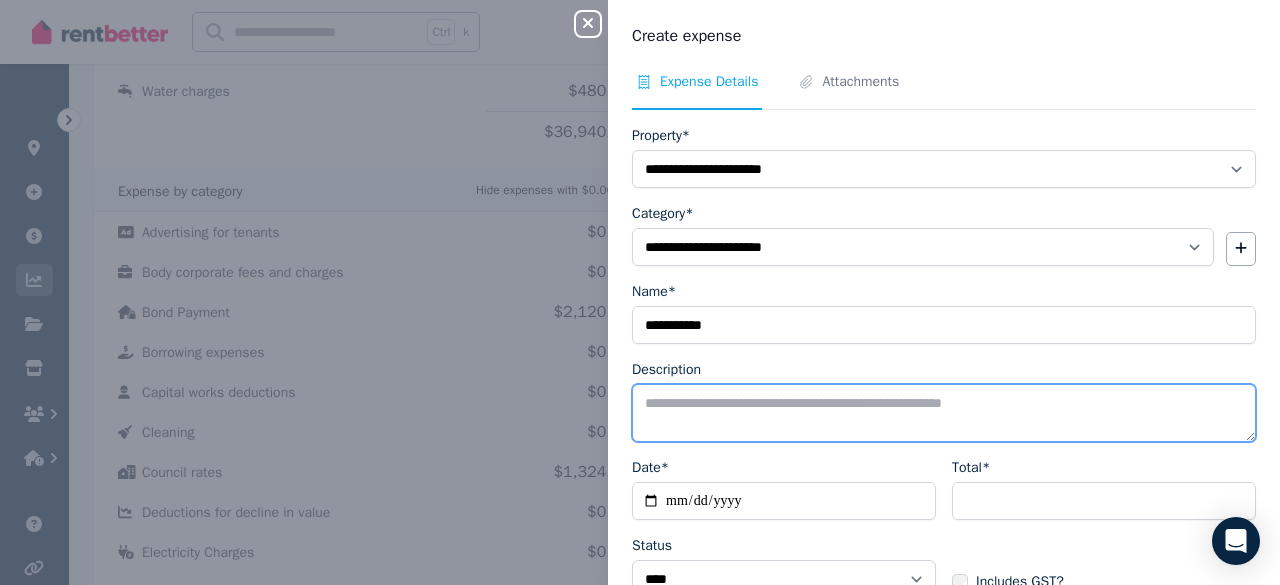 click on "Description" at bounding box center (944, 413) 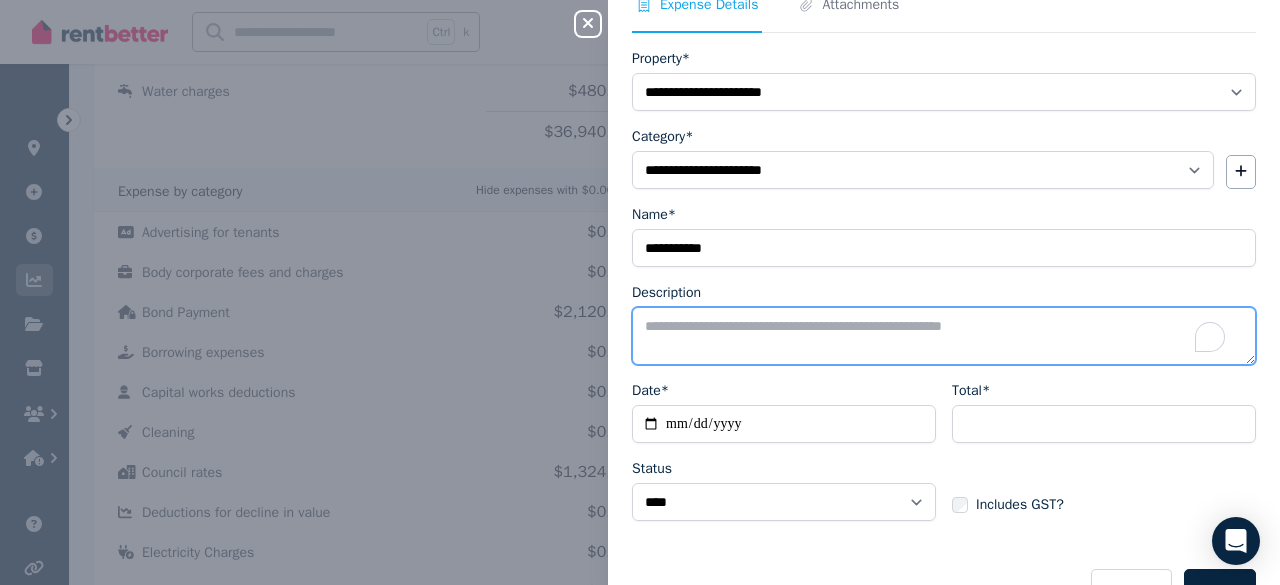 scroll, scrollTop: 78, scrollLeft: 0, axis: vertical 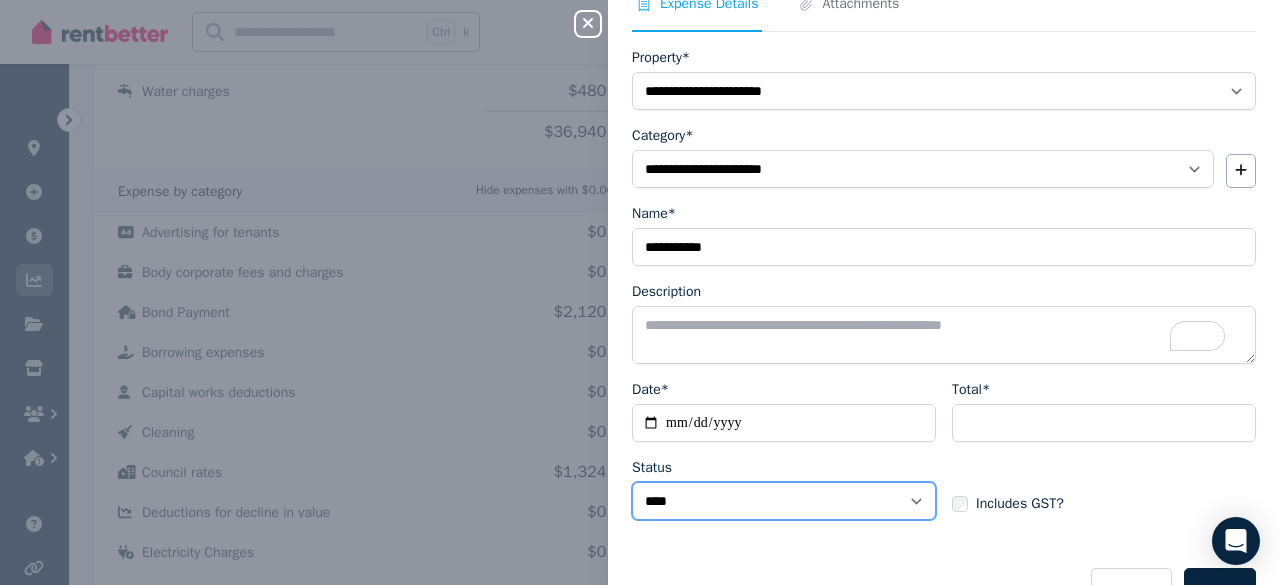 click on "****** ****" at bounding box center [784, 501] 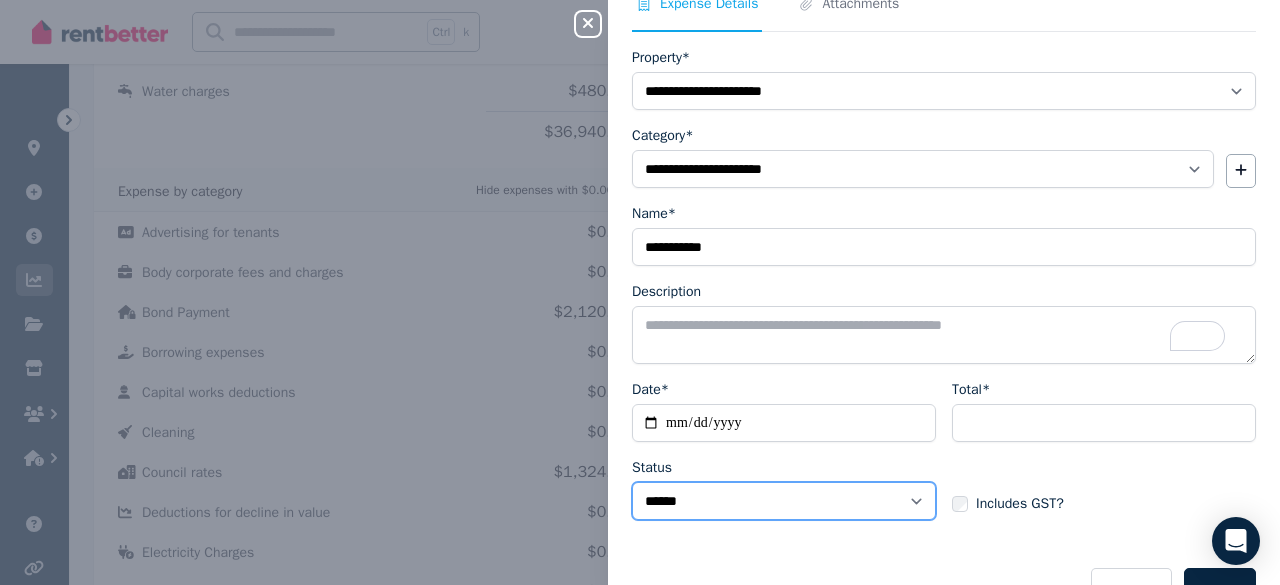 click on "****** ****" at bounding box center [784, 501] 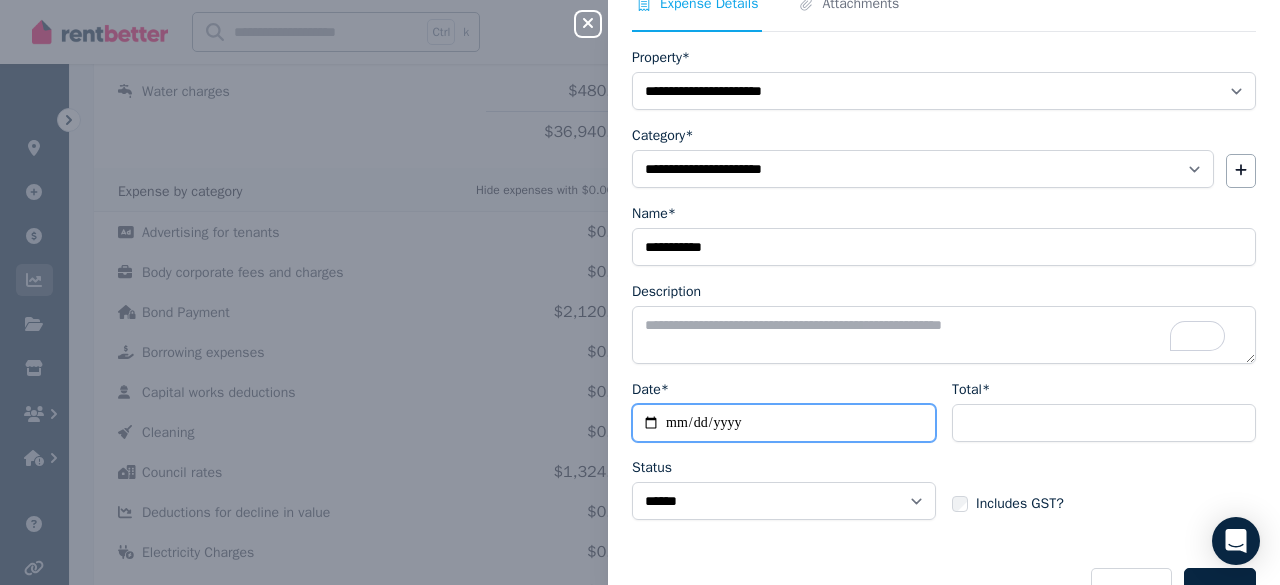 click on "Date*" at bounding box center [784, 423] 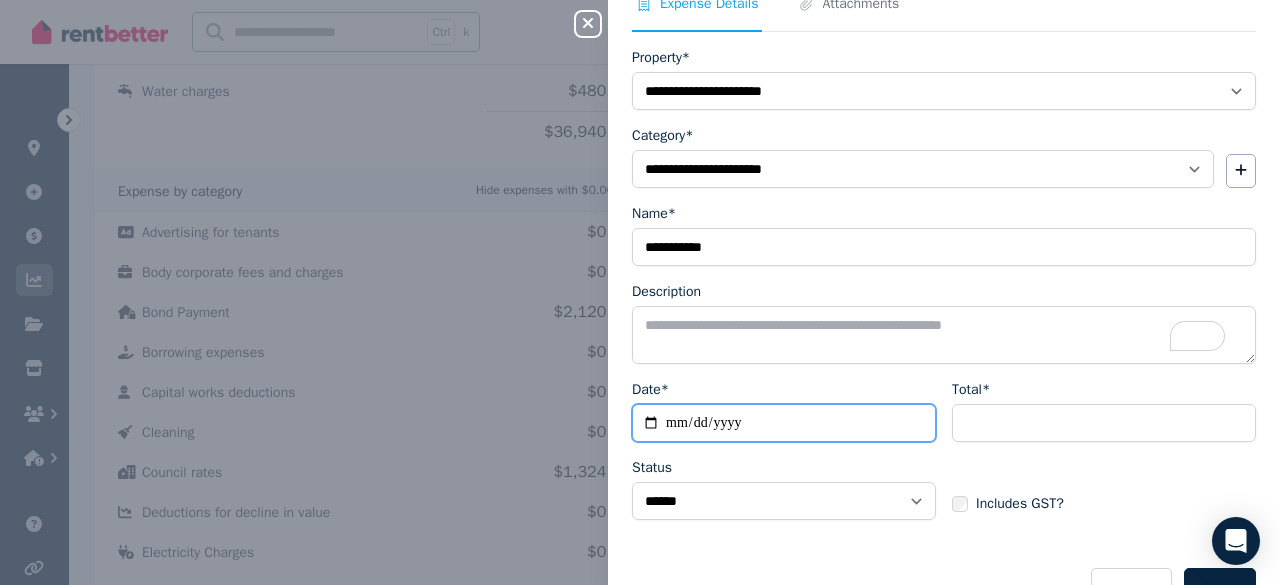 type on "**********" 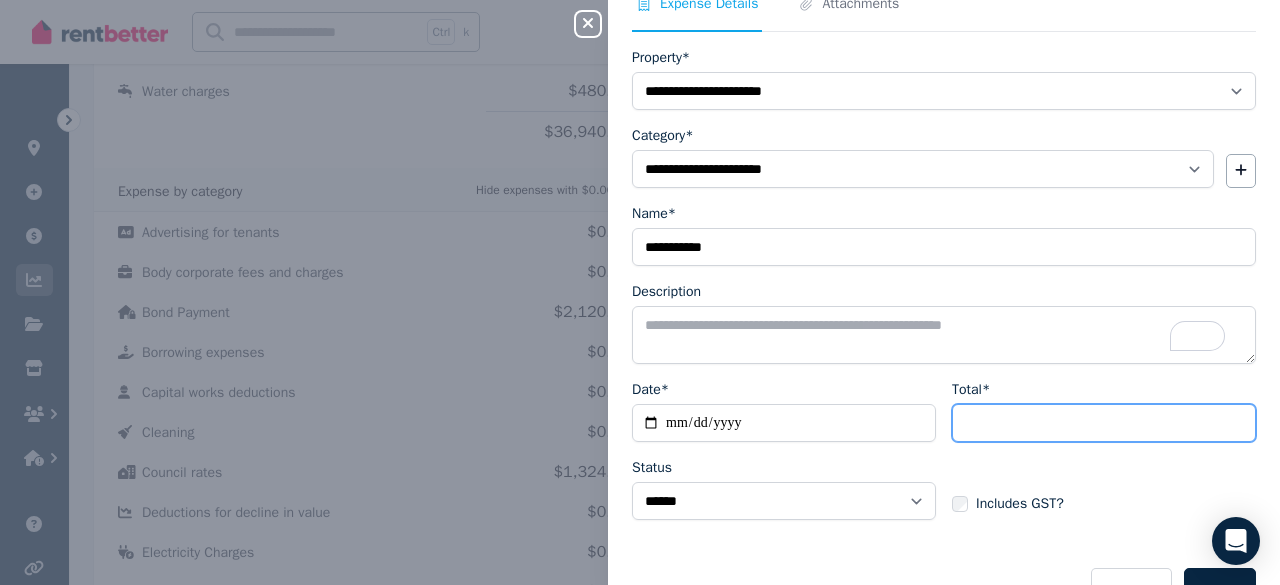 click on "Total*" at bounding box center [1104, 423] 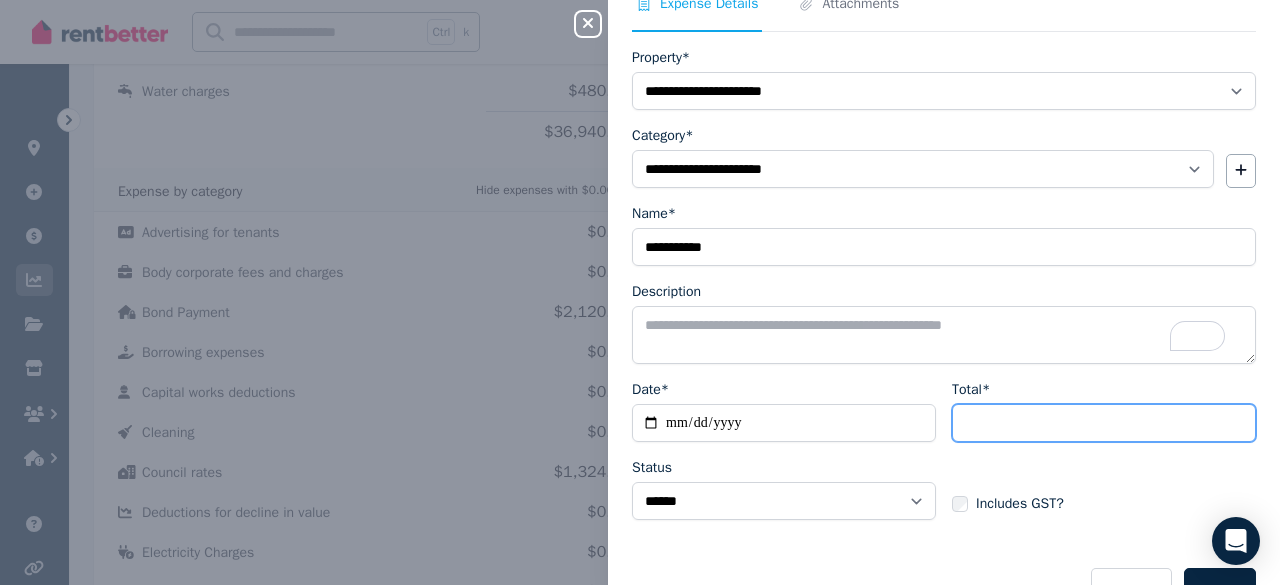 type on "******" 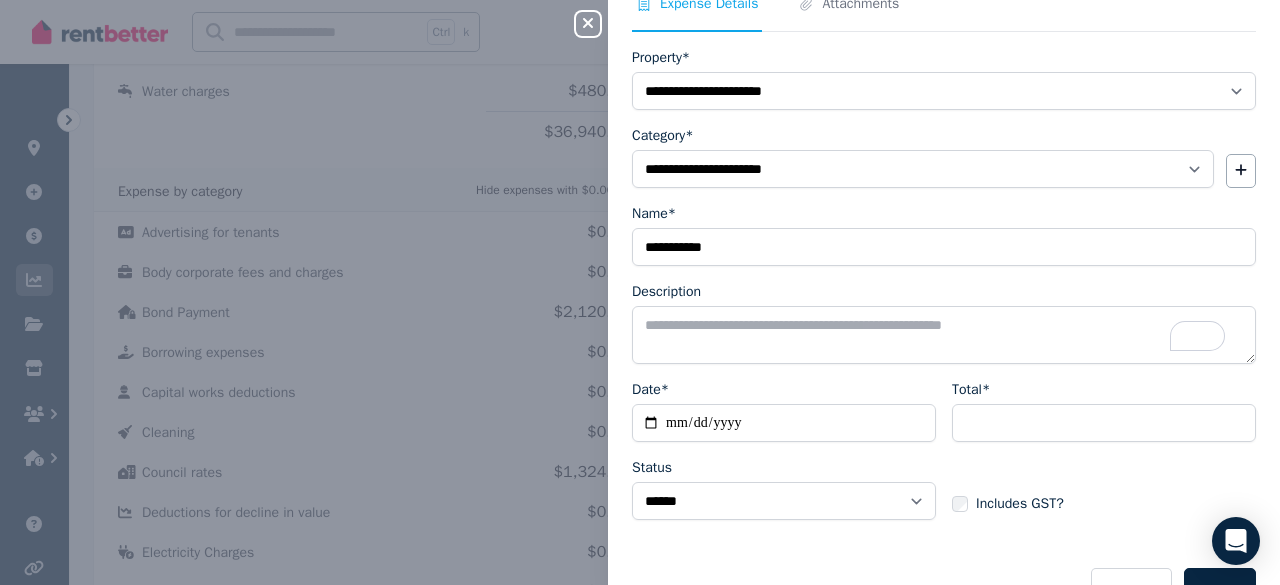 click on "Total* ****** Includes GST?" at bounding box center (1104, 458) 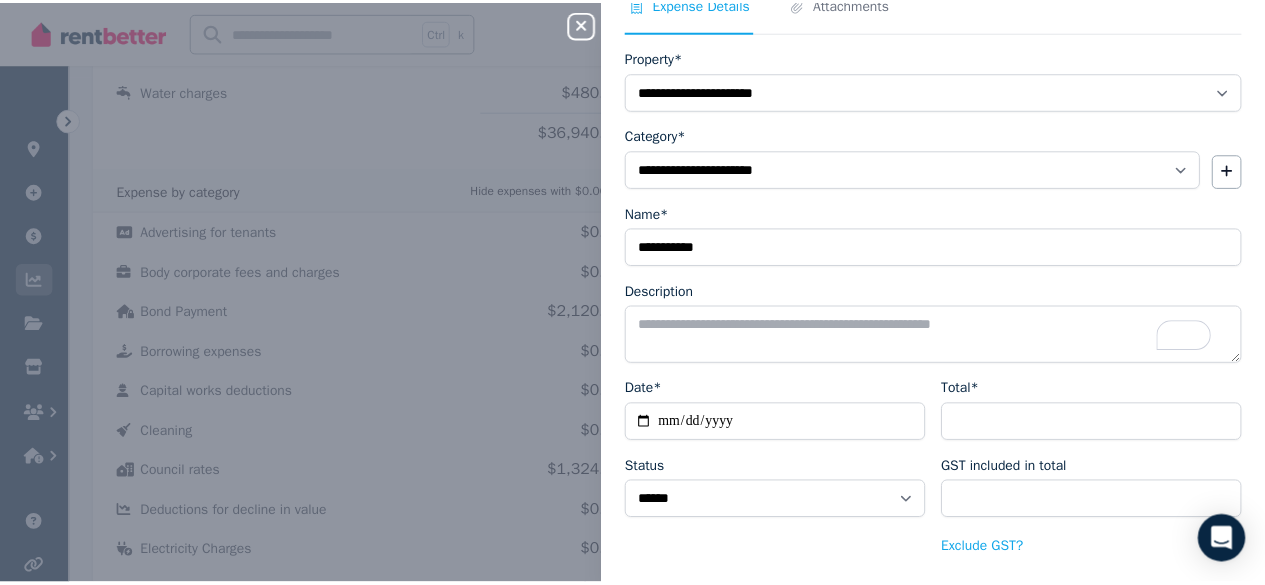 scroll, scrollTop: 150, scrollLeft: 0, axis: vertical 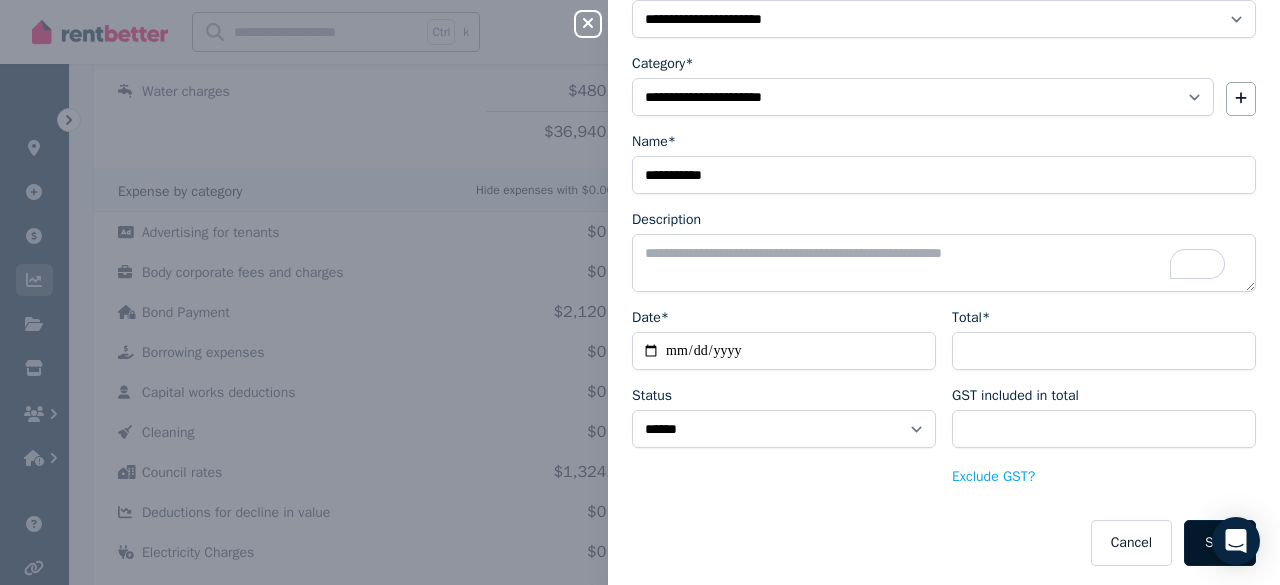 click on "Save" at bounding box center (1220, 543) 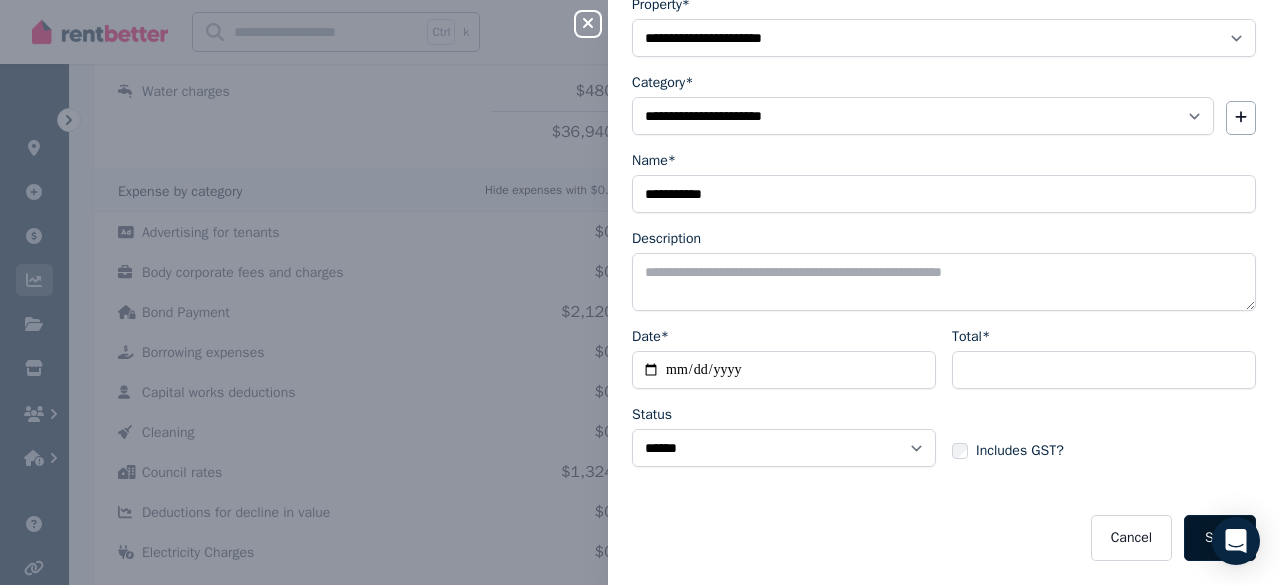 select 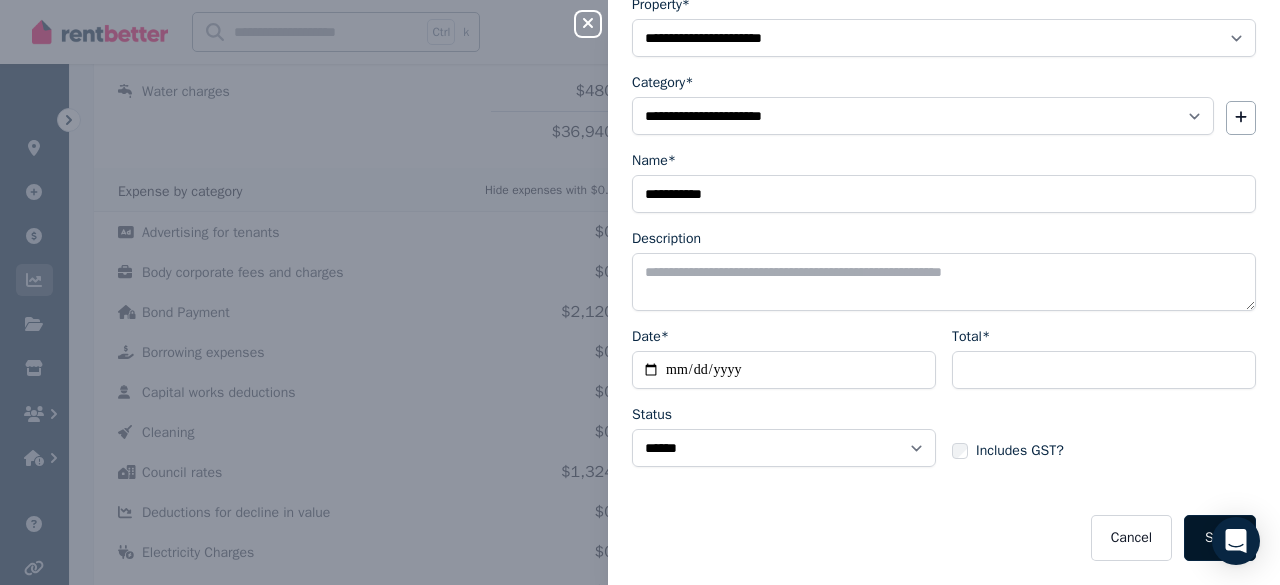 select 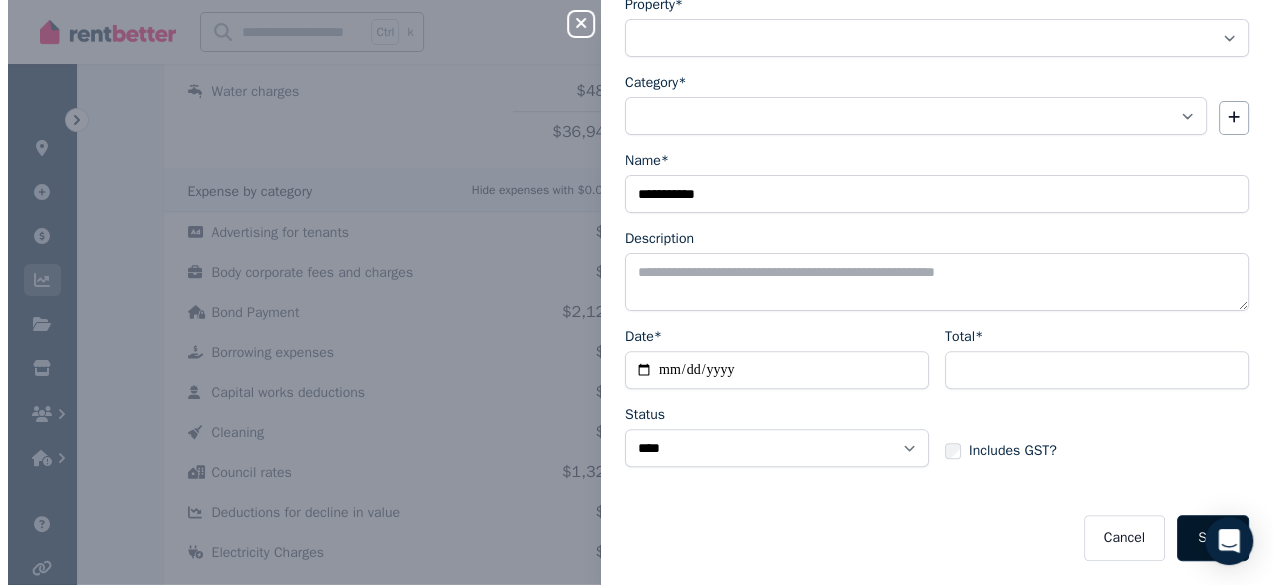 scroll, scrollTop: 126, scrollLeft: 0, axis: vertical 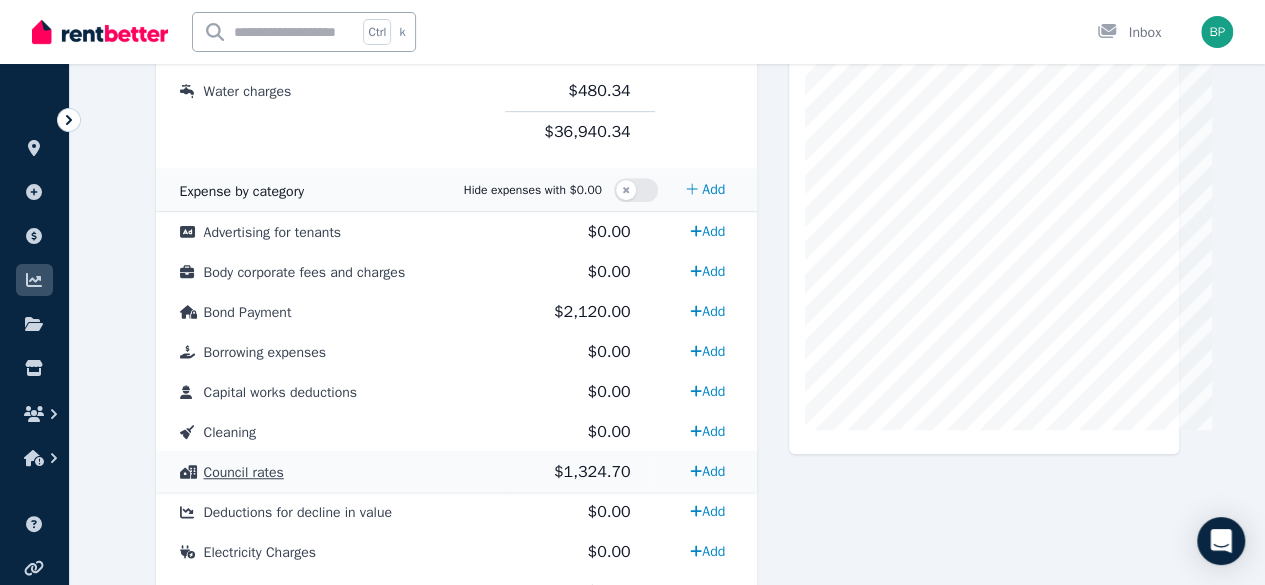 click on "Council rates" at bounding box center [330, 472] 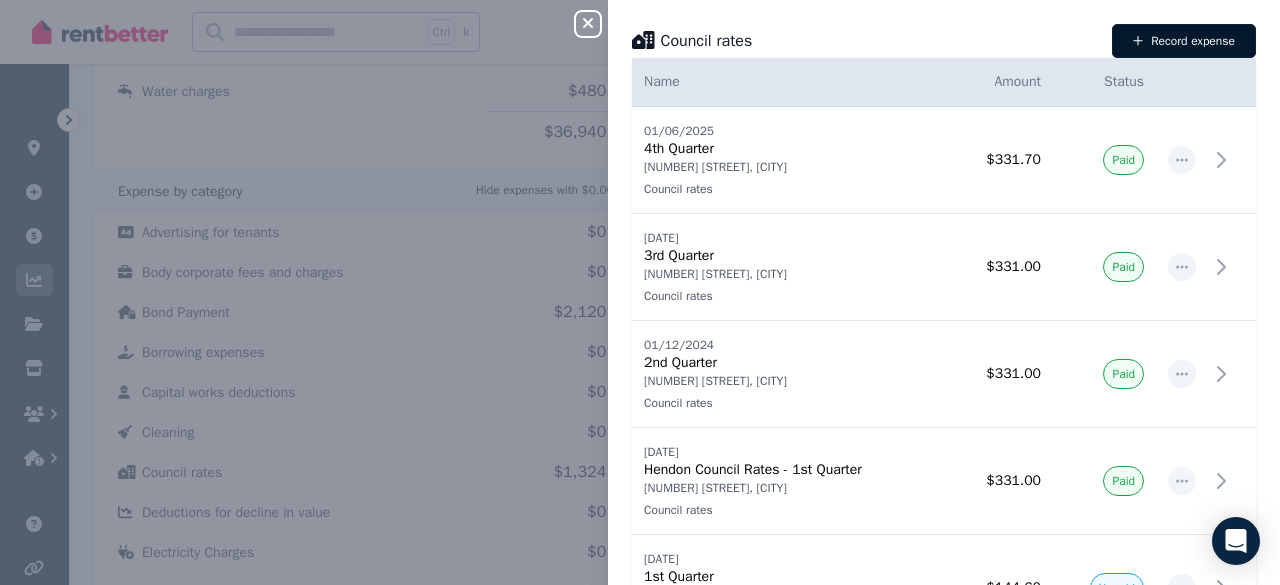 click on "Record expense" at bounding box center [1184, 41] 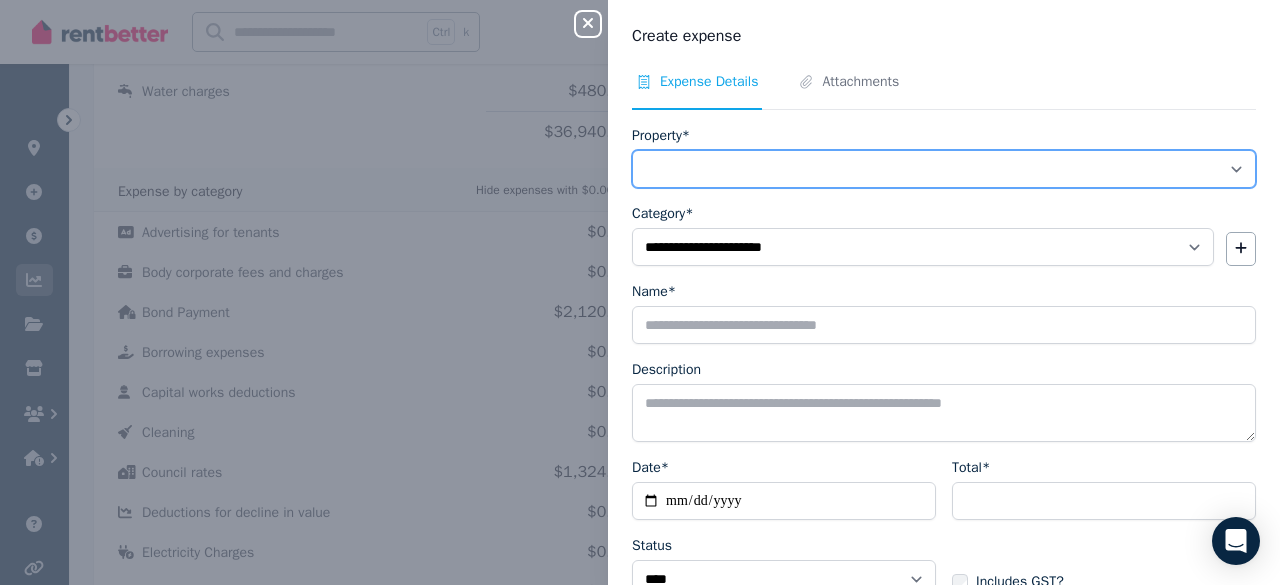 click on "**********" at bounding box center [944, 169] 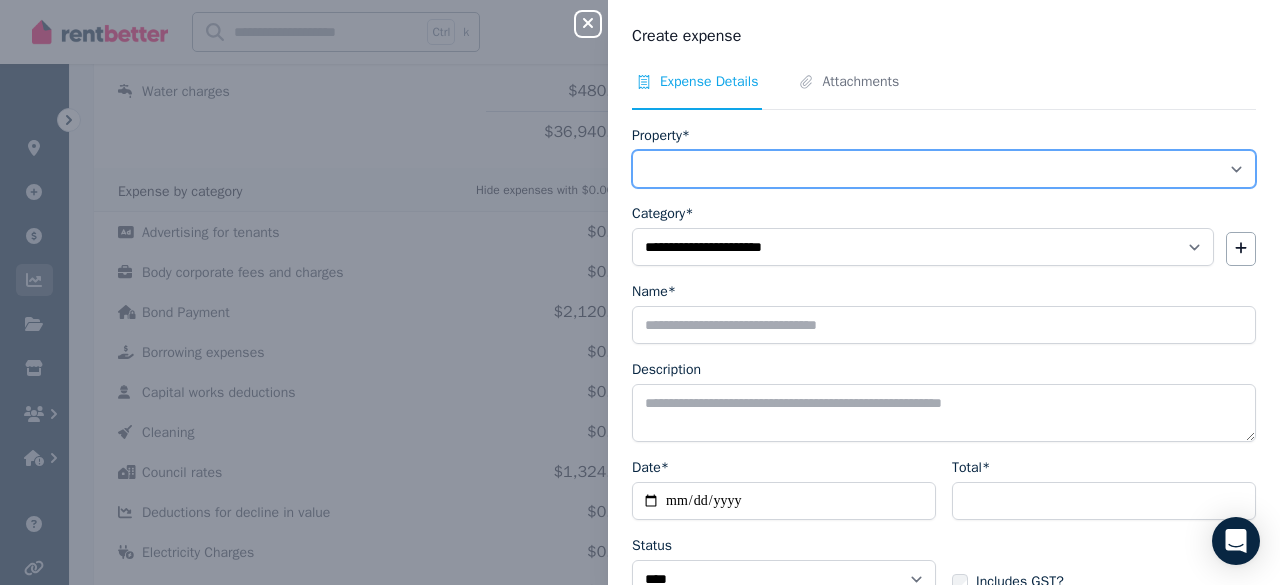 select on "**********" 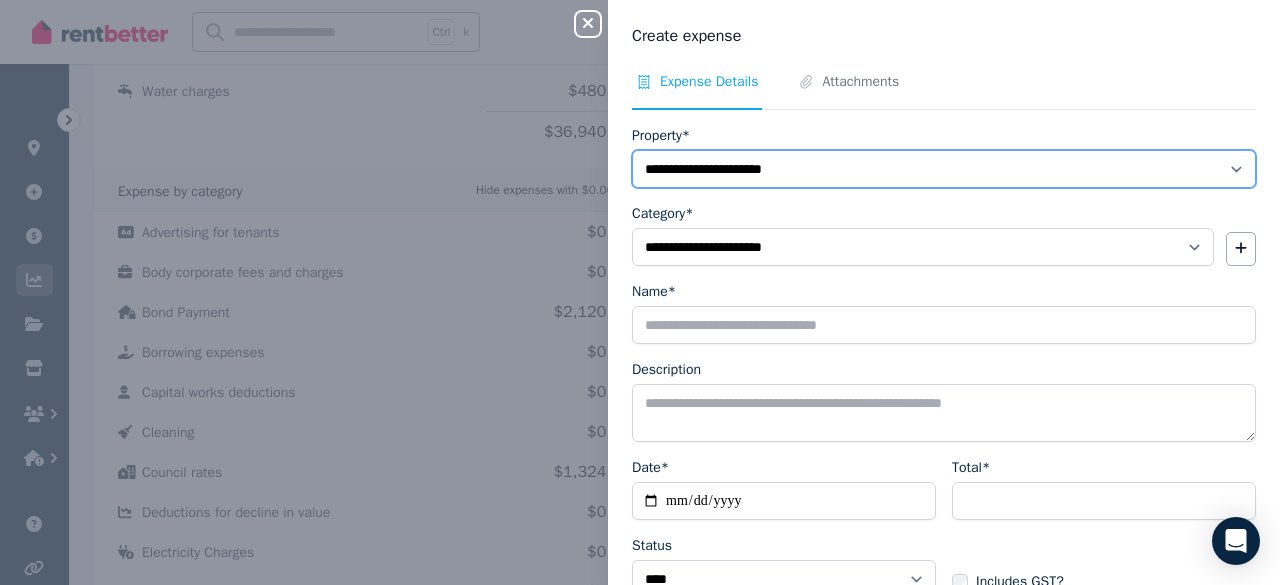 click on "**********" at bounding box center (944, 169) 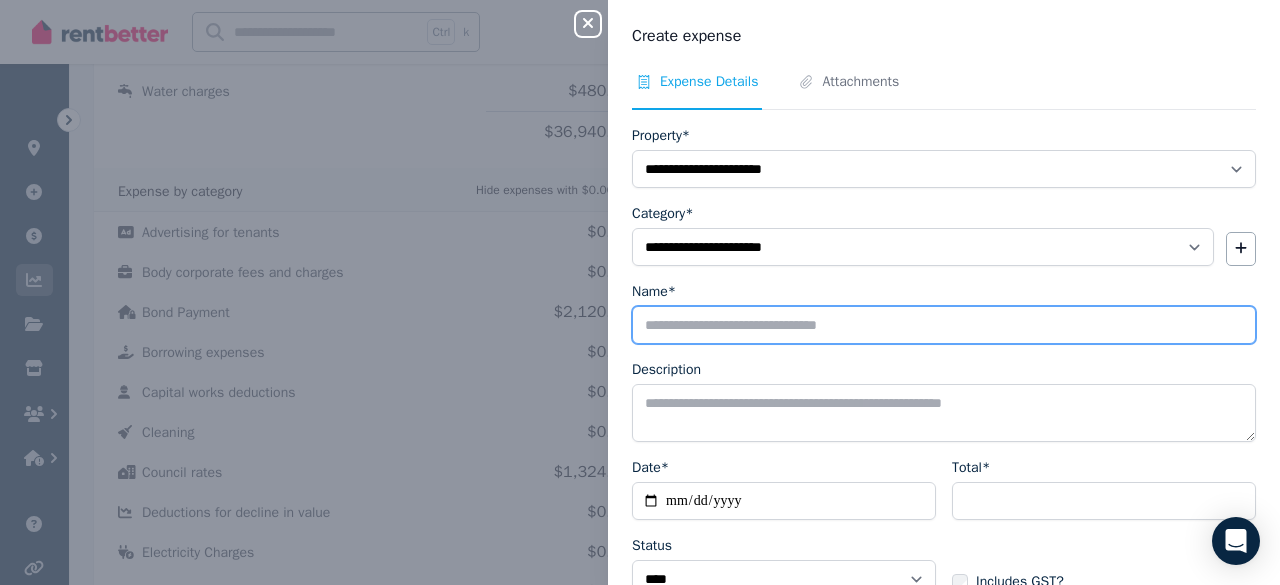click on "Name*" at bounding box center (944, 325) 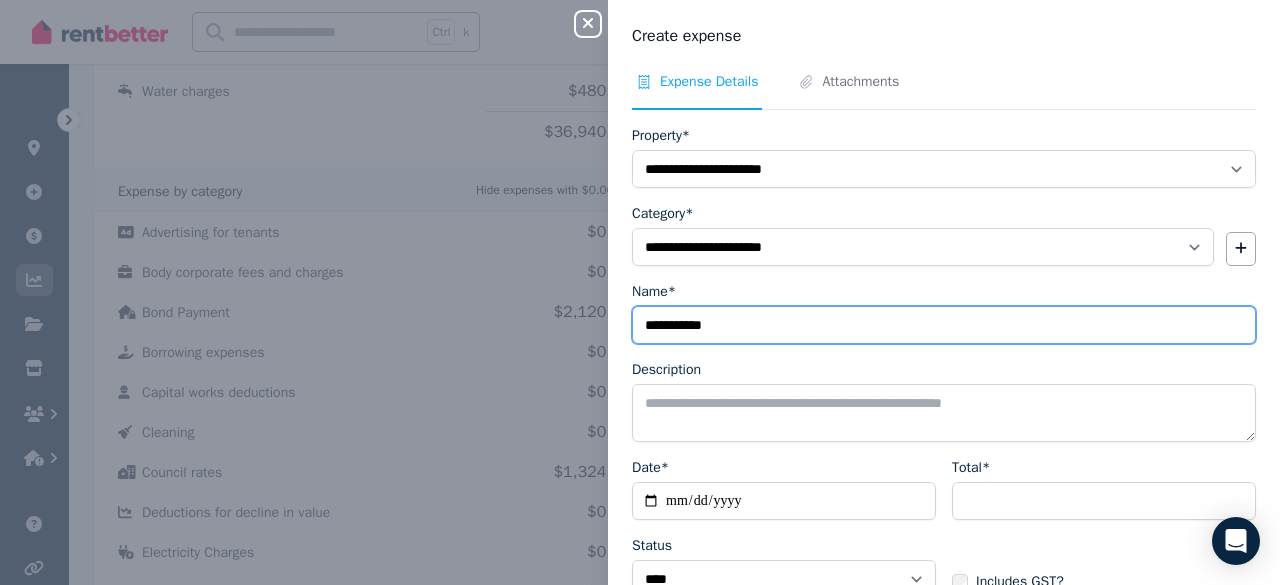 type on "**********" 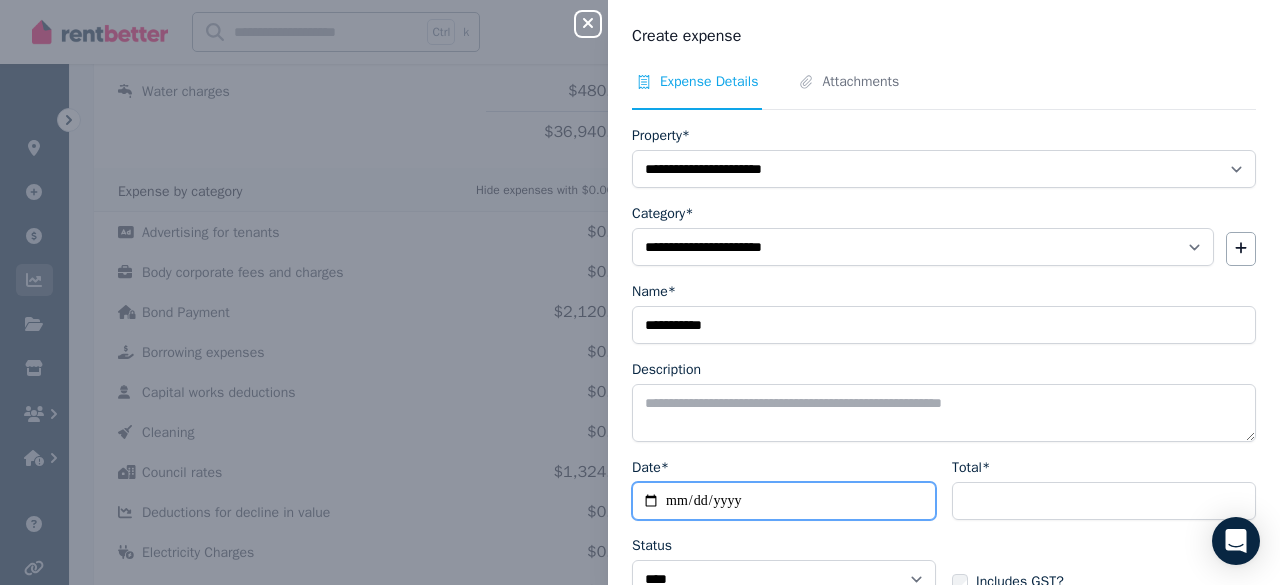 click on "Date*" at bounding box center (784, 501) 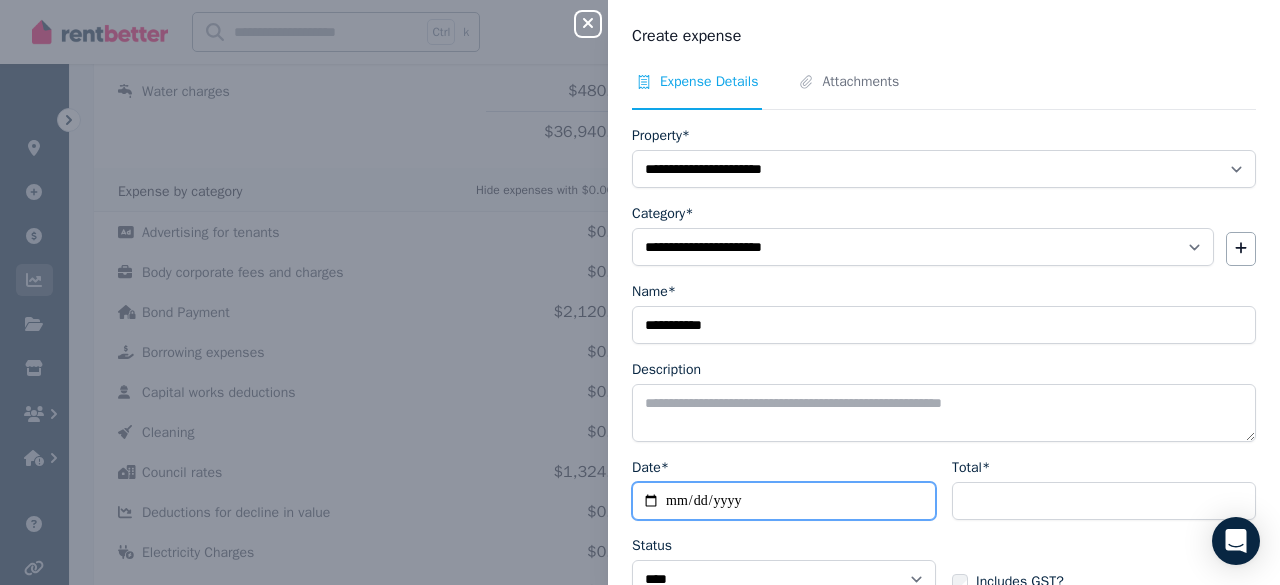 type on "**********" 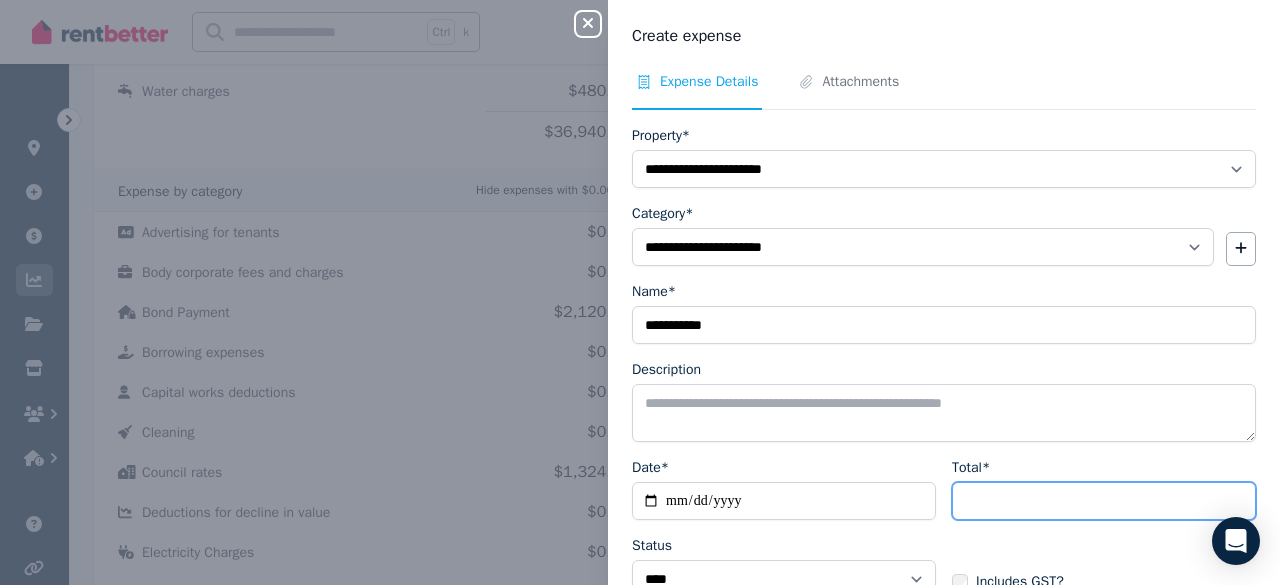 click on "Total*" at bounding box center [1104, 501] 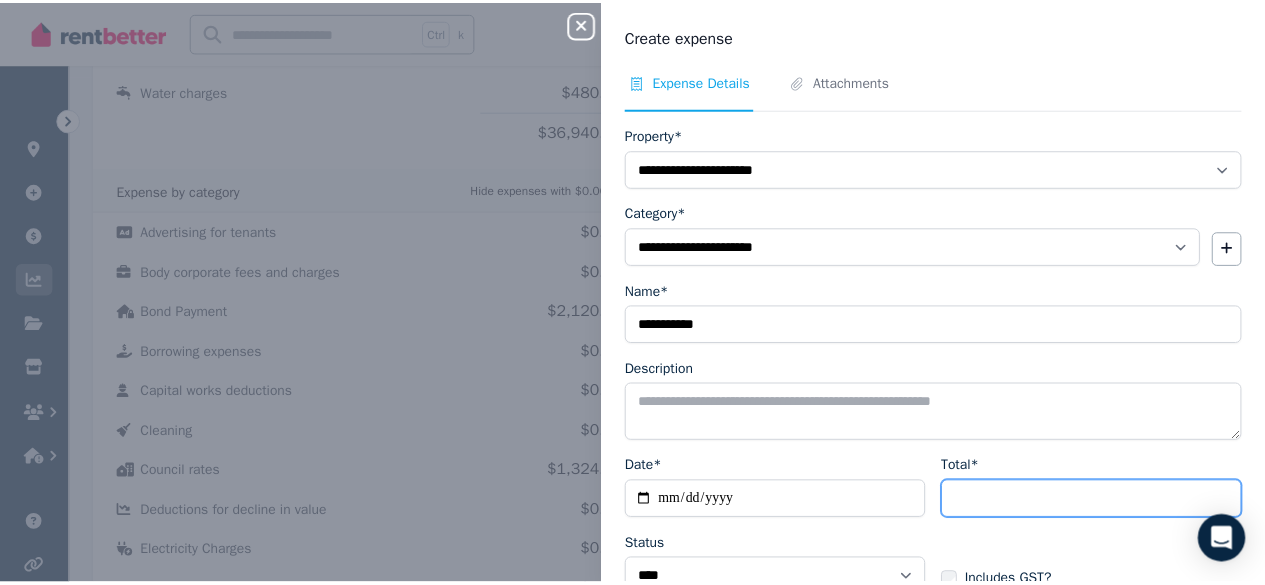 scroll, scrollTop: 126, scrollLeft: 0, axis: vertical 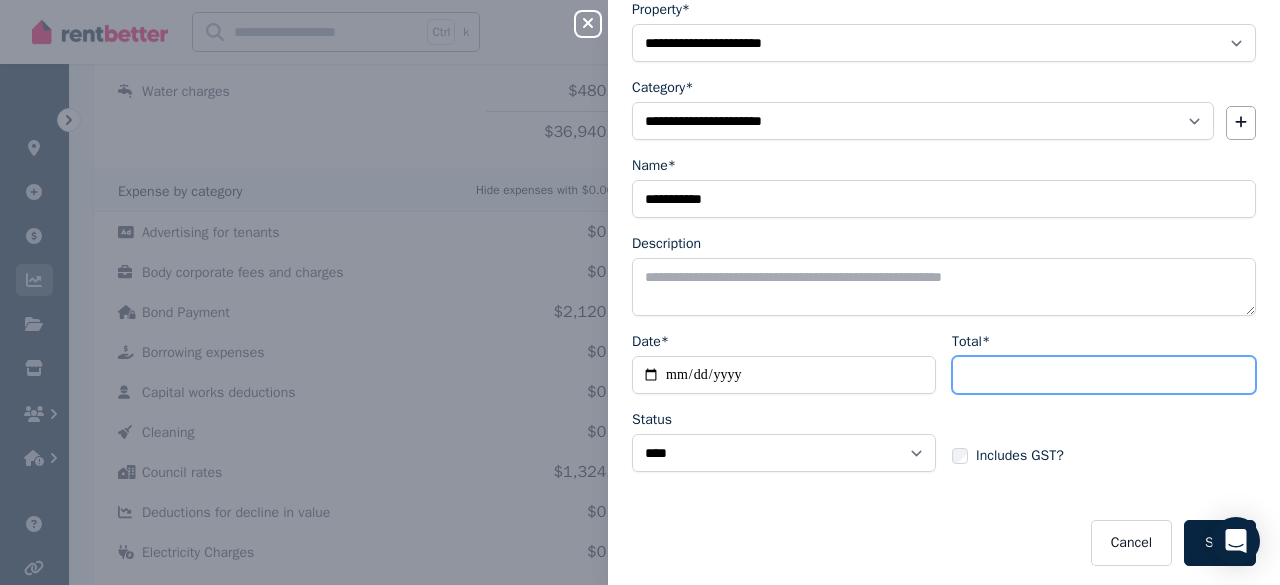 type on "***" 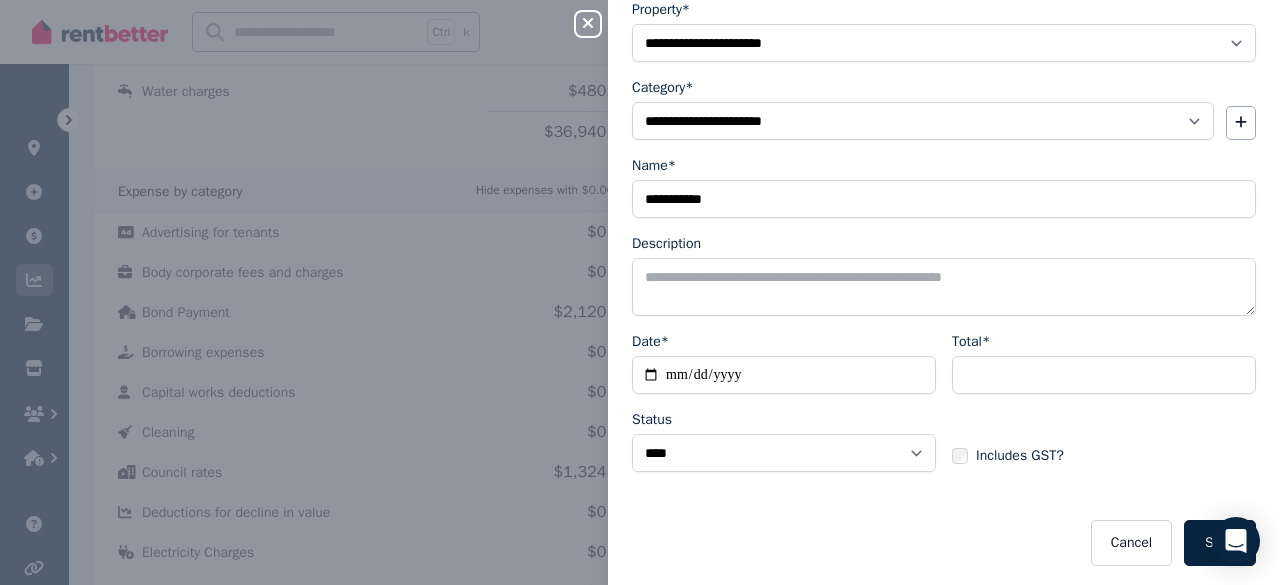 click on "**********" at bounding box center (944, 410) 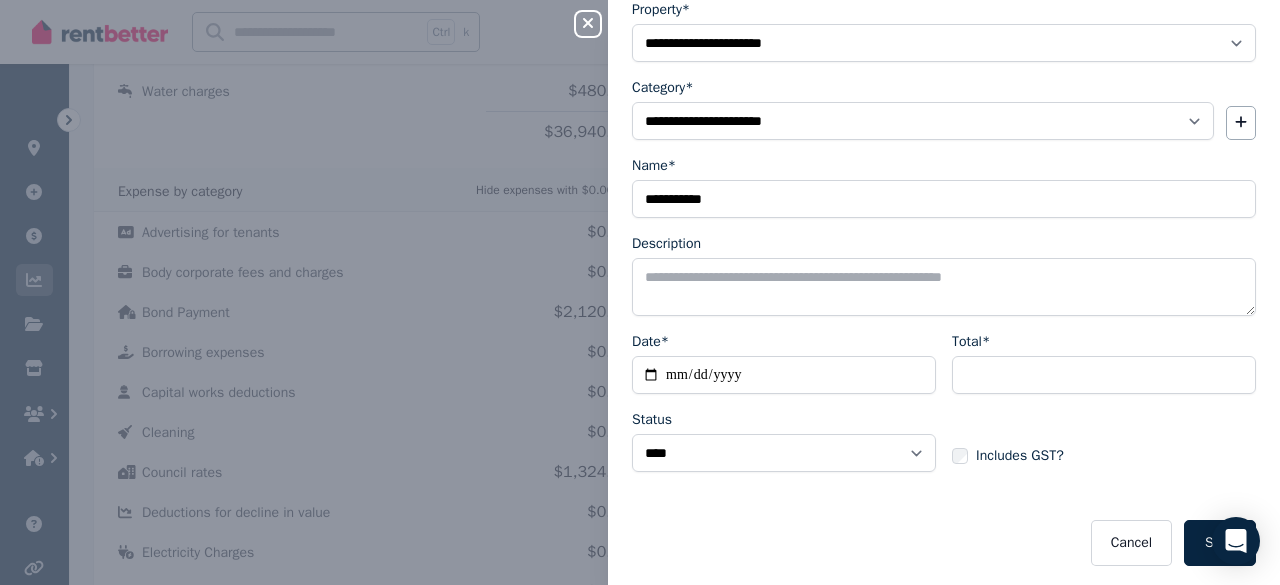 click on "**********" at bounding box center [784, 410] 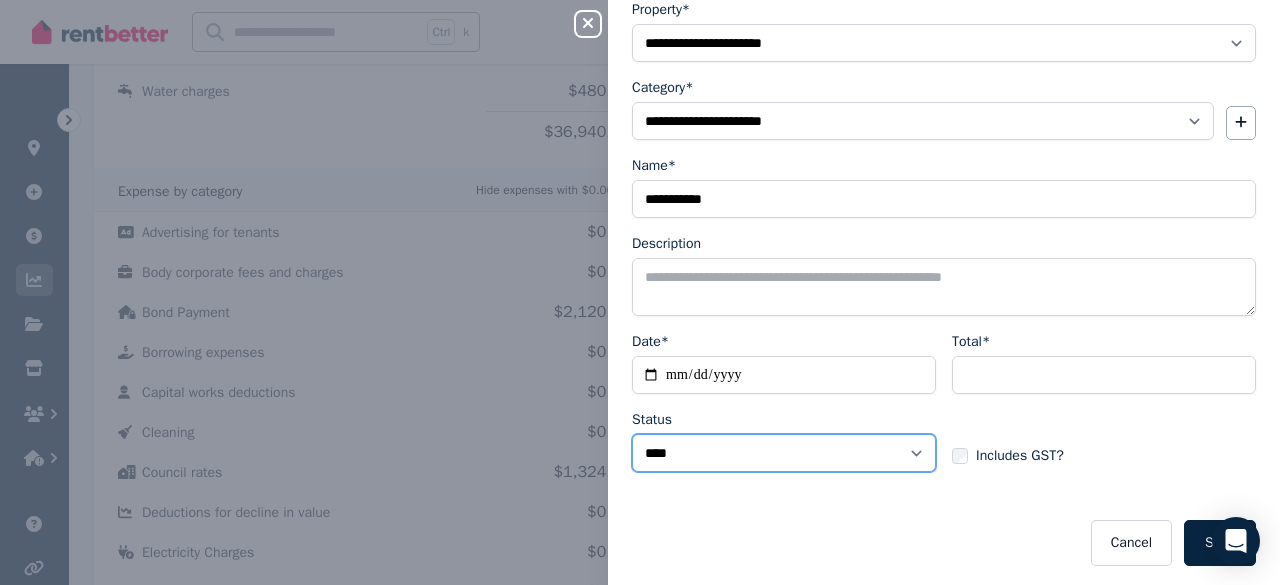 click on "****** ****" at bounding box center [784, 453] 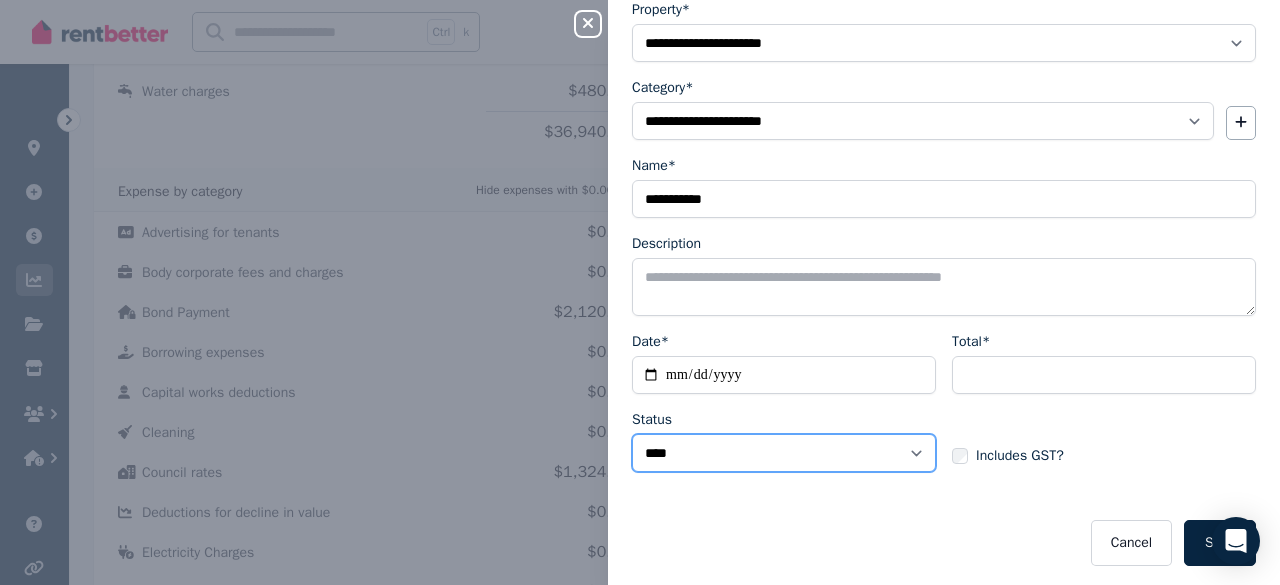 select on "**********" 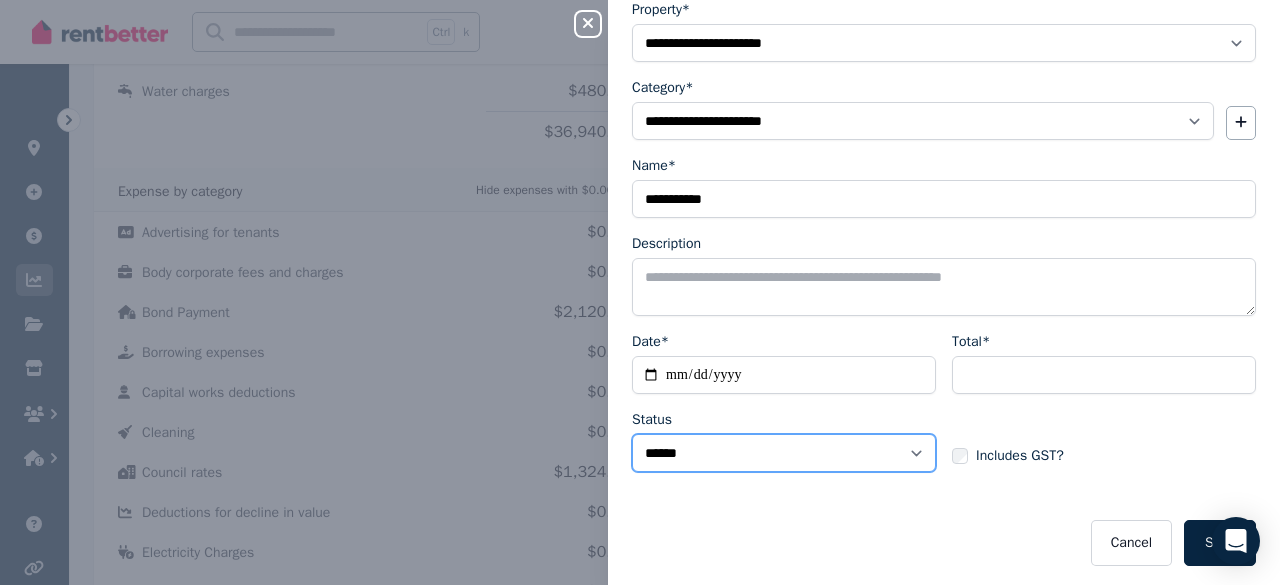 click on "****** ****" at bounding box center [784, 453] 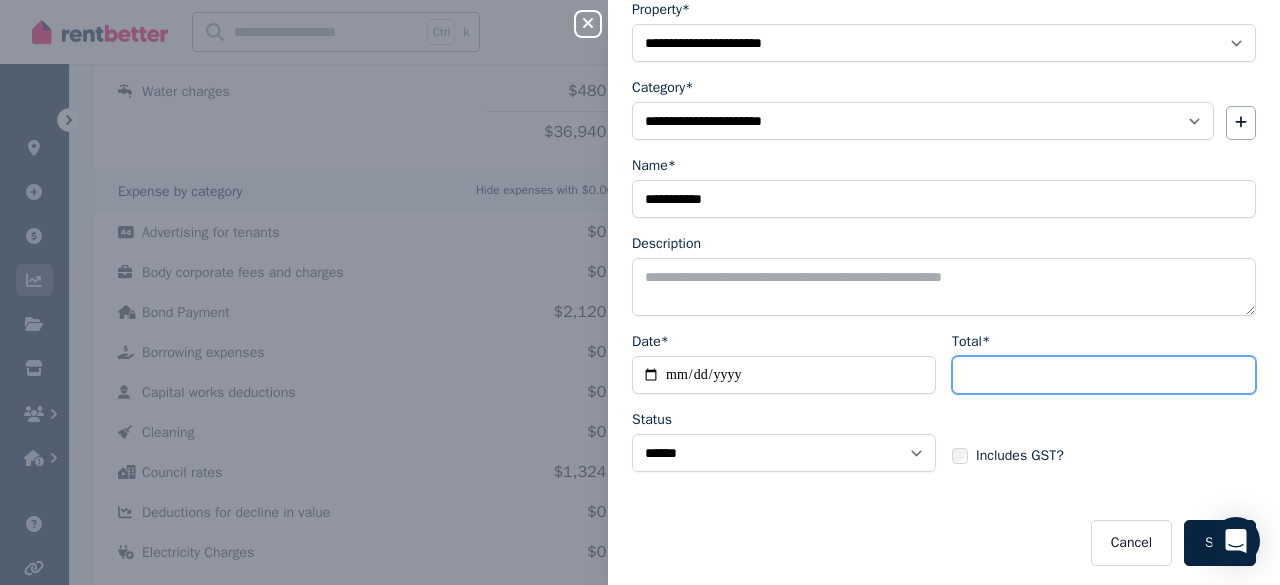 click on "***" at bounding box center (1104, 375) 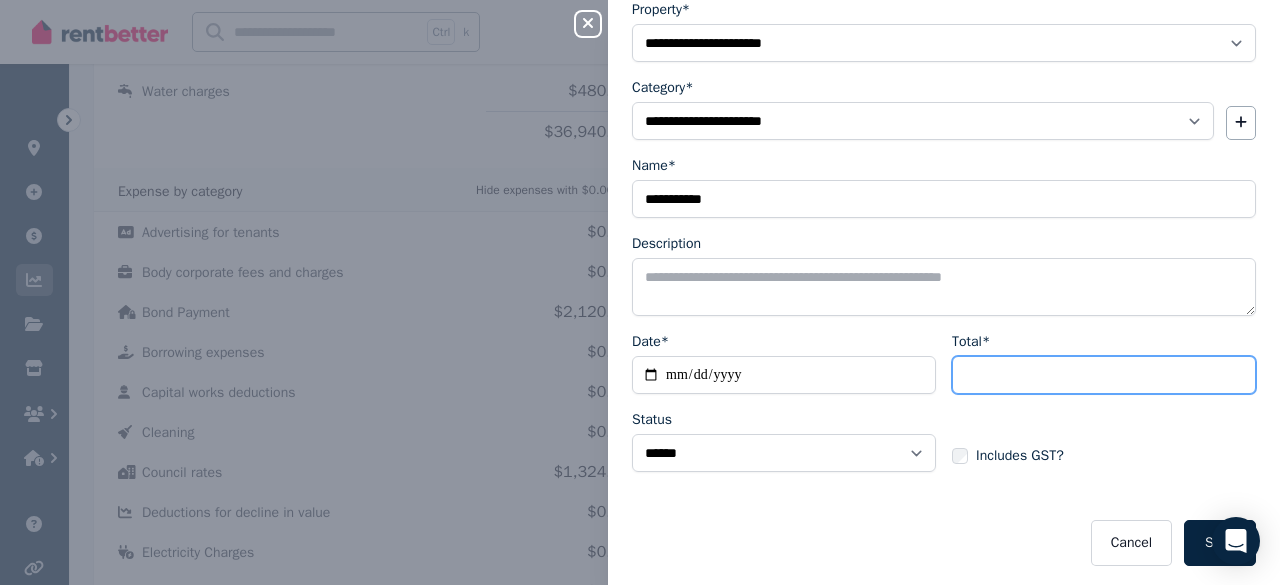 type on "******" 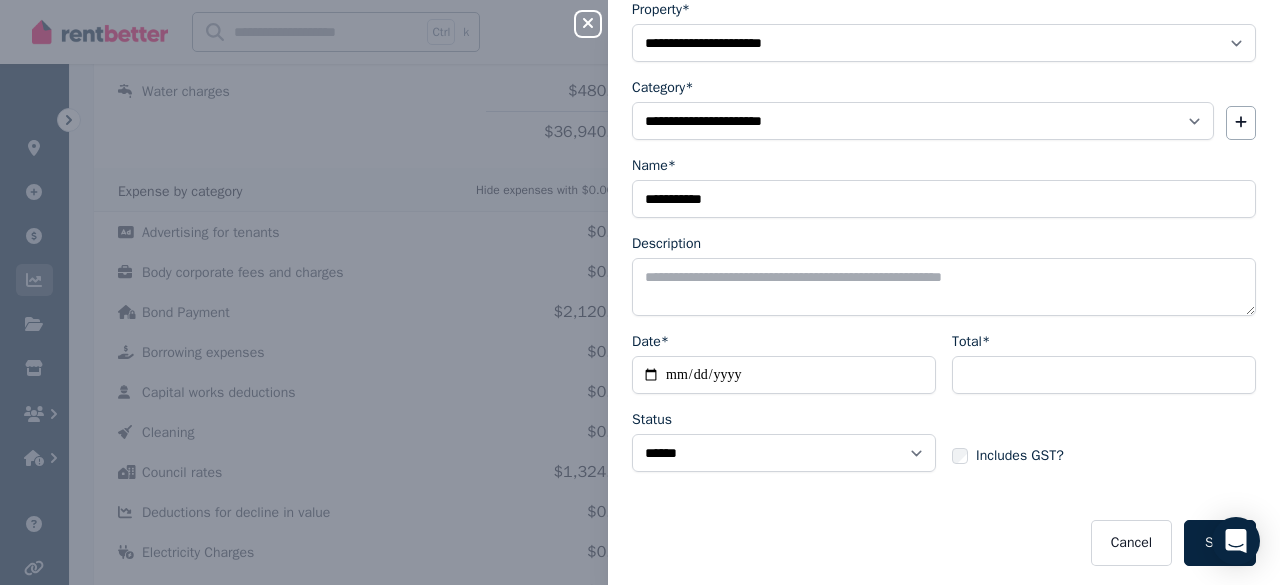 click on "Includes GST?" at bounding box center [1008, 456] 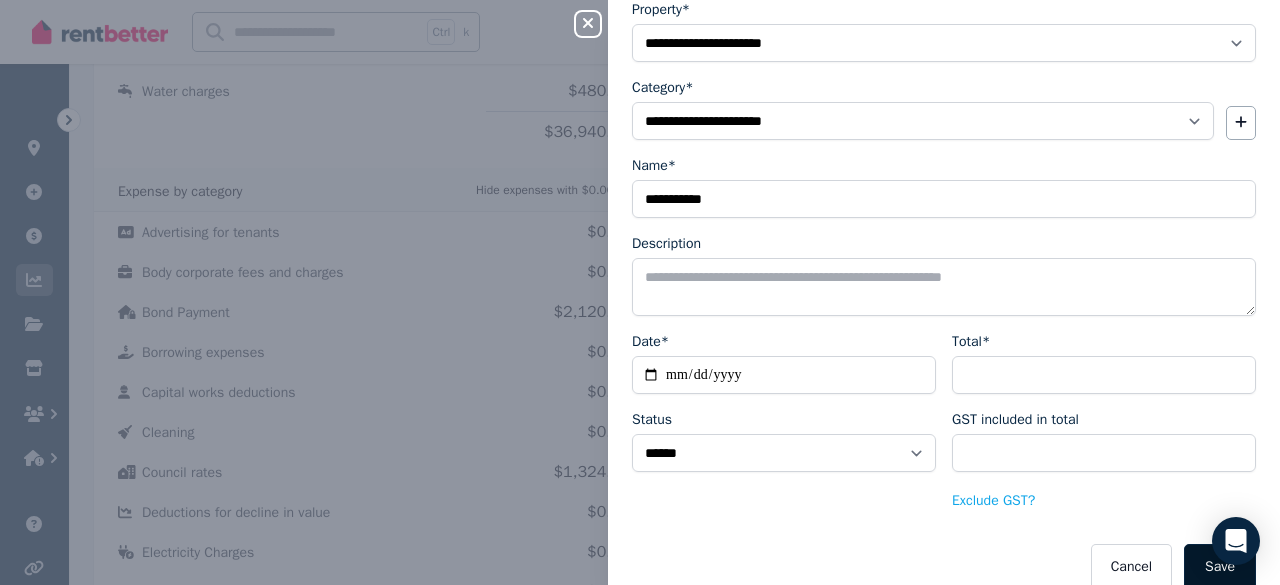 click on "Save" at bounding box center (1220, 567) 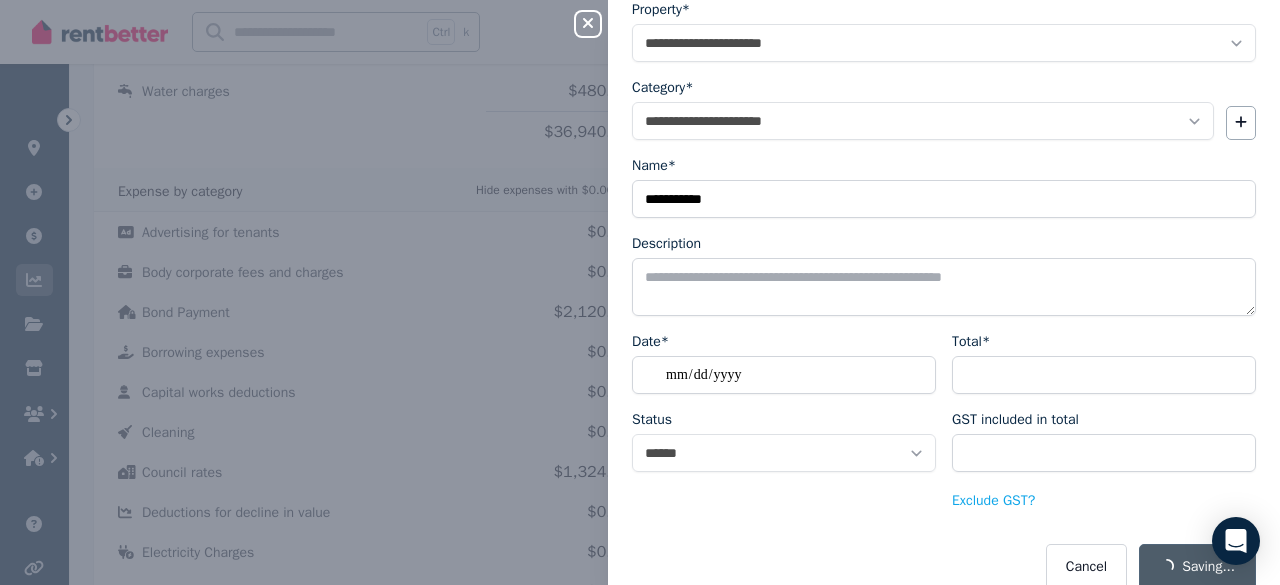 select 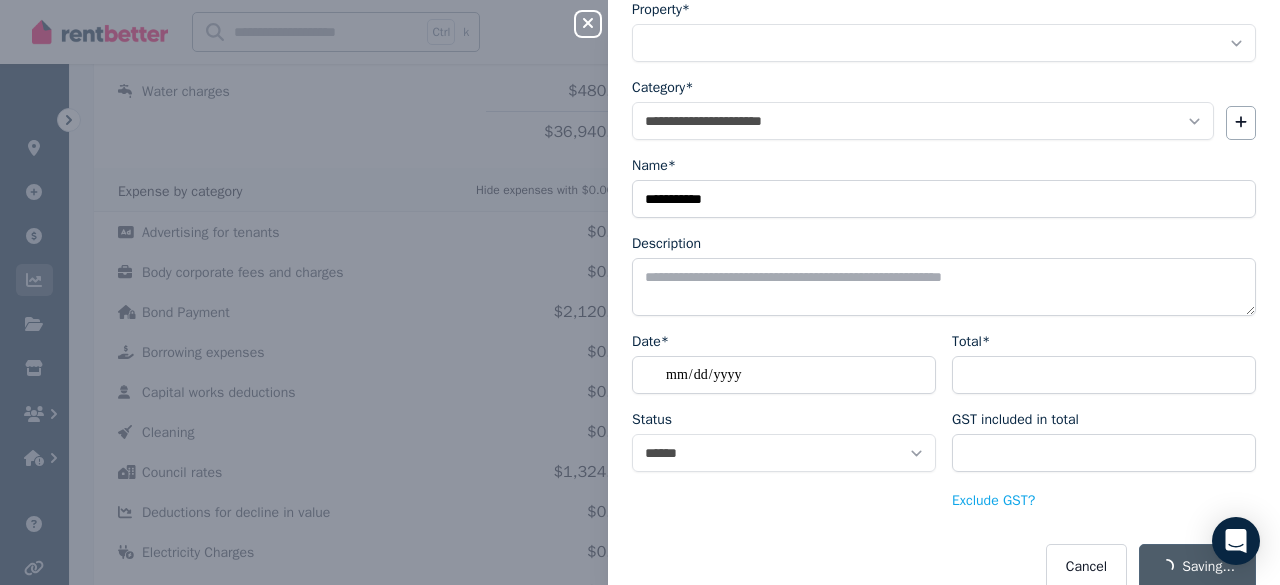 select 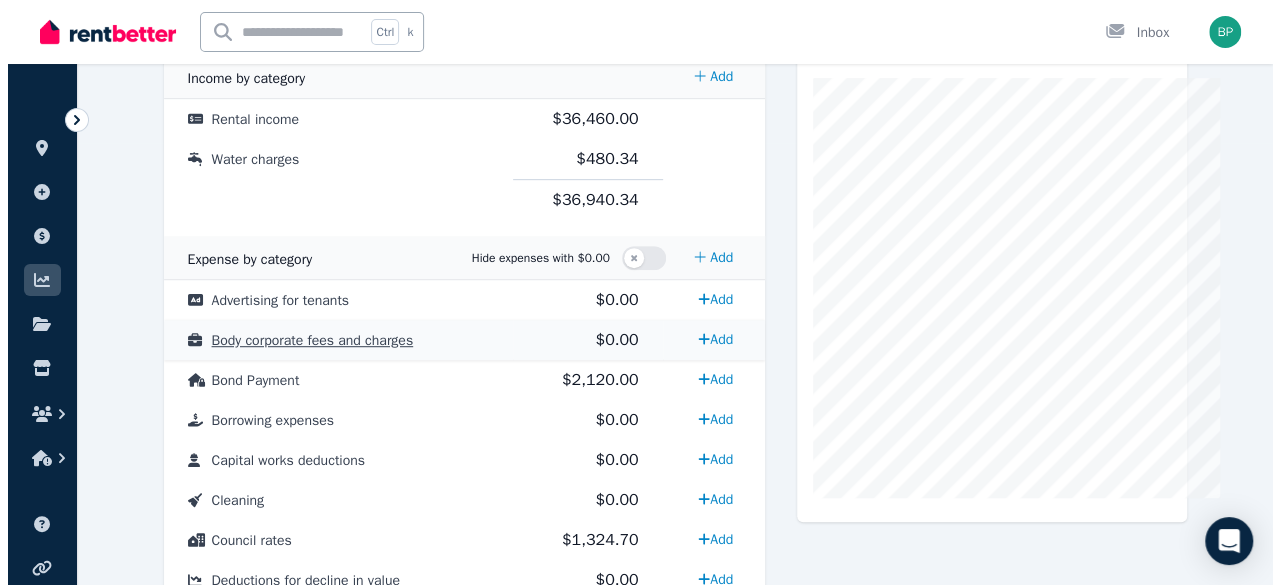 scroll, scrollTop: 570, scrollLeft: 0, axis: vertical 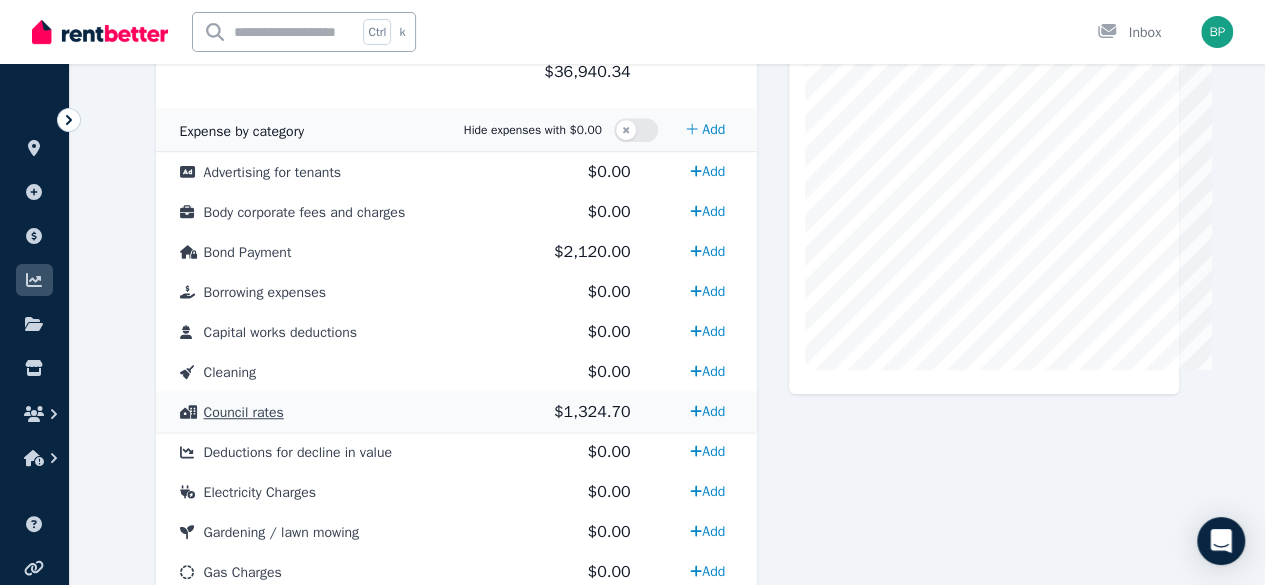 click on "Council rates" at bounding box center (244, 412) 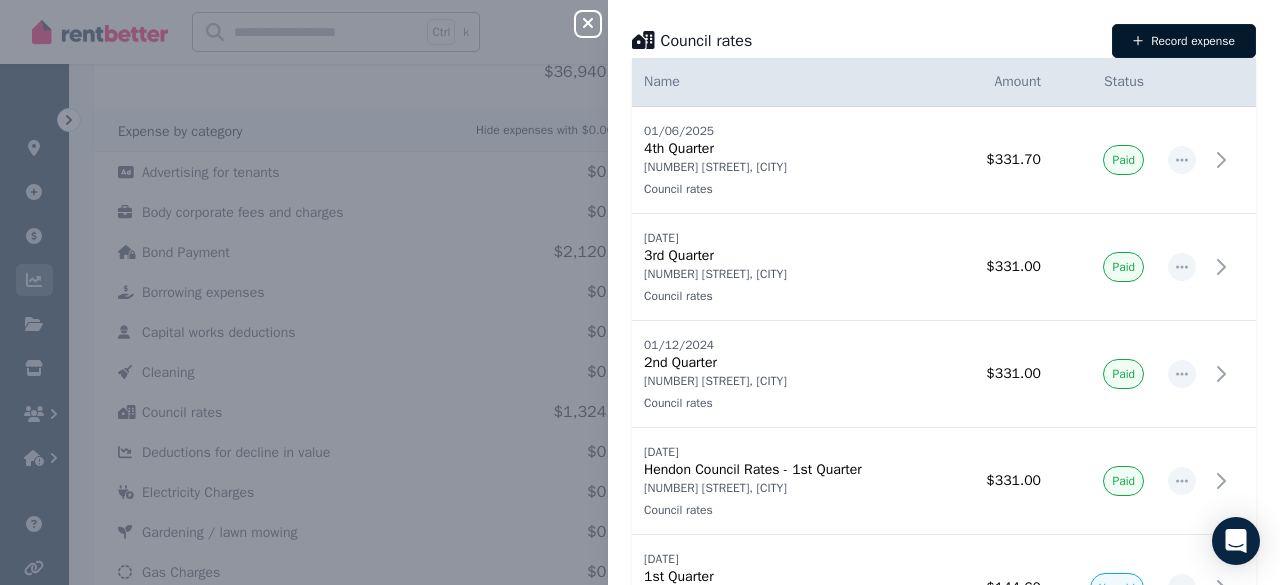 click on "Record expense" at bounding box center (1184, 41) 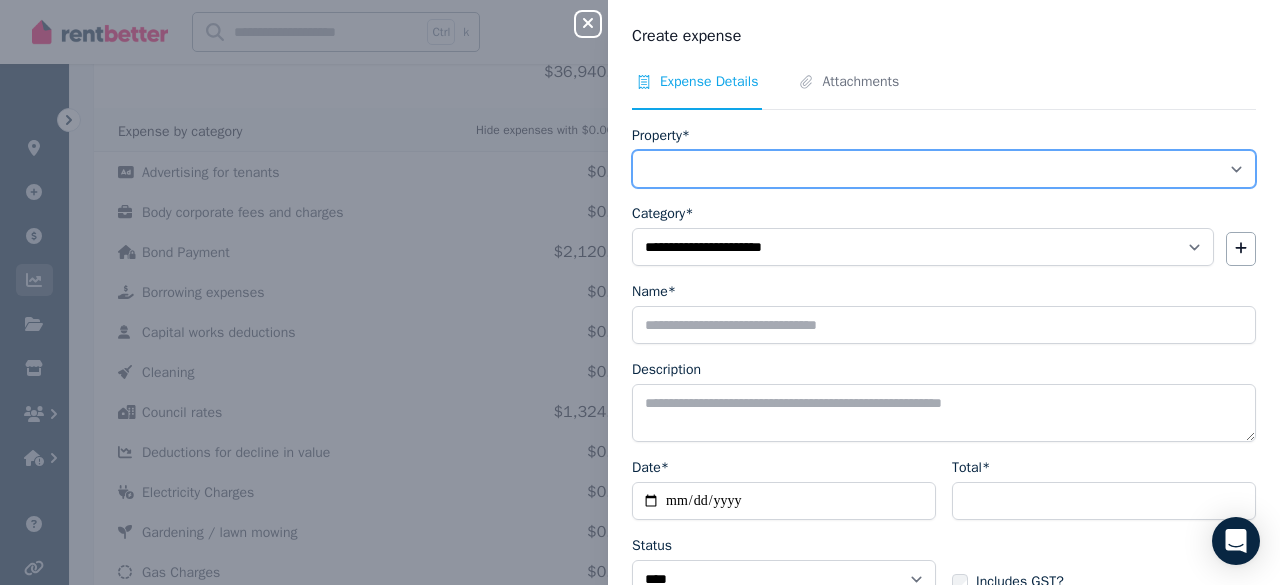 click on "**********" at bounding box center (944, 169) 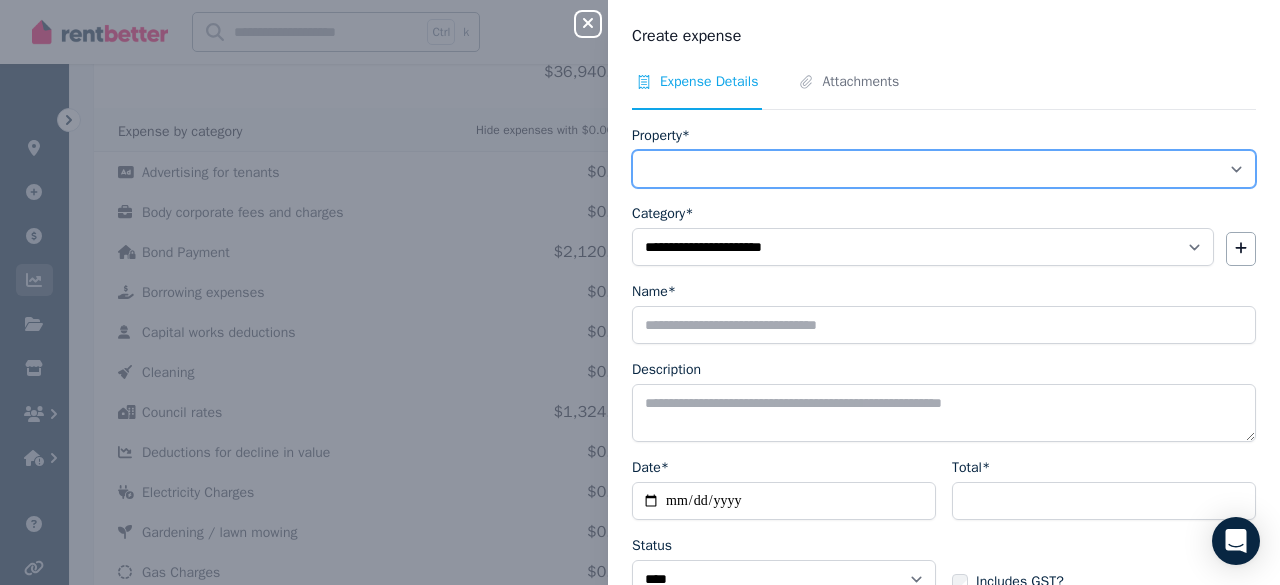 select on "**********" 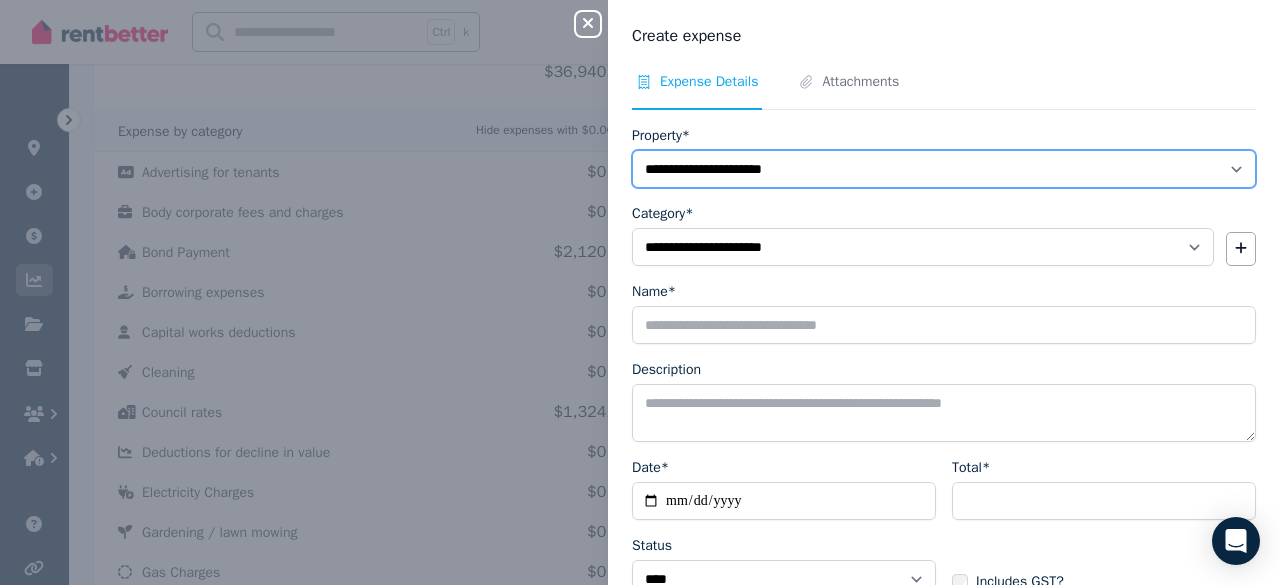 click on "**********" at bounding box center [944, 169] 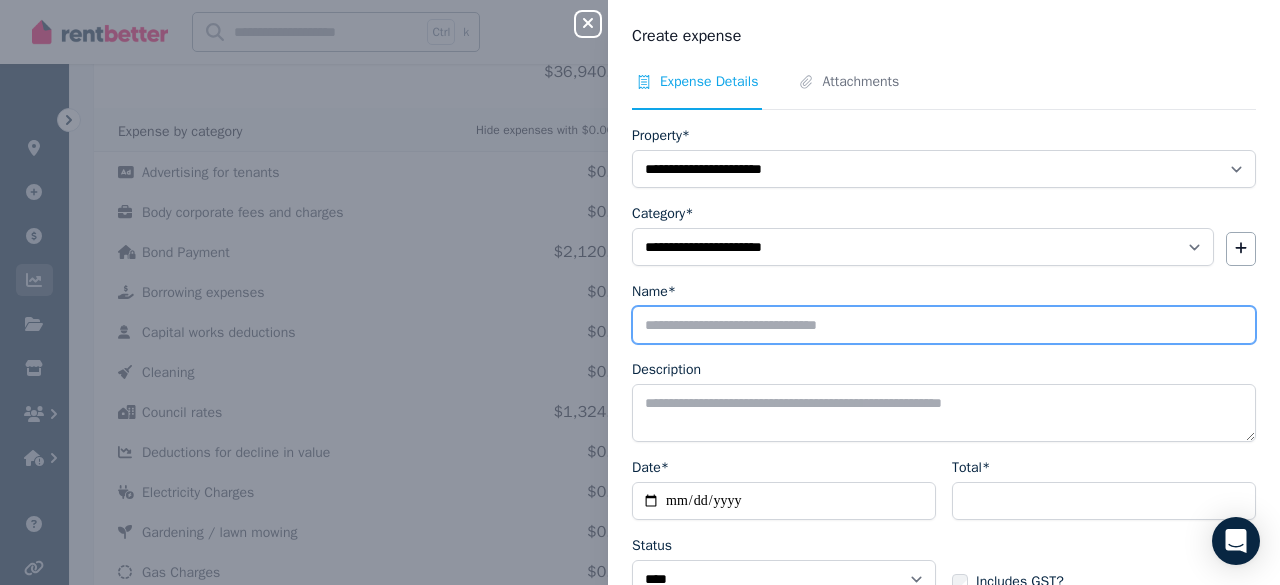 click on "Name*" at bounding box center [944, 325] 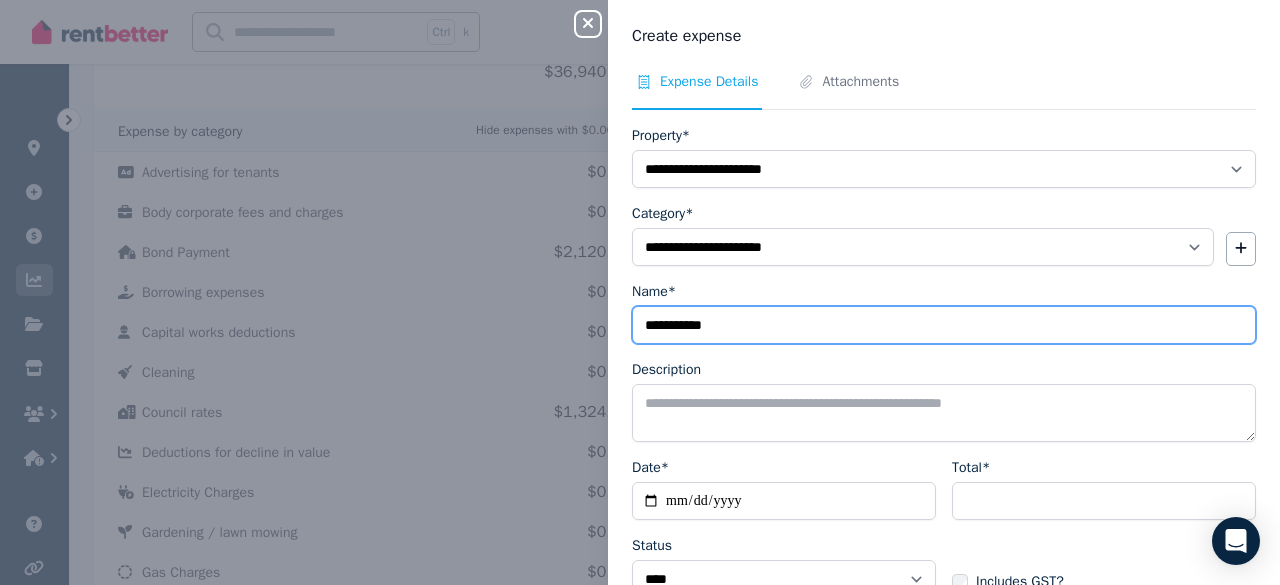 type on "**********" 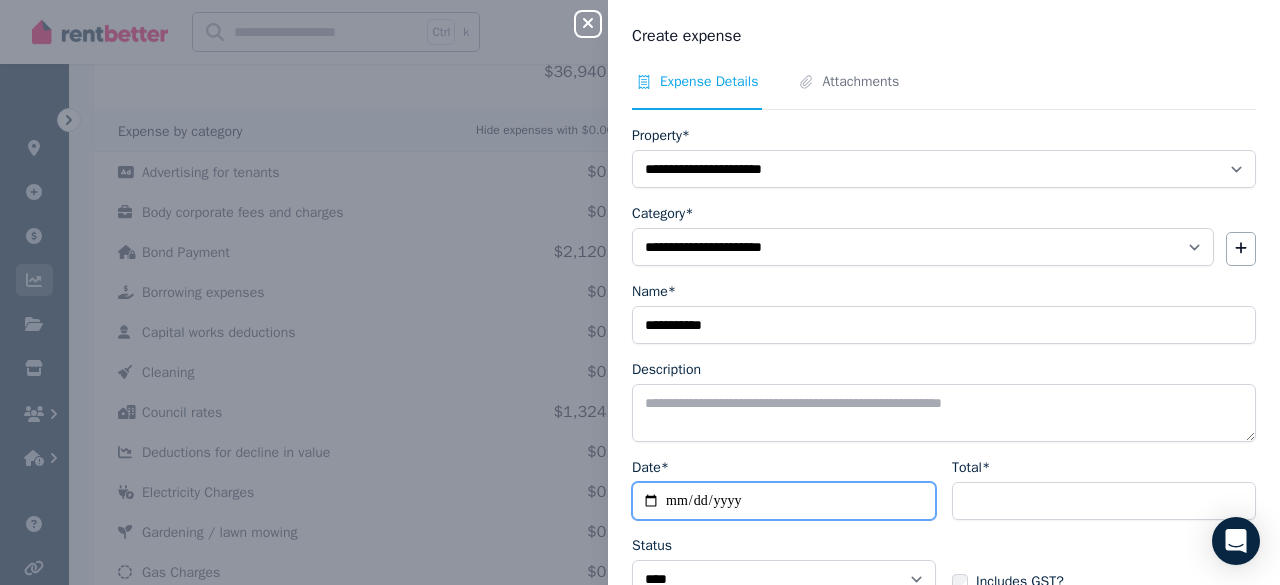 click on "Date*" at bounding box center [784, 501] 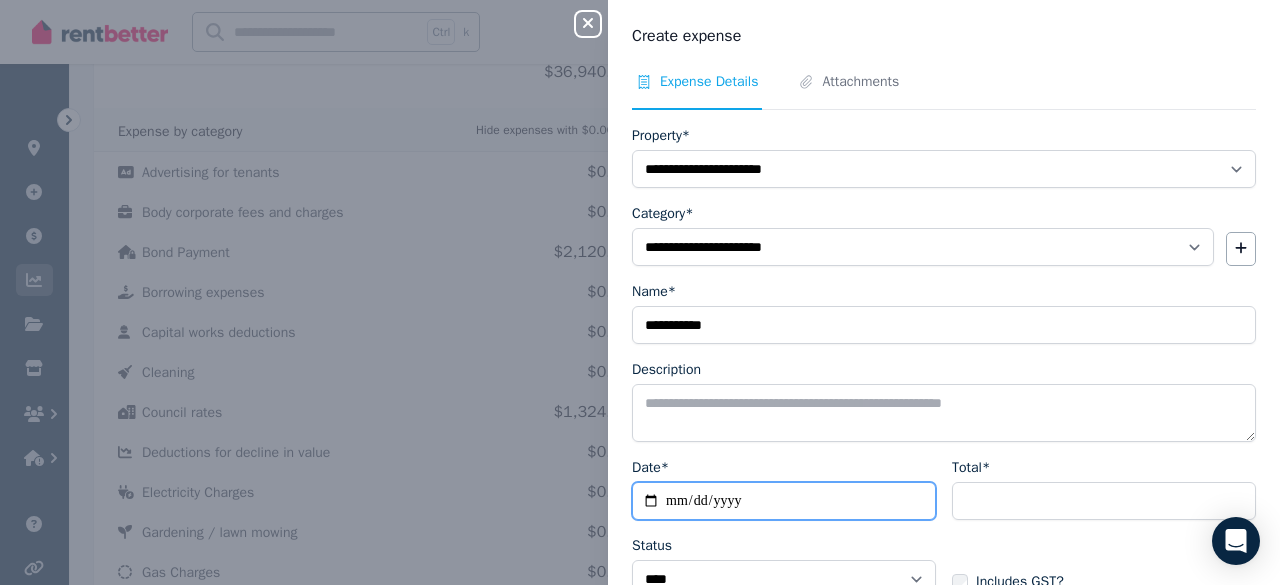 click on "Date*" at bounding box center [784, 501] 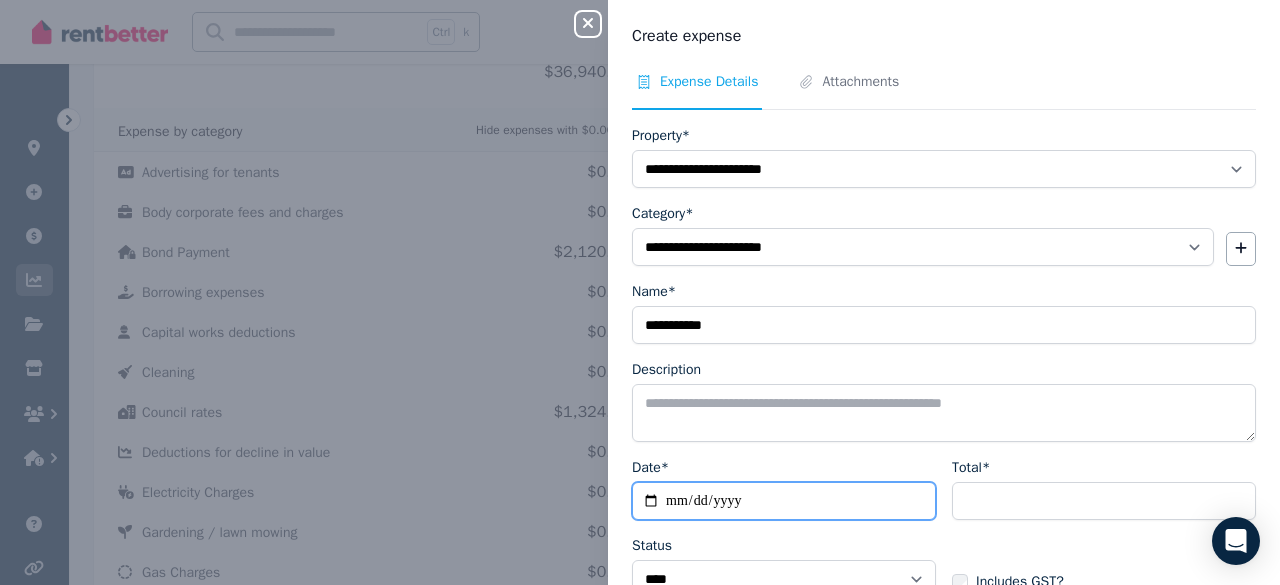 type on "**********" 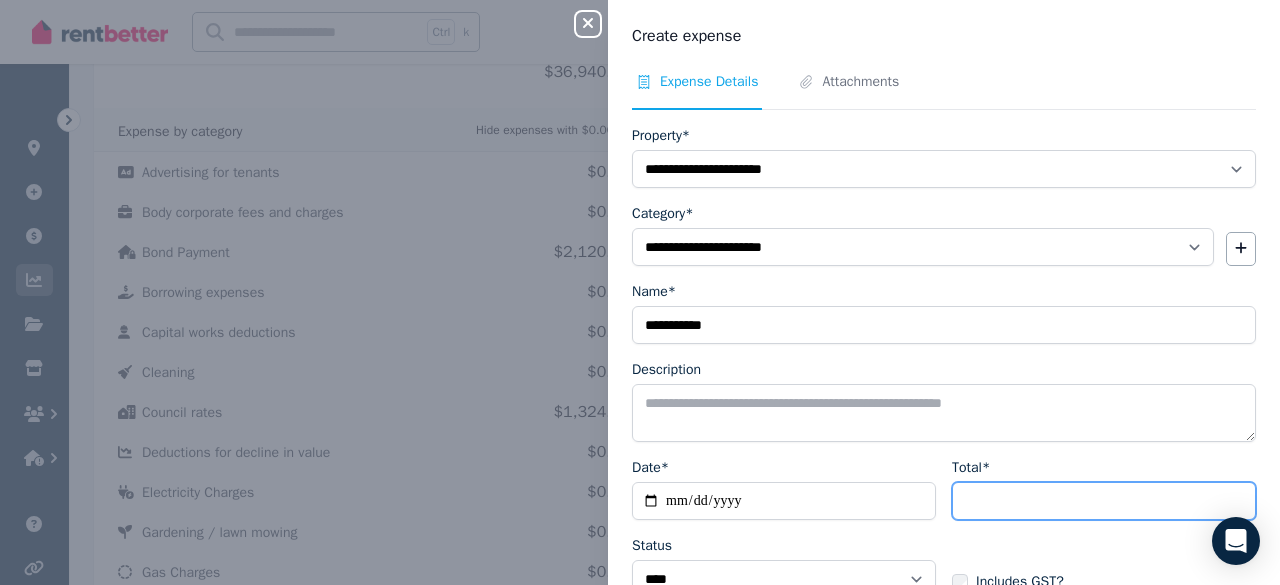 click on "Total*" at bounding box center [1104, 501] 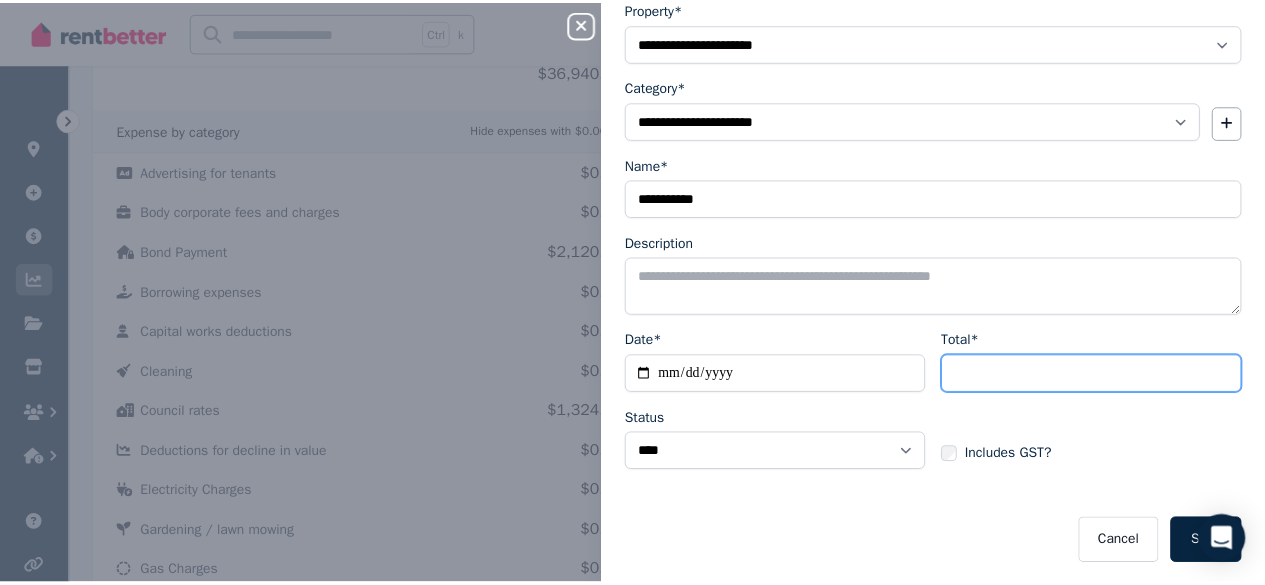 scroll, scrollTop: 125, scrollLeft: 0, axis: vertical 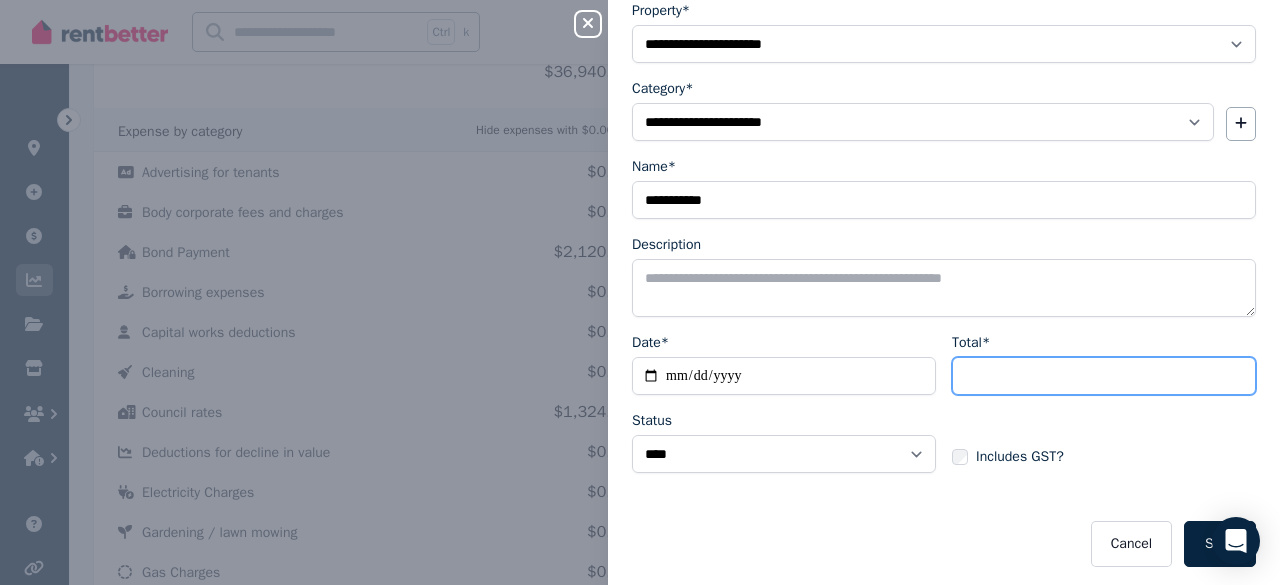 type on "******" 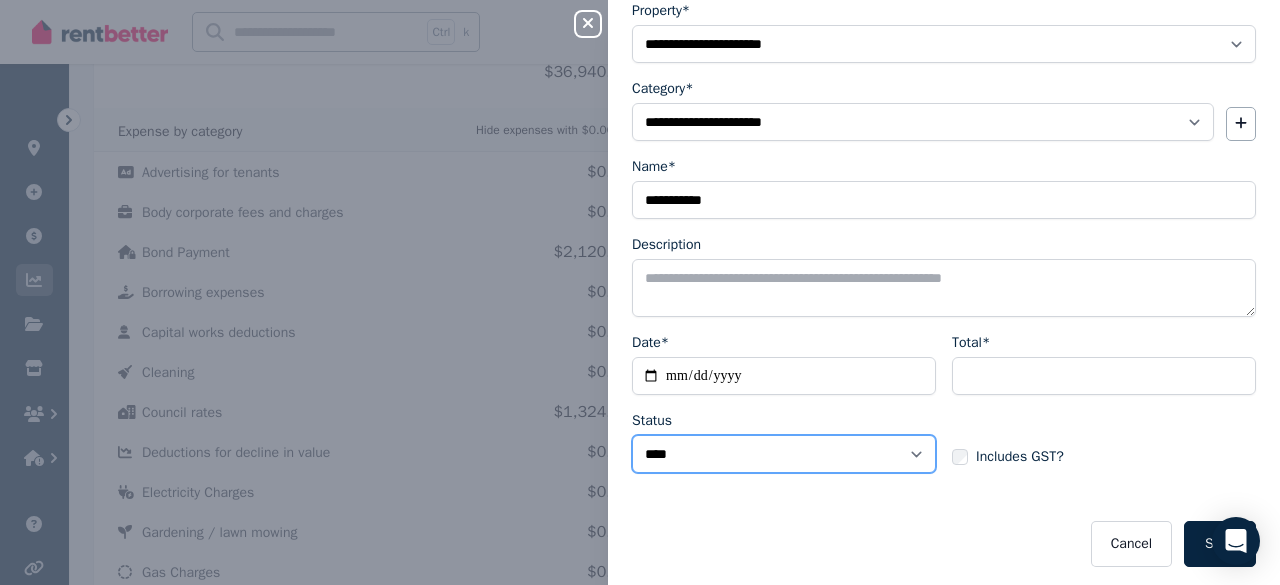 click on "****** ****" at bounding box center (784, 454) 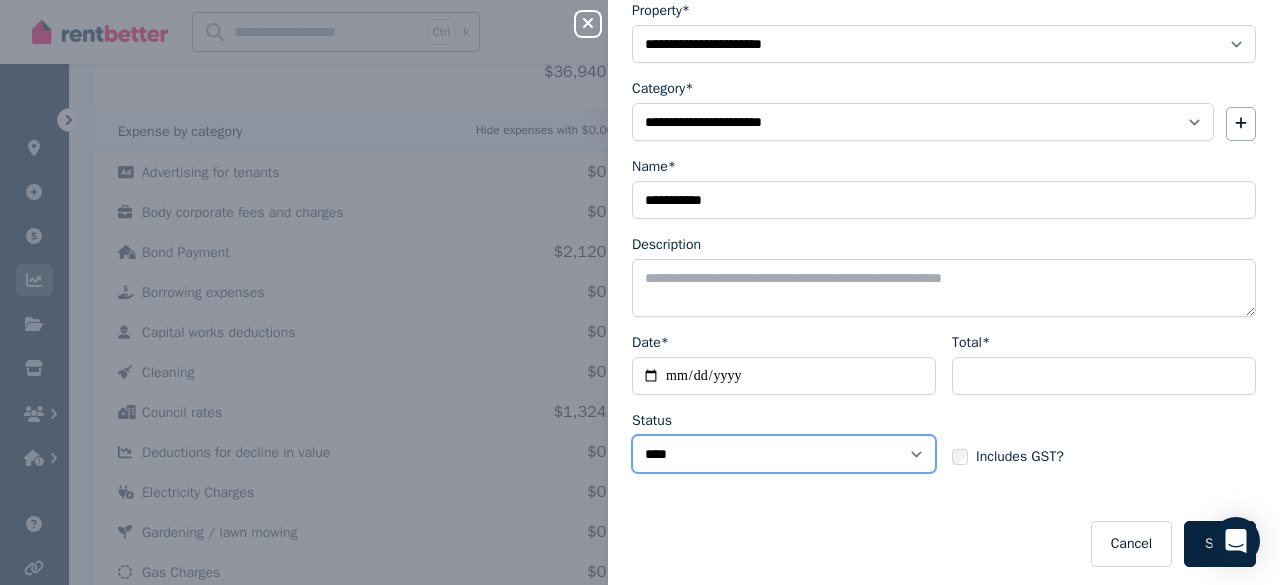 select on "**********" 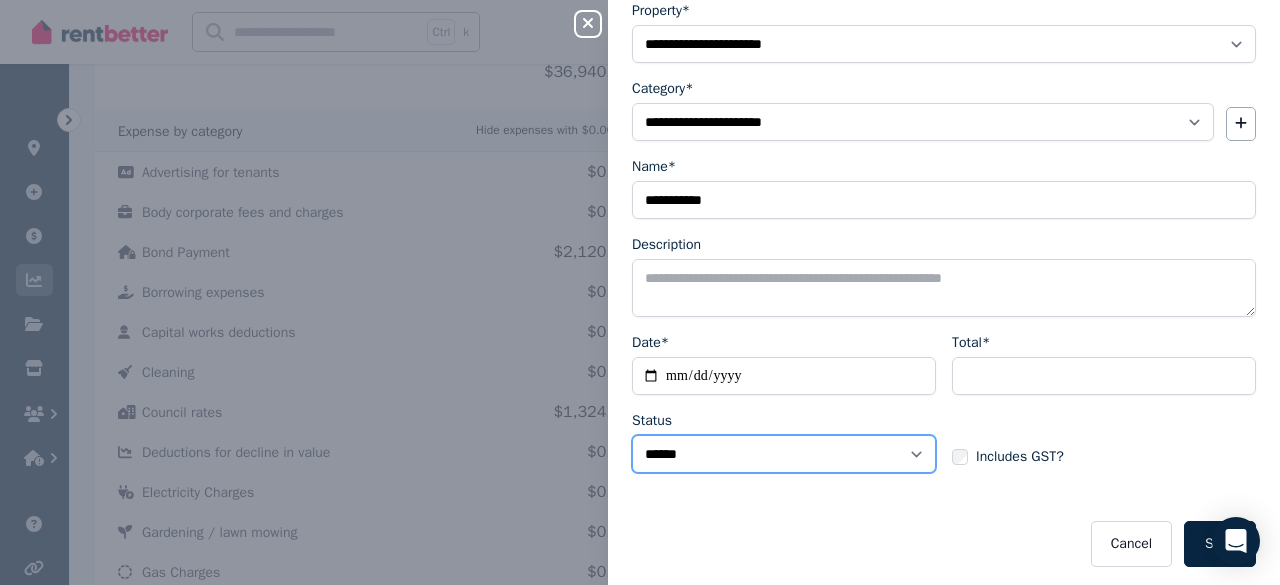 click on "****** ****" at bounding box center [784, 454] 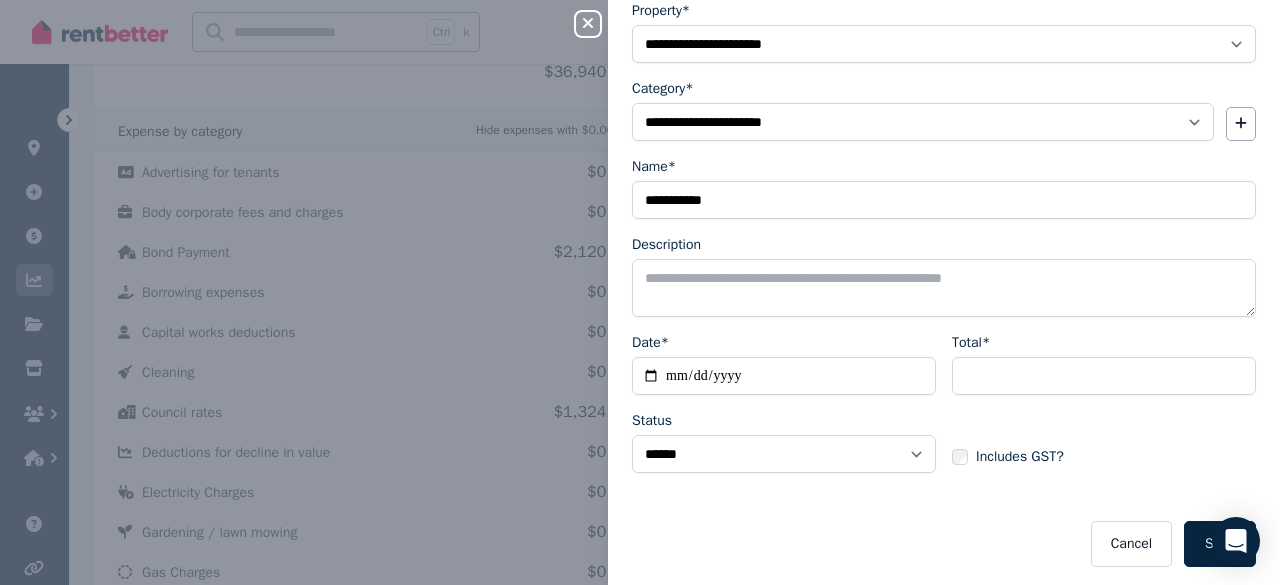 click on "Includes GST?" at bounding box center [1020, 457] 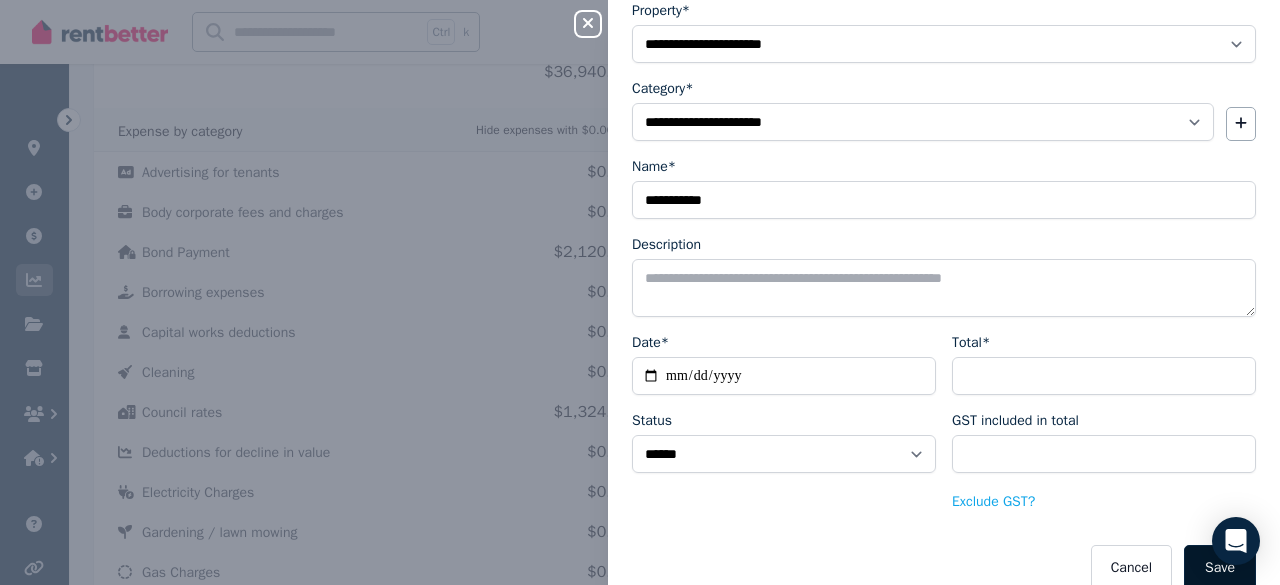 click on "Save" at bounding box center (1220, 568) 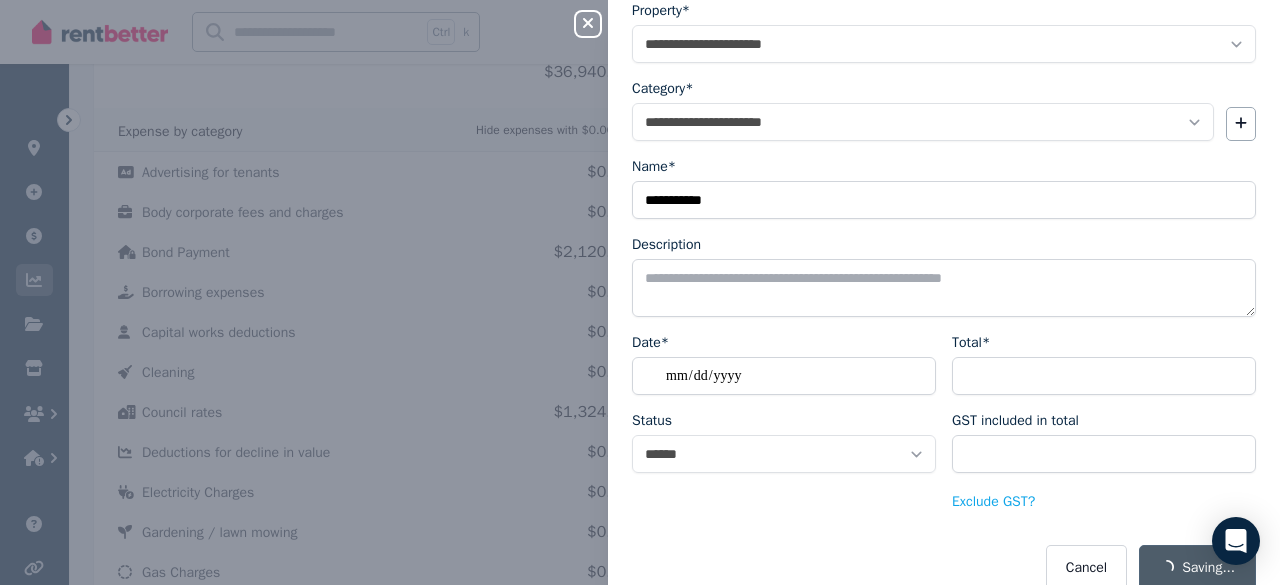 select 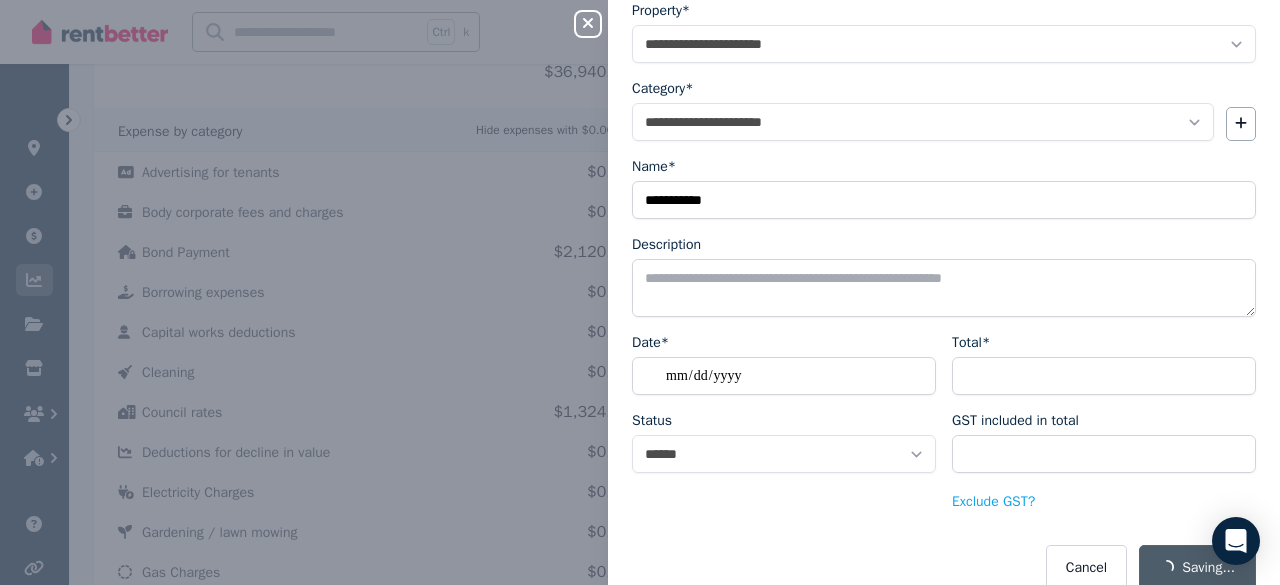 select 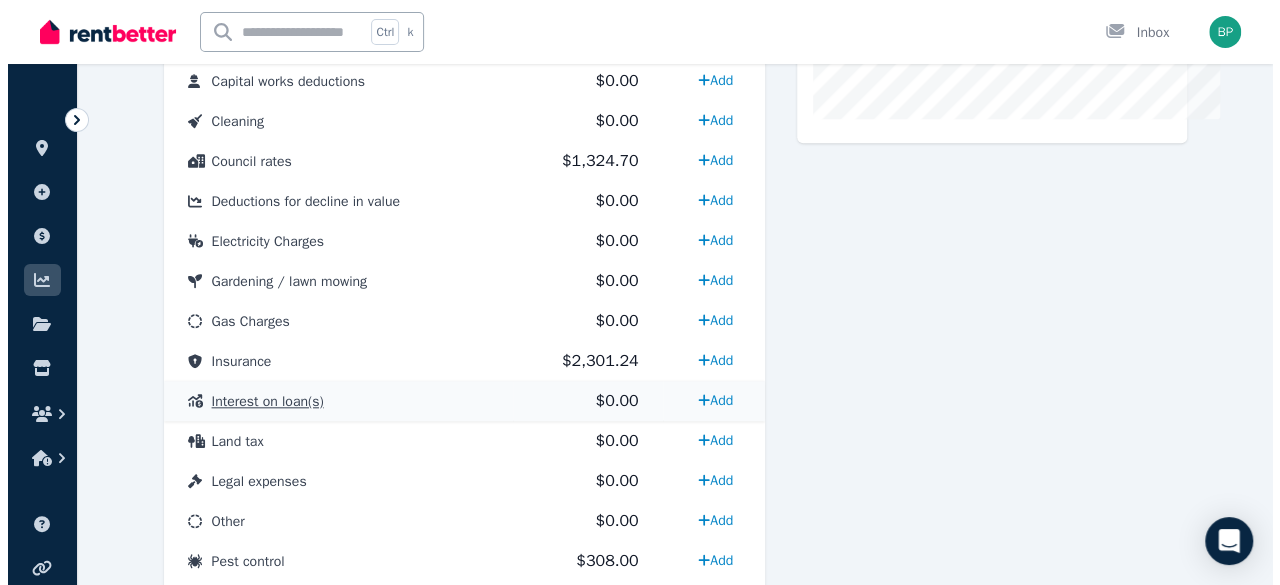 scroll, scrollTop: 867, scrollLeft: 0, axis: vertical 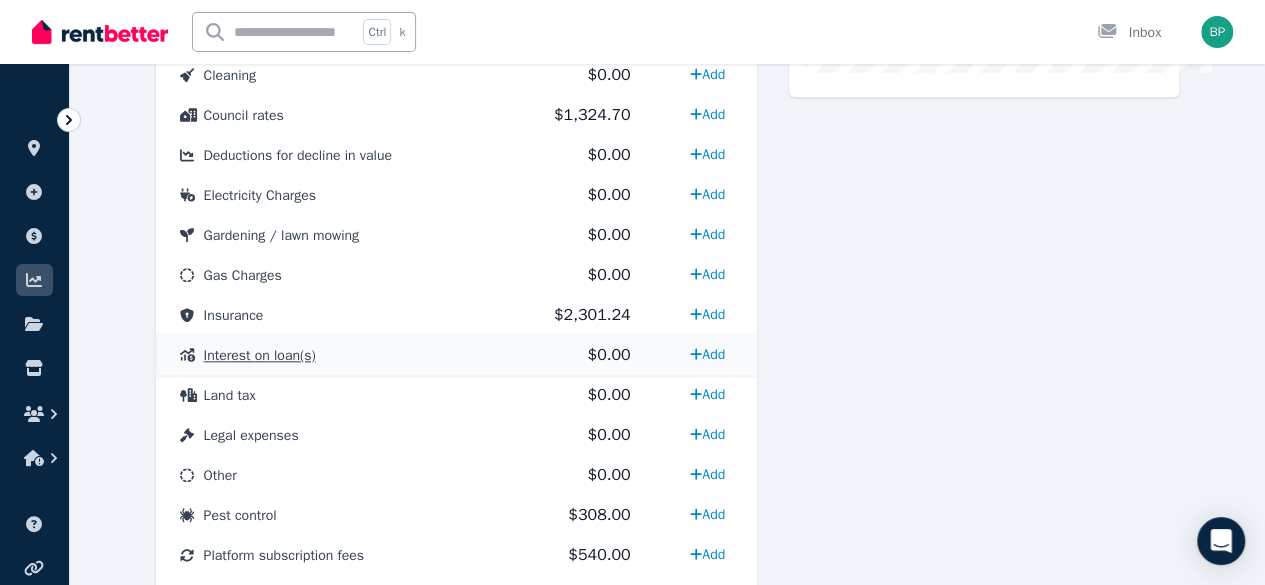 click on "Interest on loan(s)" at bounding box center (330, 355) 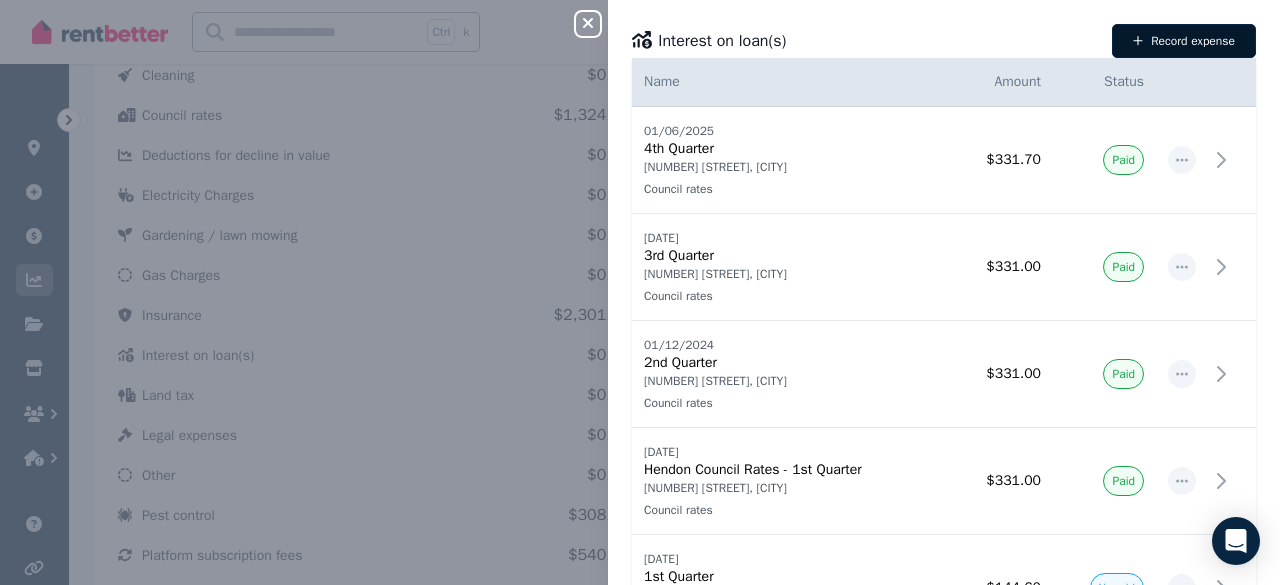 click on "Record expense" at bounding box center (1184, 41) 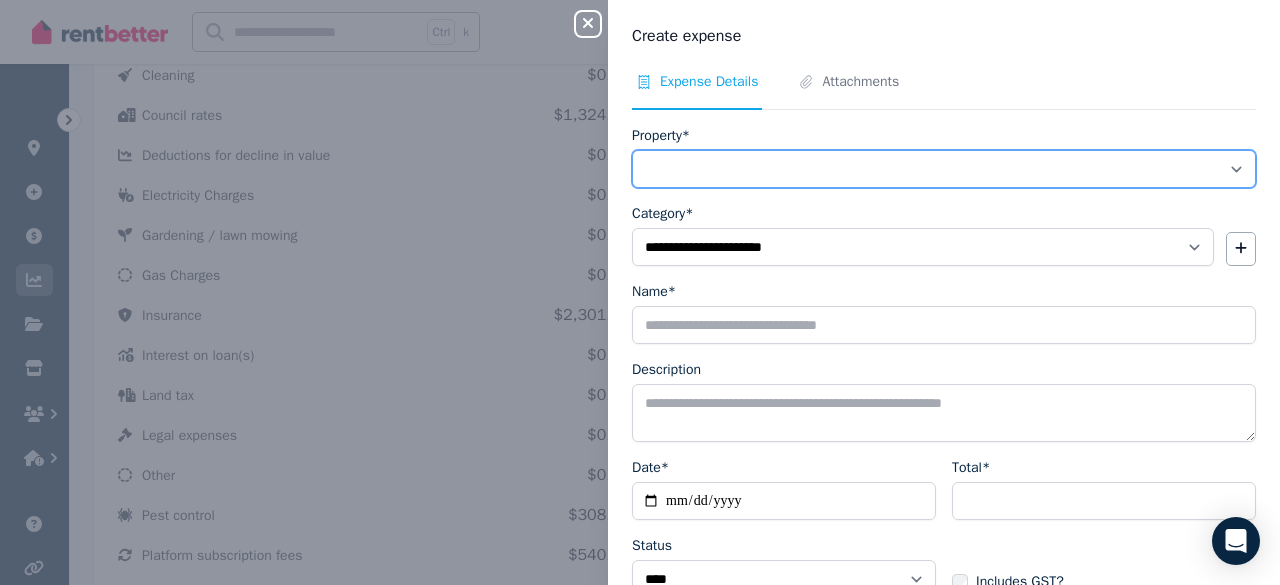 click on "**********" at bounding box center [944, 169] 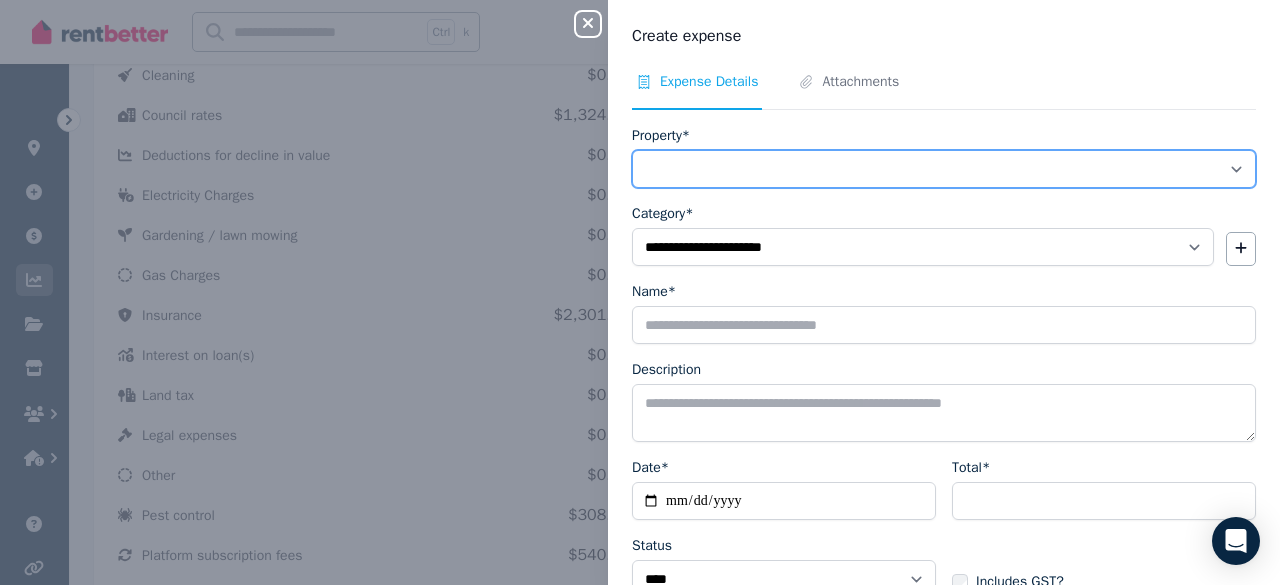 select on "**********" 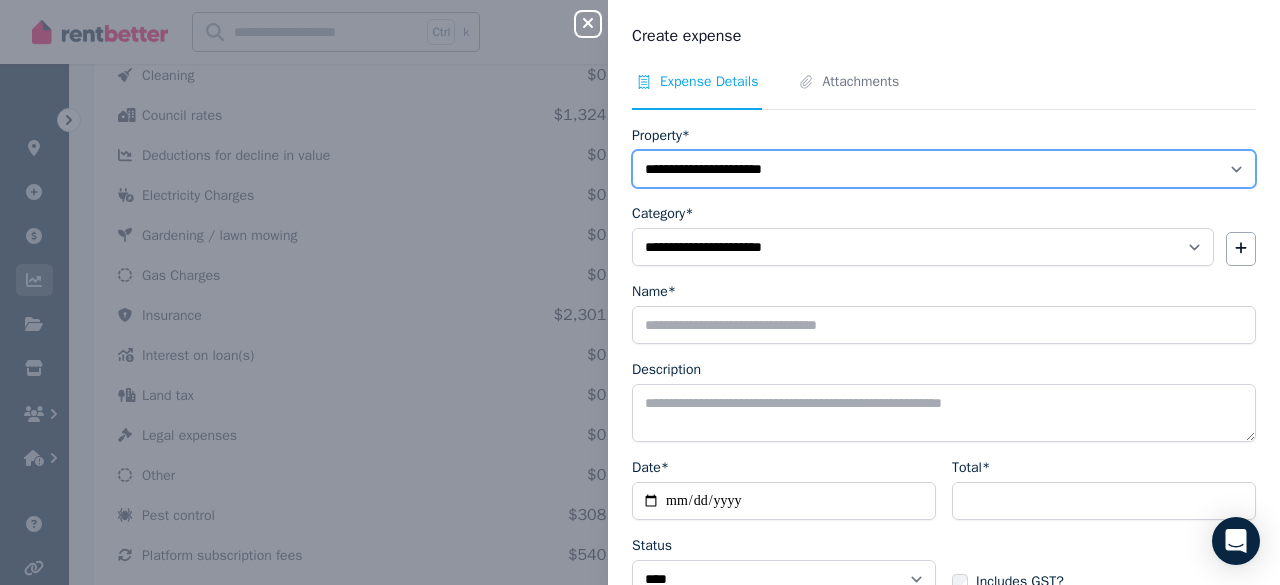 click on "**********" at bounding box center (944, 169) 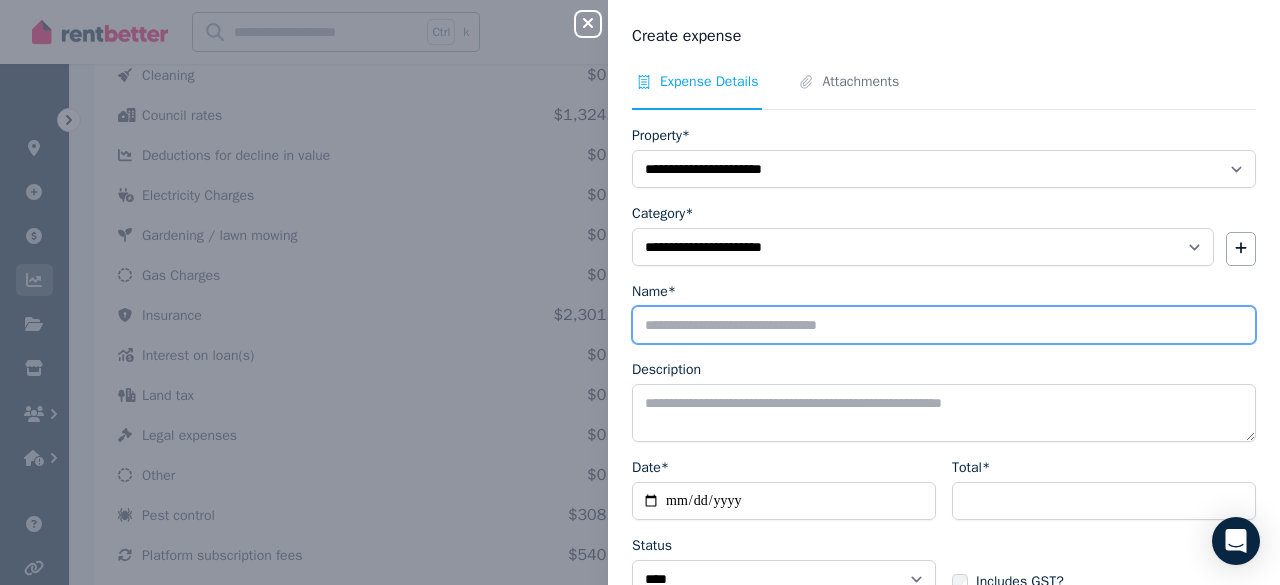 click on "Name*" at bounding box center [944, 325] 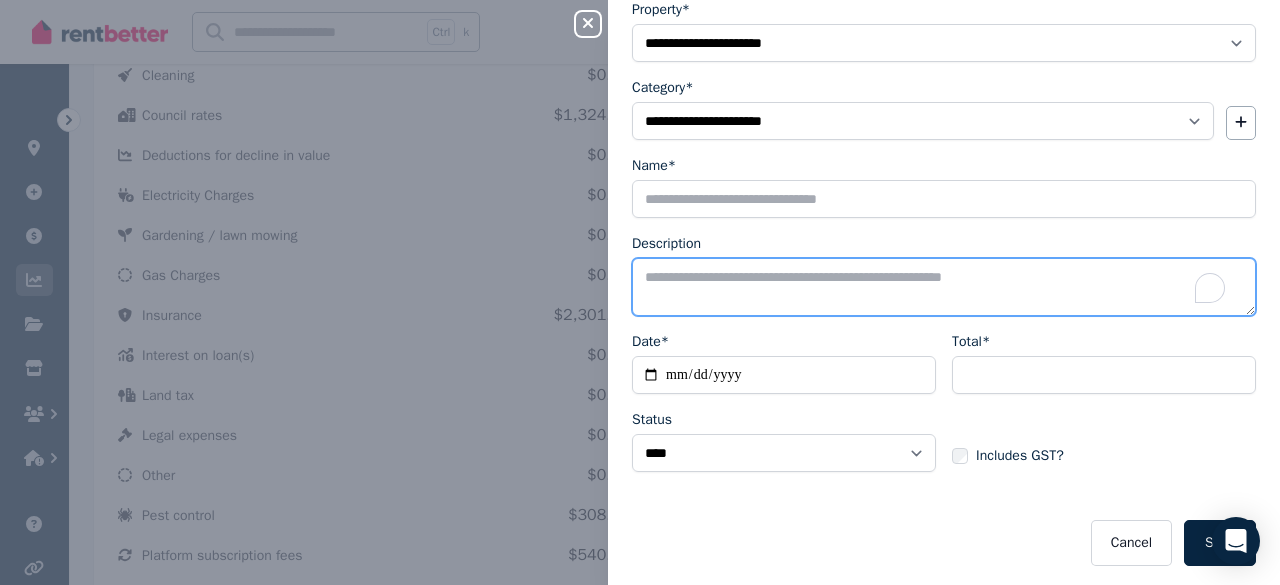 click on "Description" at bounding box center [944, 287] 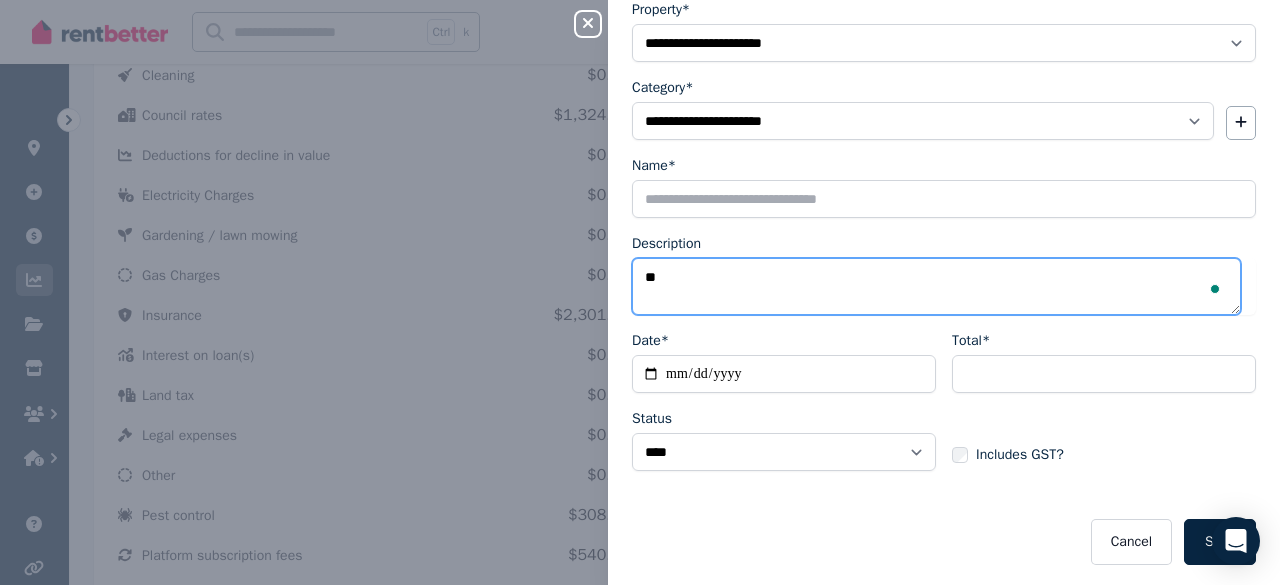 type on "*" 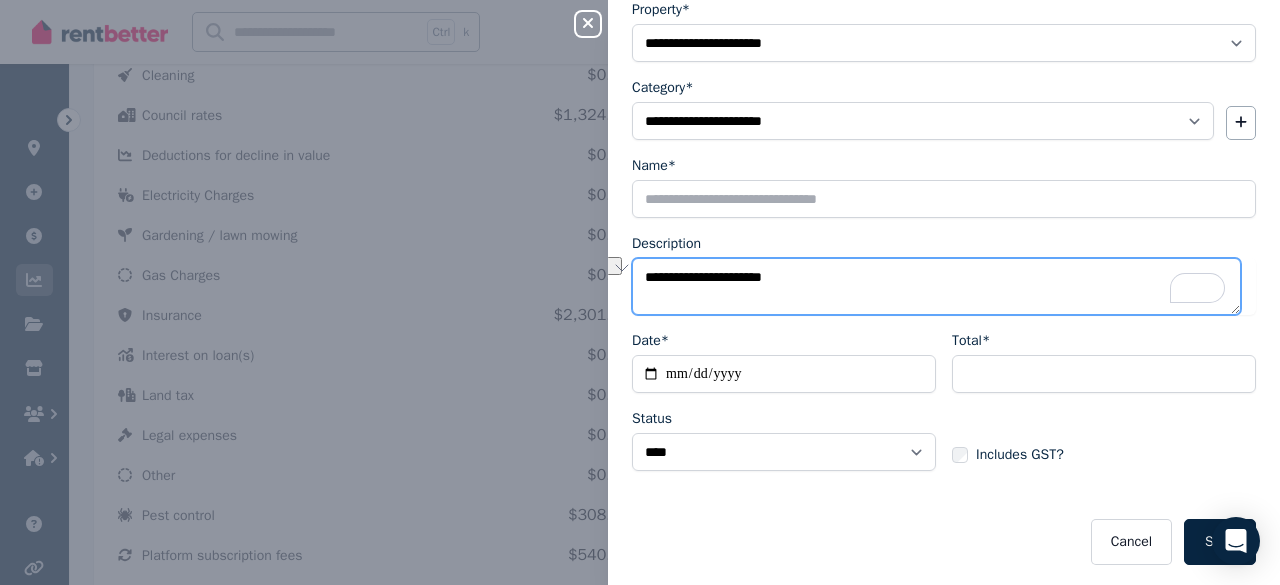 type on "**********" 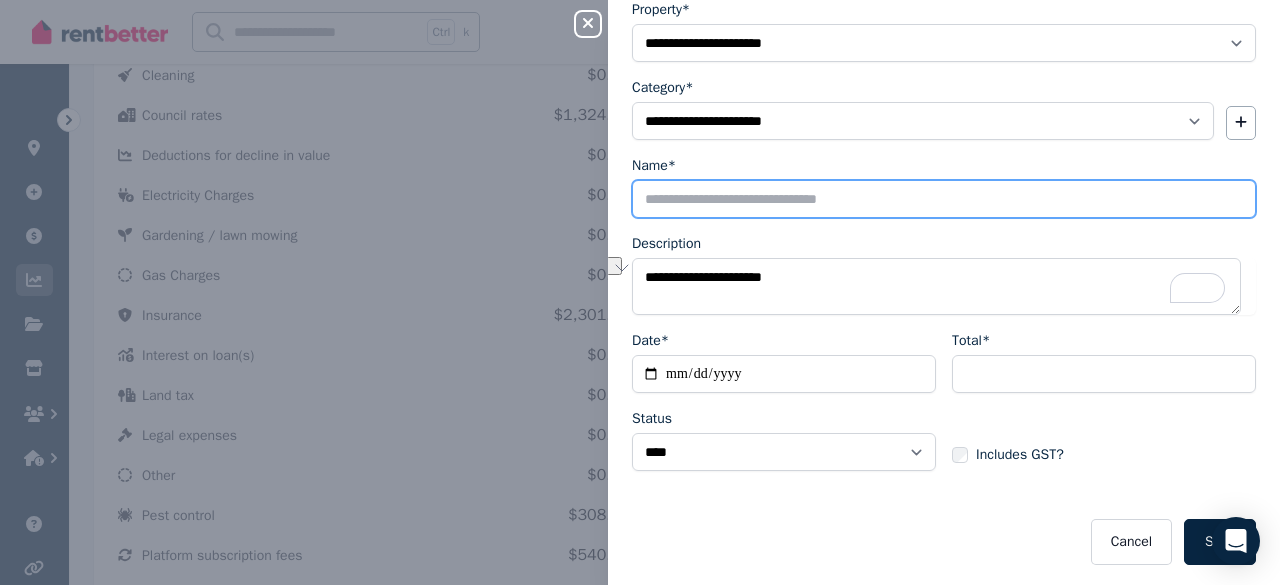 click on "Name*" at bounding box center (944, 199) 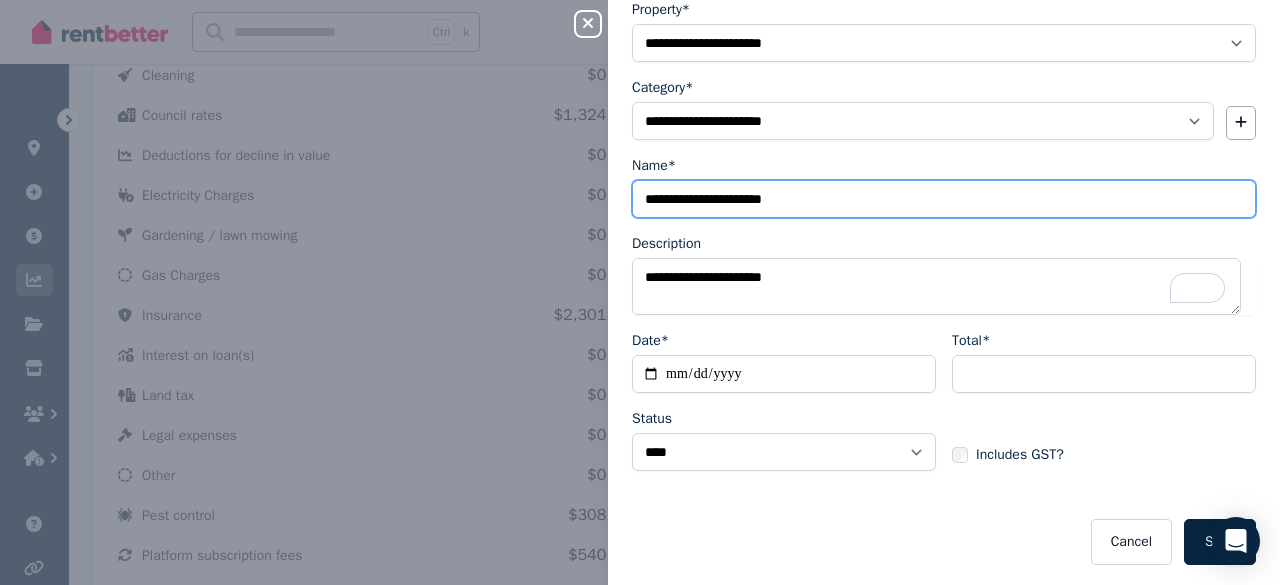 type on "**********" 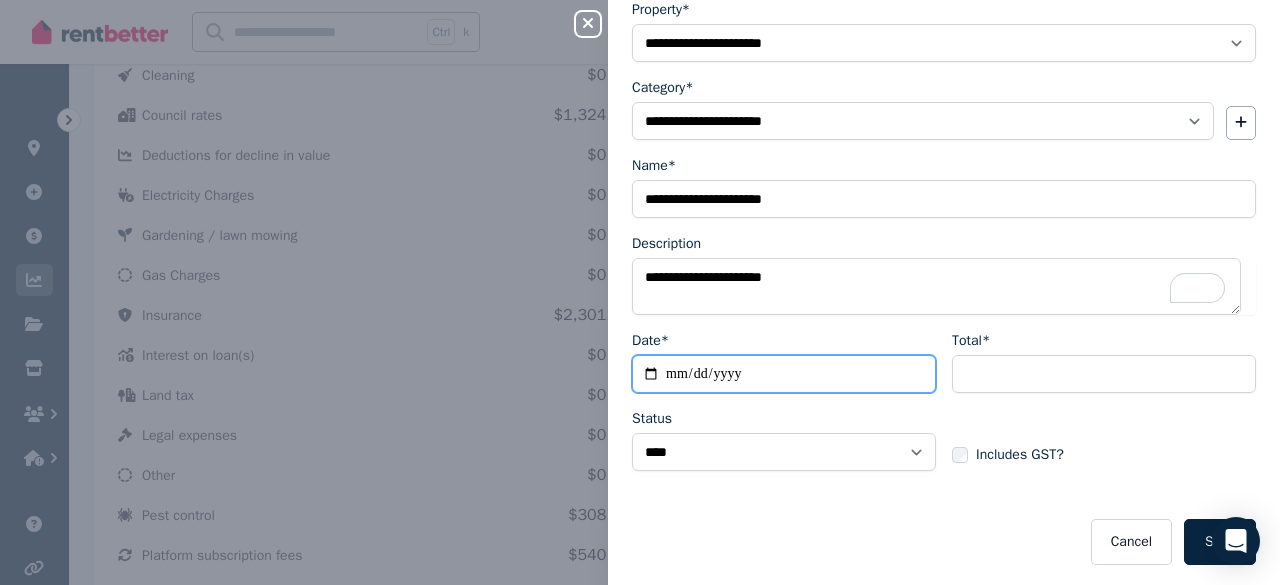 click on "Date*" at bounding box center [784, 374] 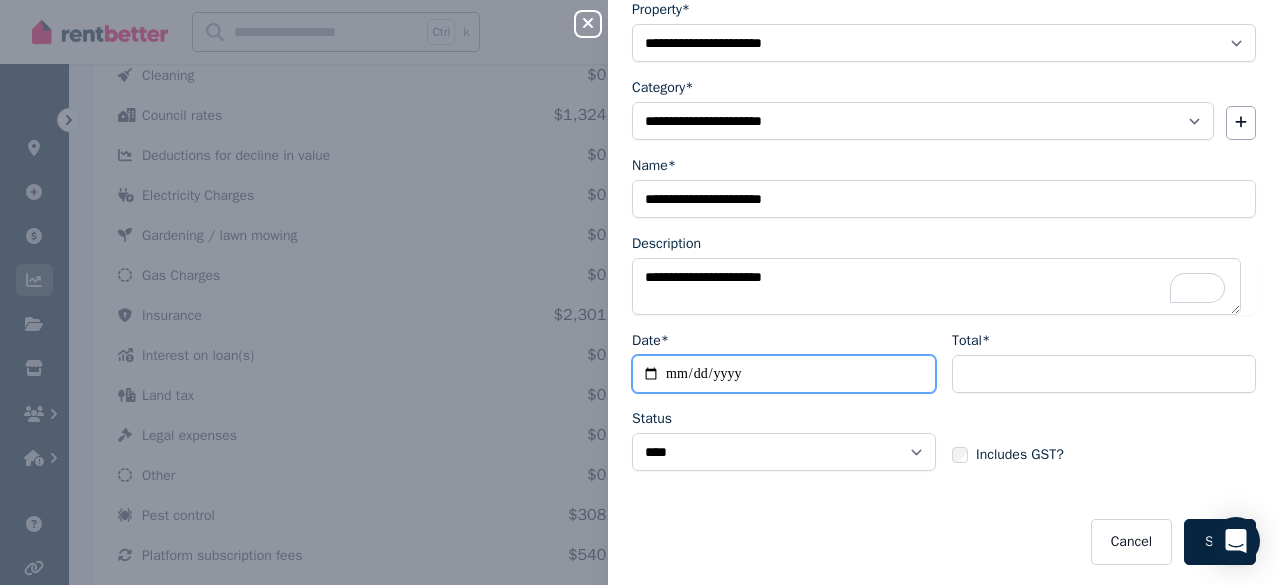 type on "**********" 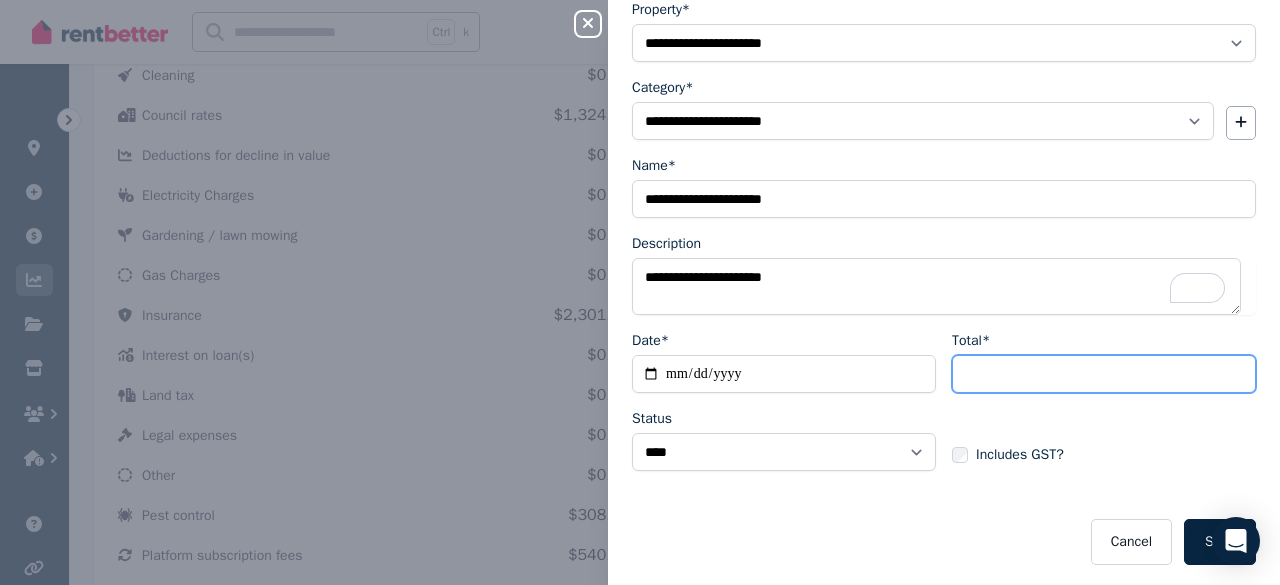 click on "Total*" at bounding box center (1104, 374) 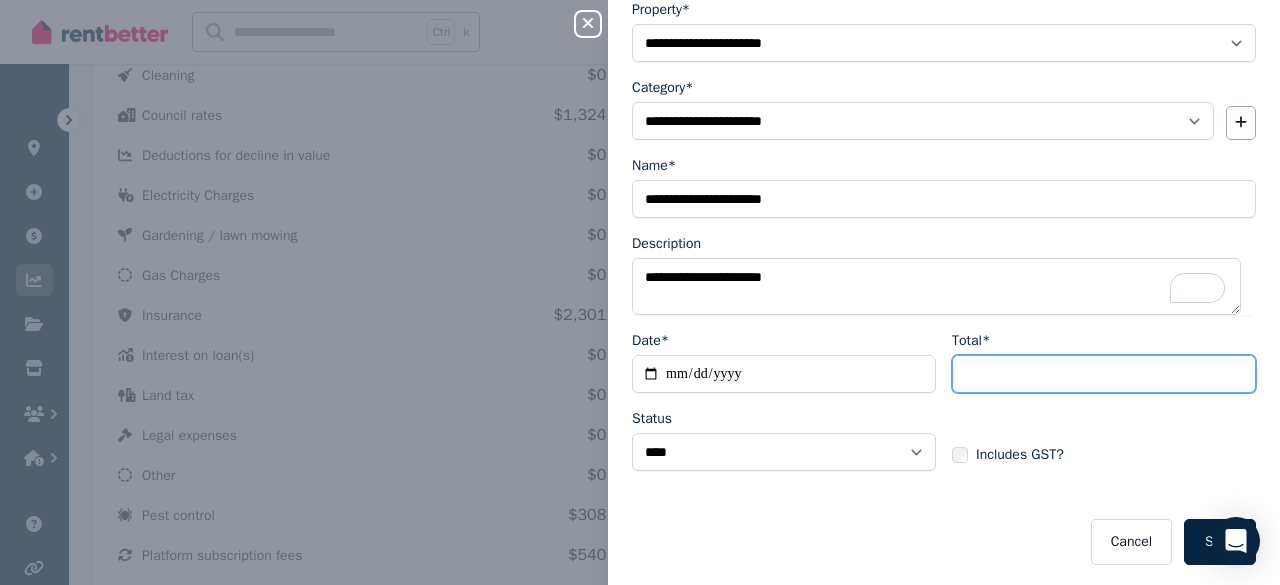 type on "********" 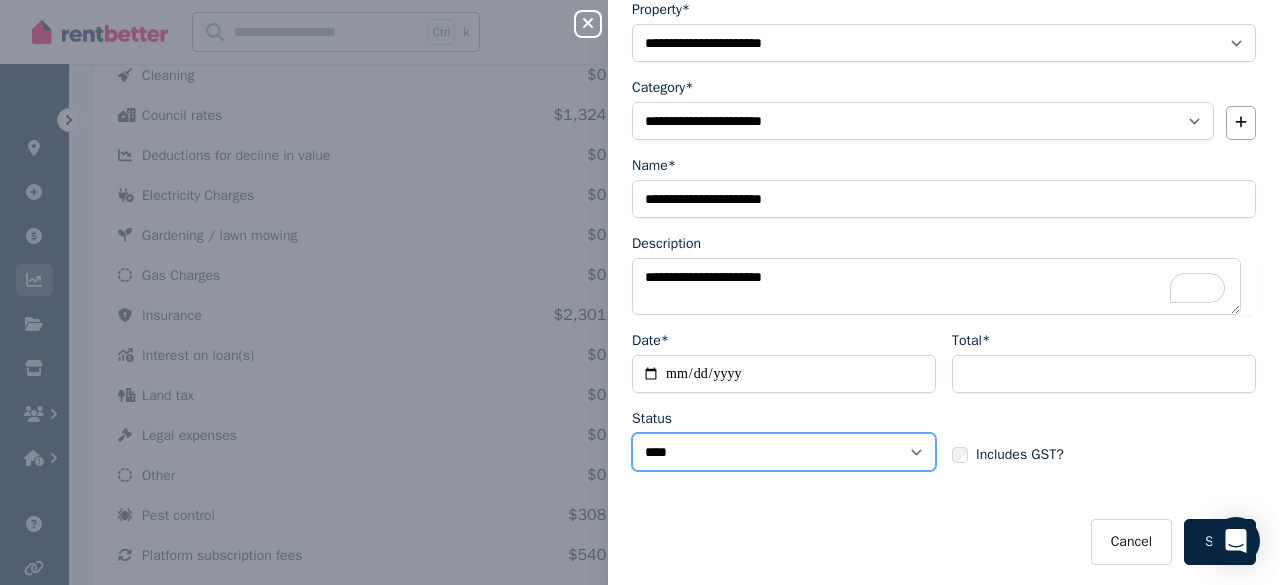 click on "****** ****" at bounding box center (784, 452) 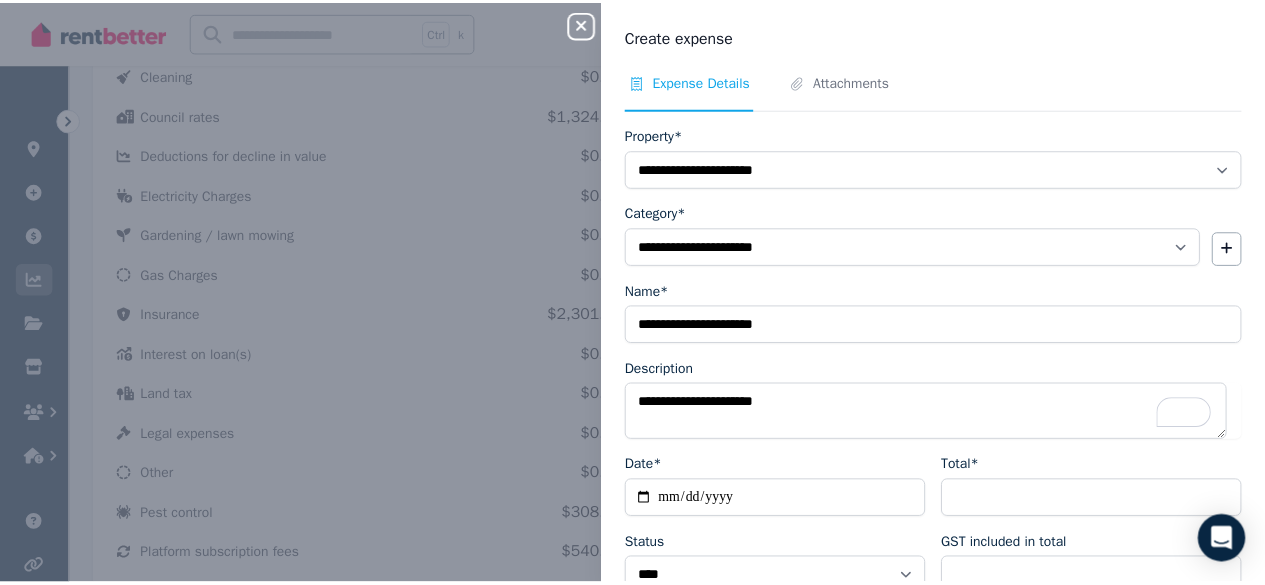 scroll, scrollTop: 150, scrollLeft: 0, axis: vertical 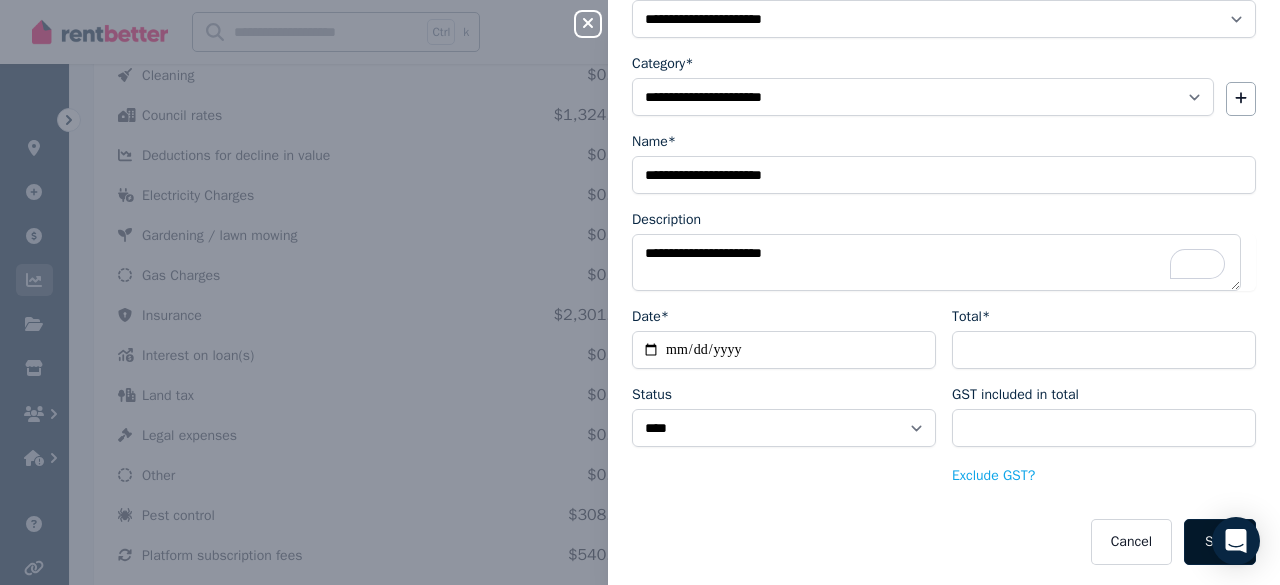 click on "Save" at bounding box center [1220, 542] 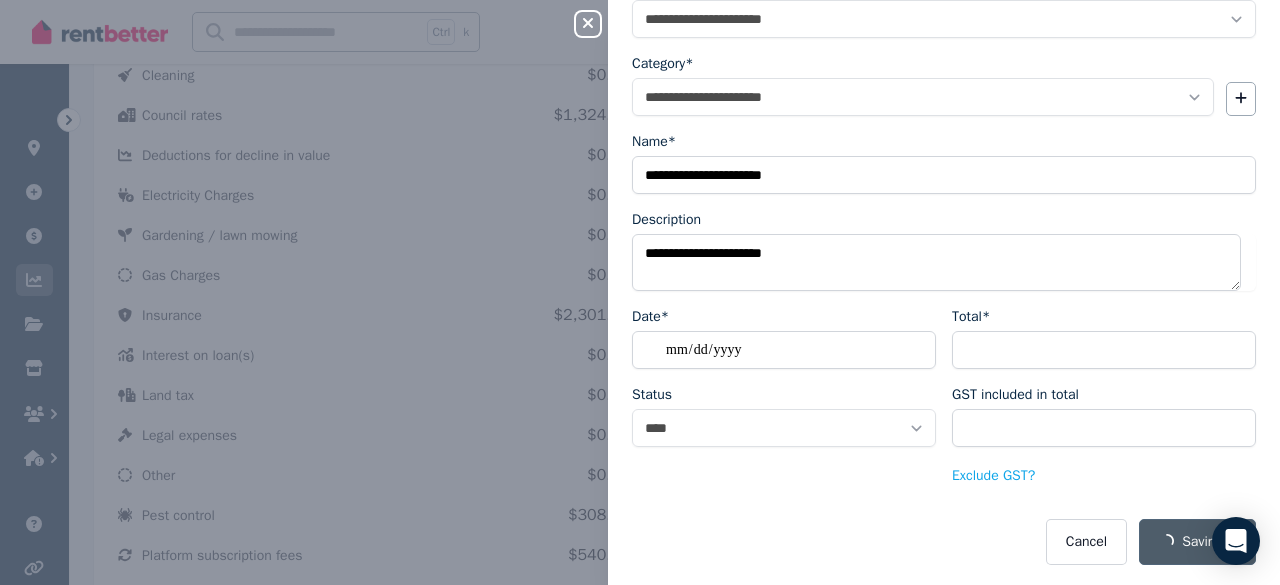 select 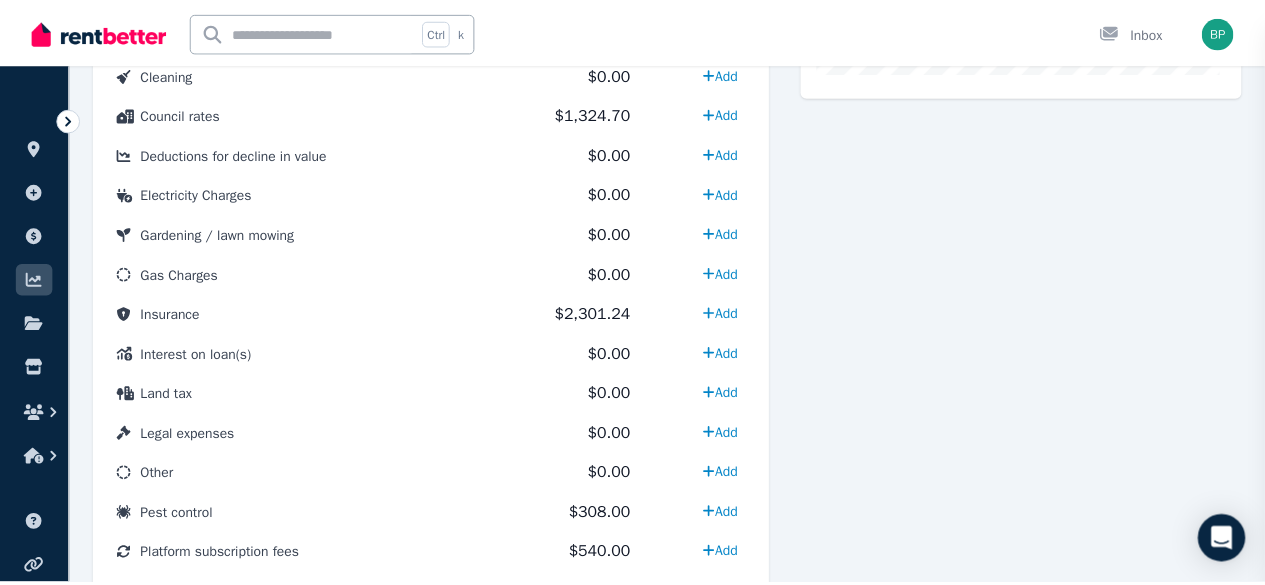 scroll, scrollTop: 126, scrollLeft: 0, axis: vertical 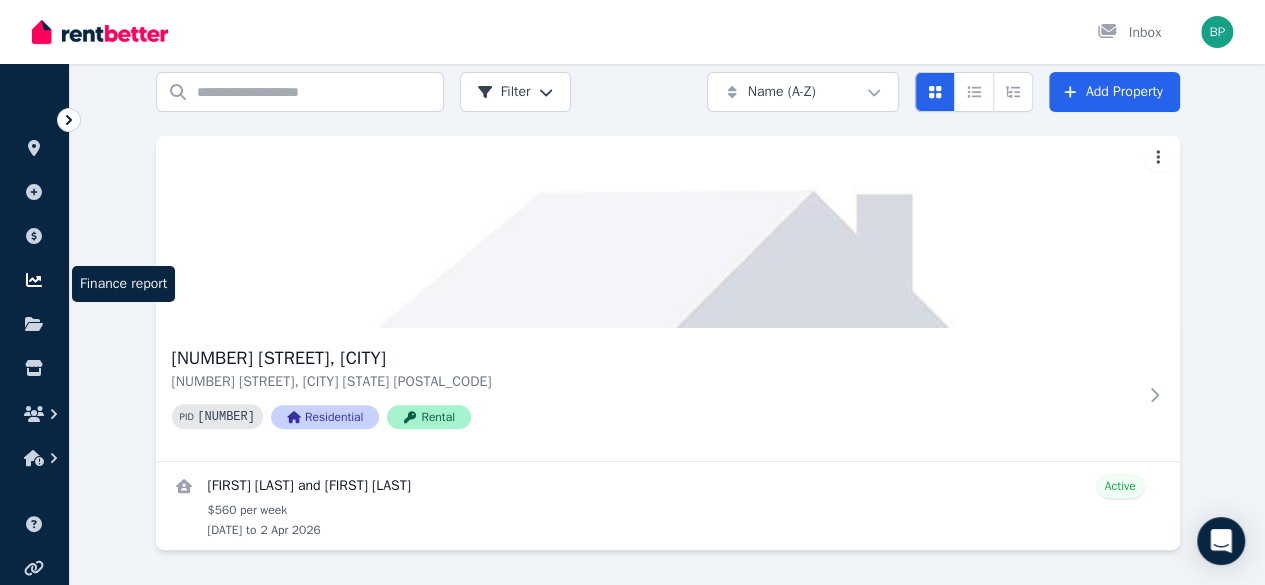 click 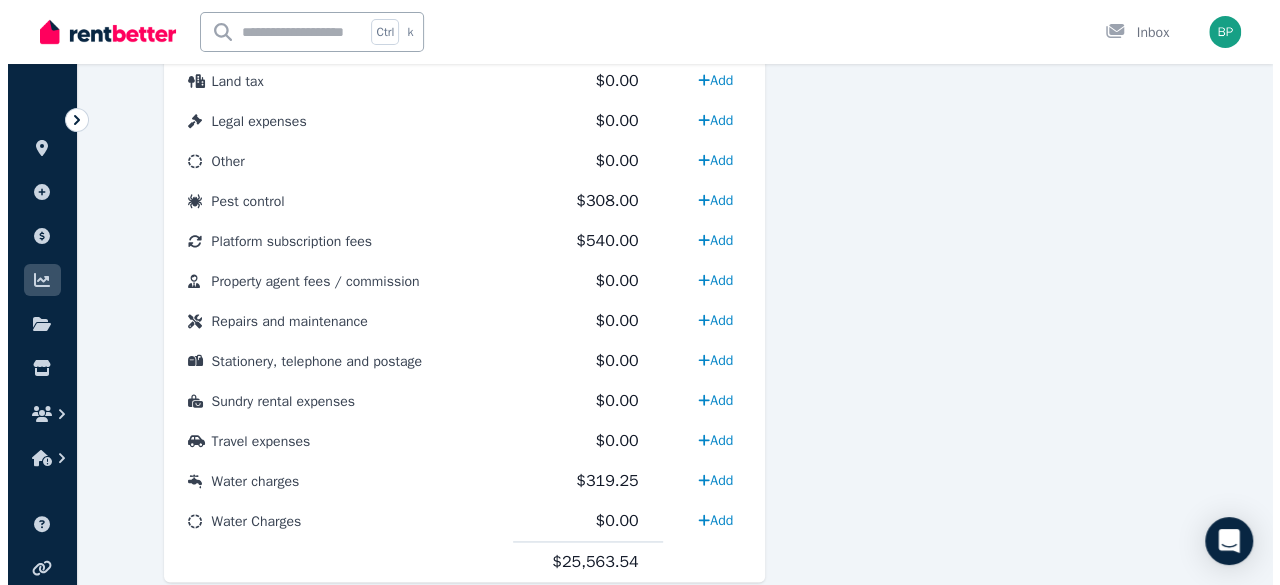 scroll, scrollTop: 1236, scrollLeft: 0, axis: vertical 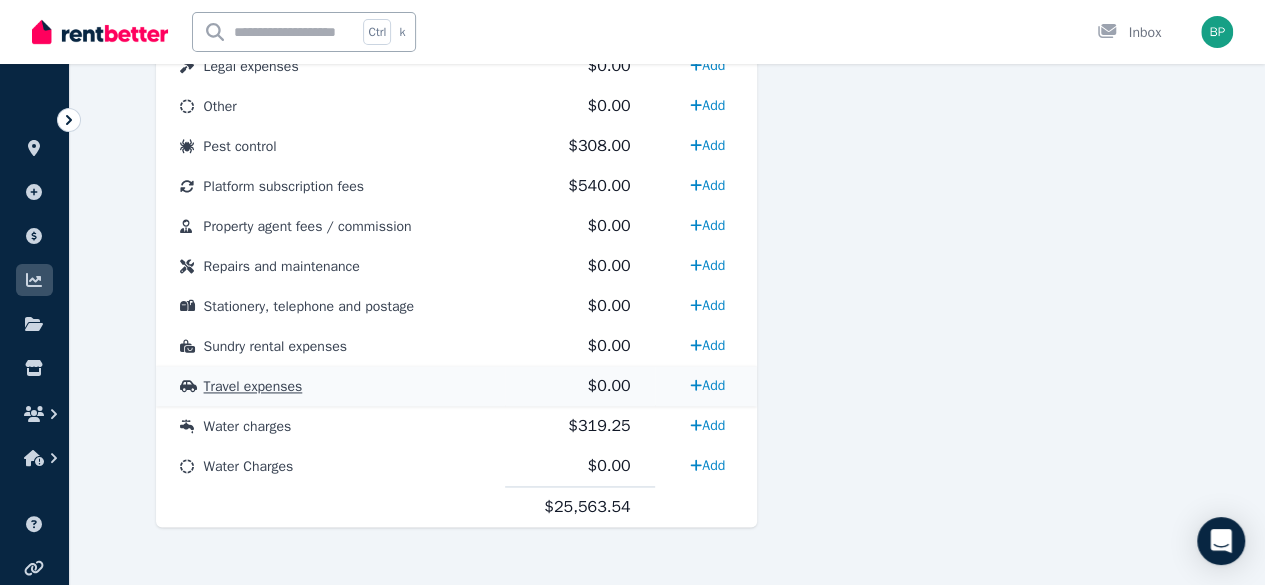 click on "Travel expenses" at bounding box center [330, 386] 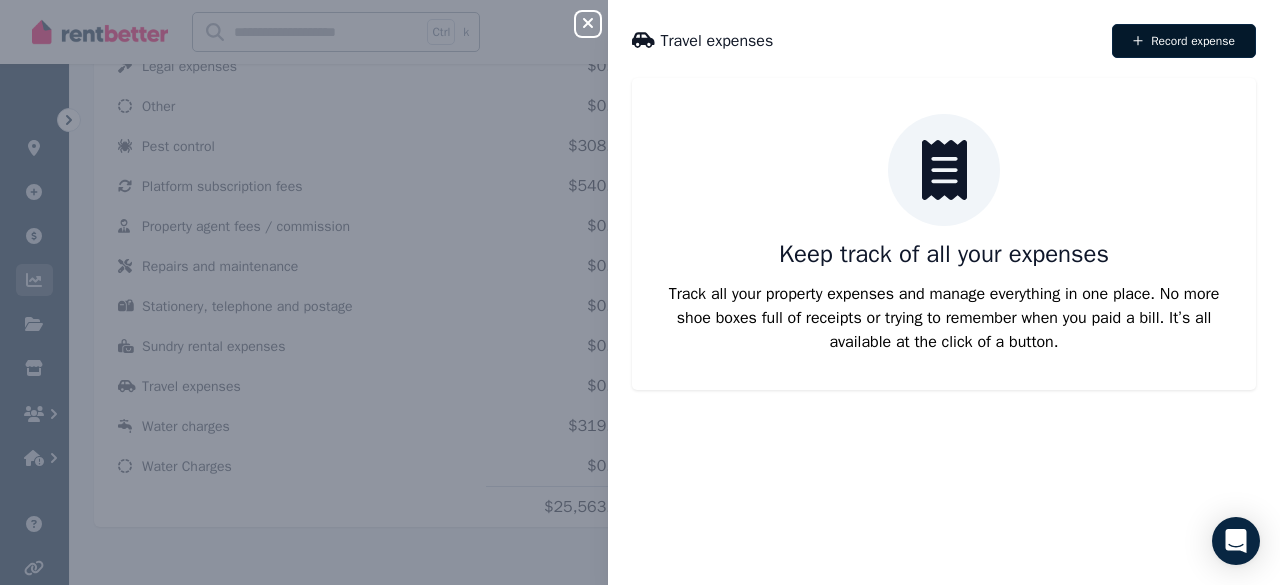 click on "Record expense" at bounding box center [1184, 41] 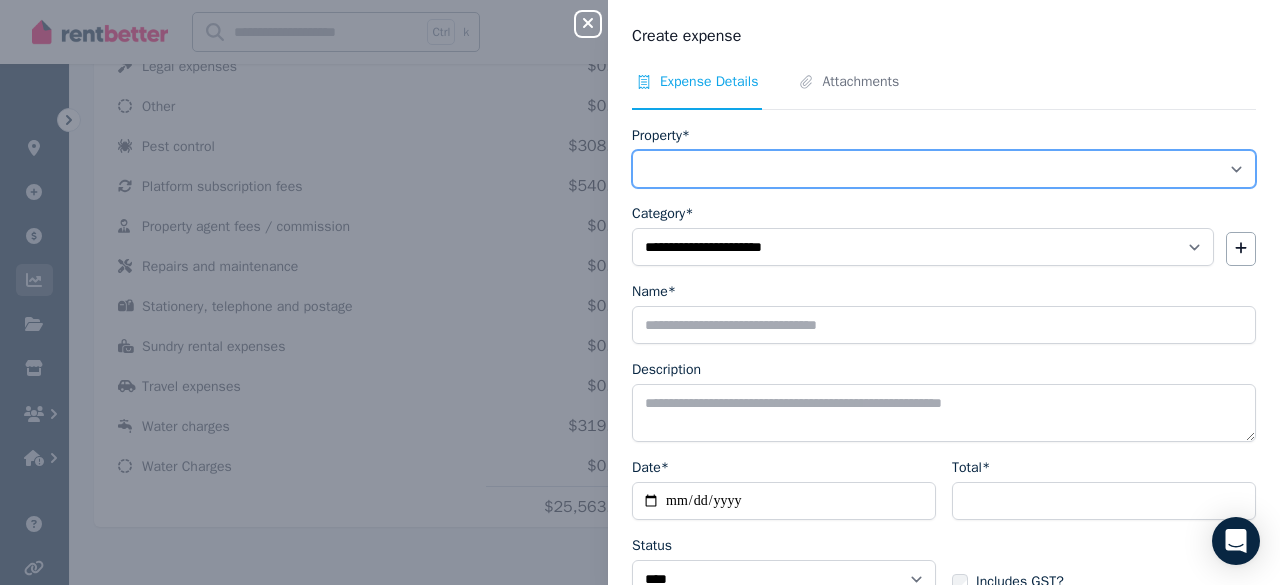click on "**********" at bounding box center (944, 169) 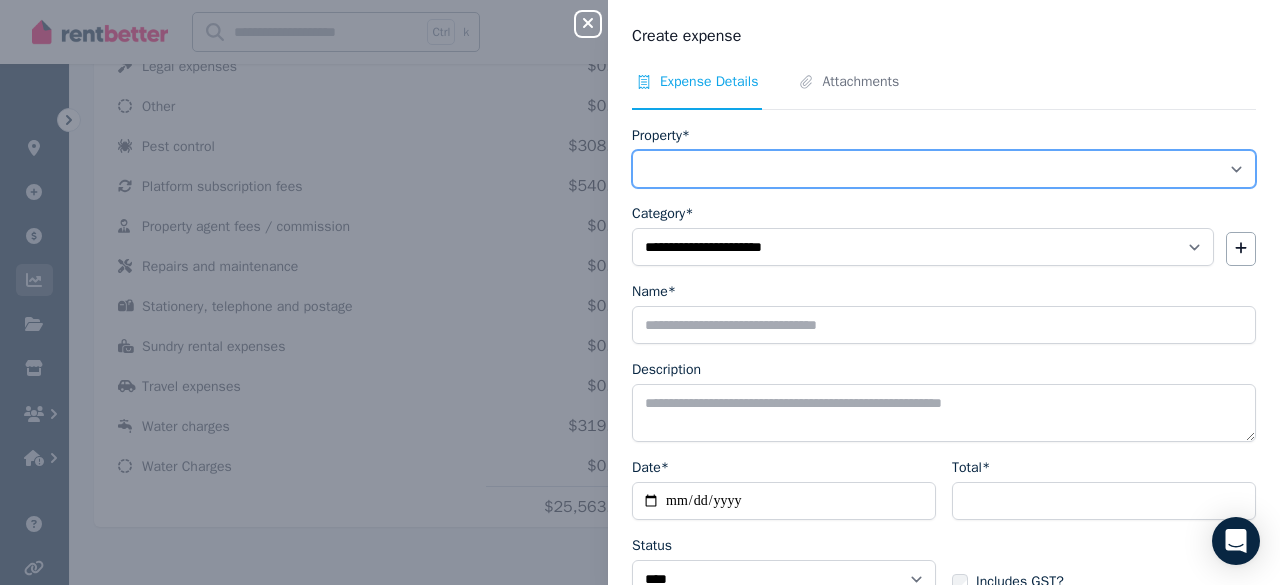 select on "**********" 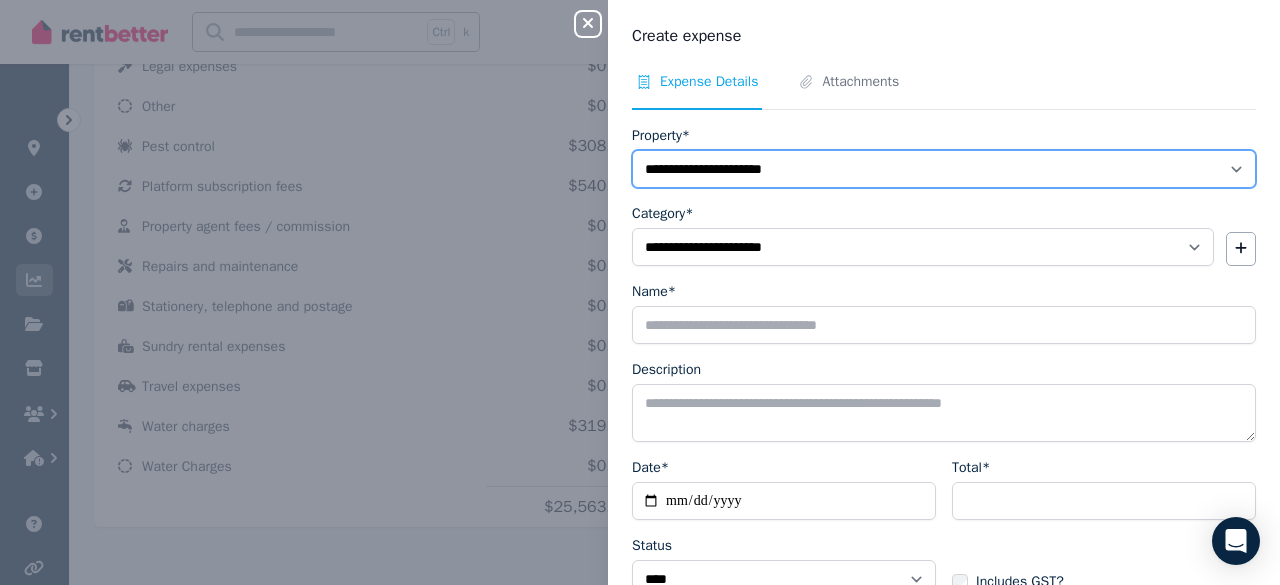 click on "**********" at bounding box center (944, 169) 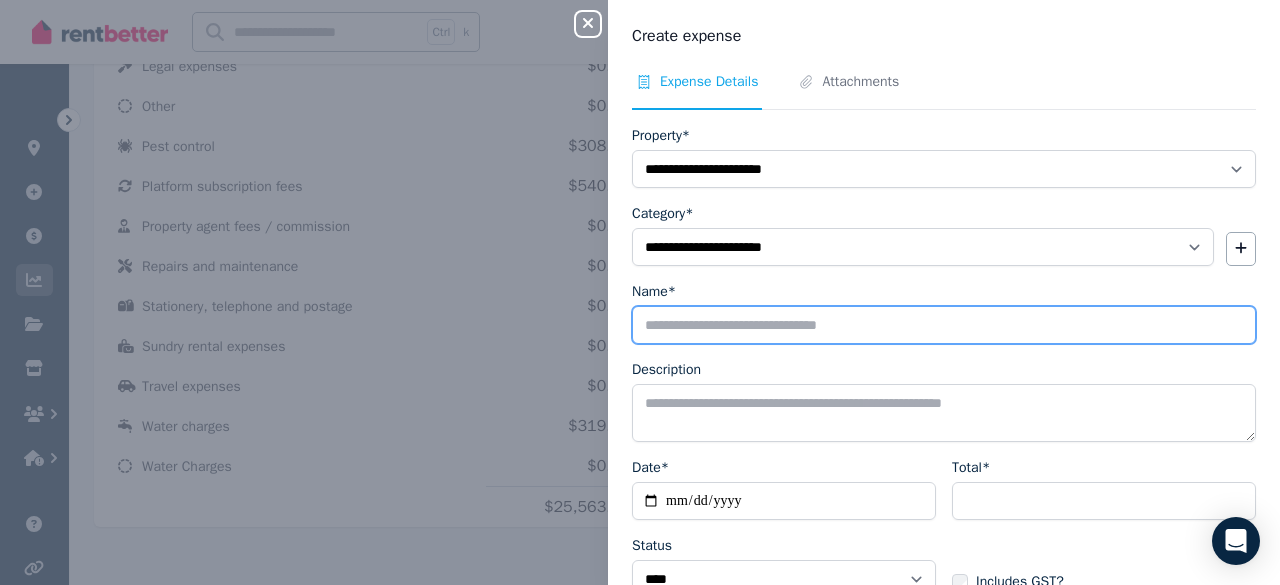 click on "Name*" at bounding box center [944, 325] 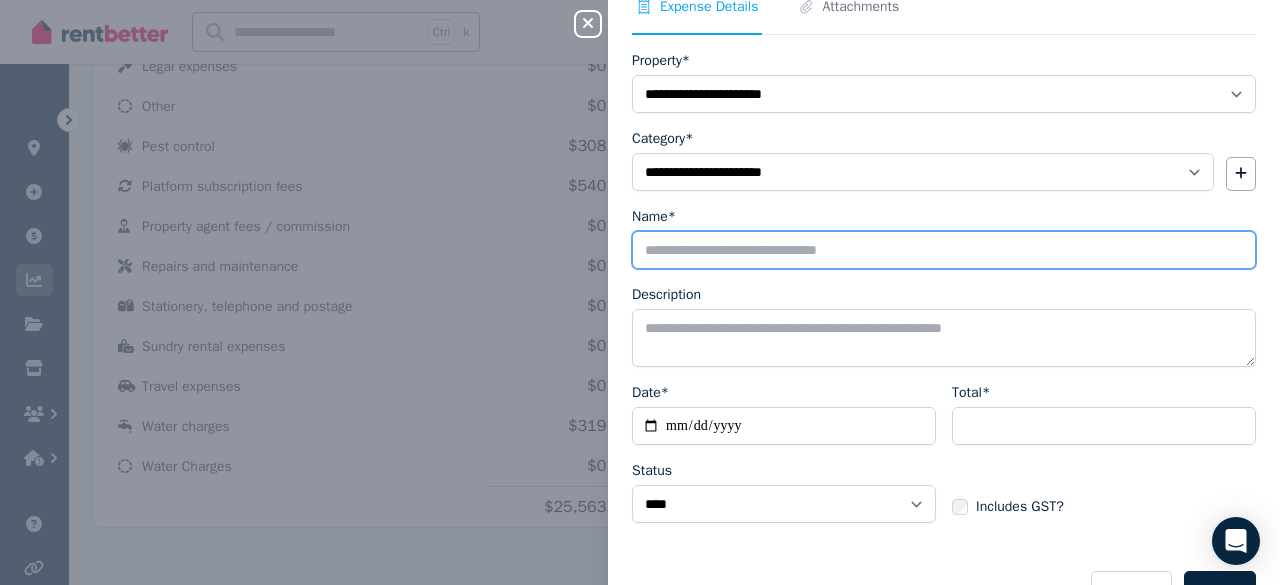 scroll, scrollTop: 76, scrollLeft: 0, axis: vertical 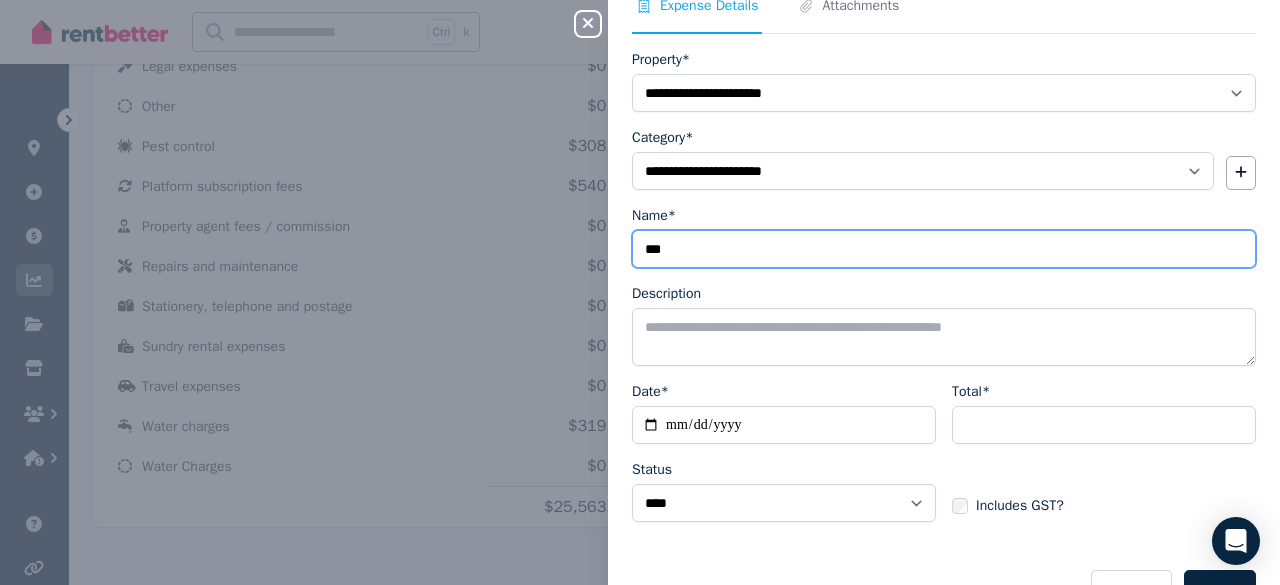 type on "***" 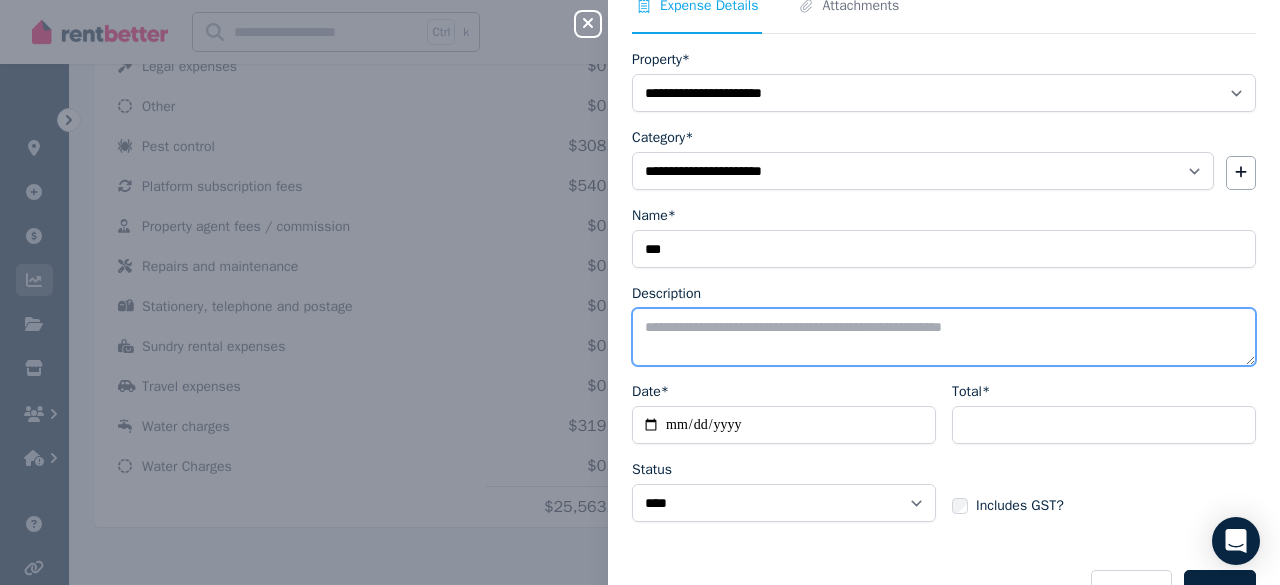 click on "Description" at bounding box center [944, 337] 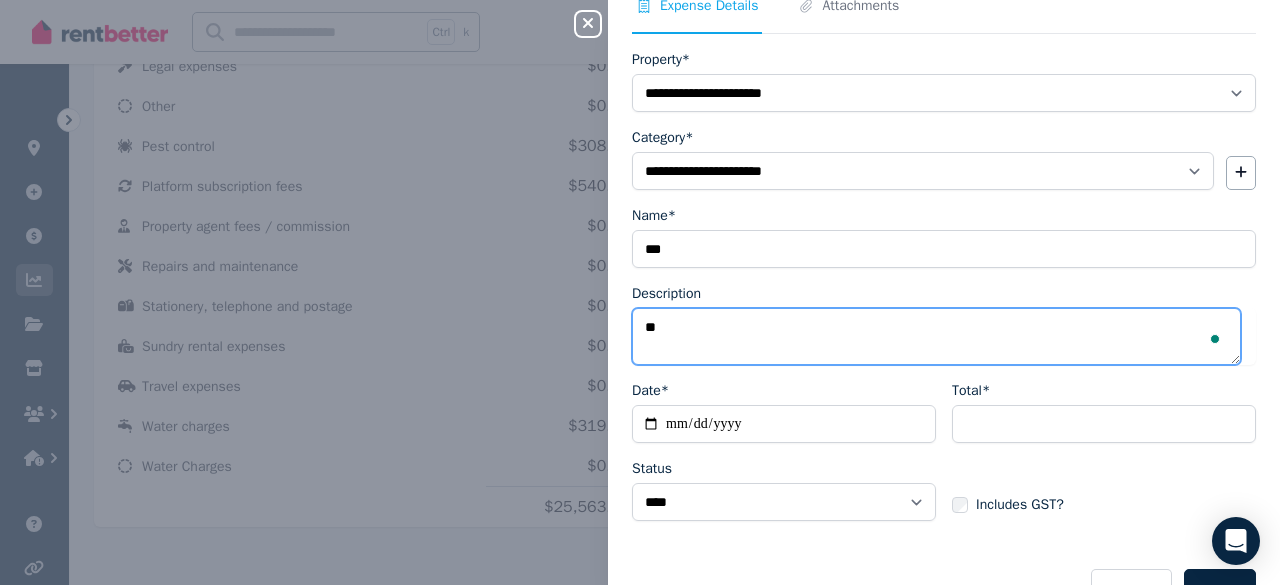 type on "*" 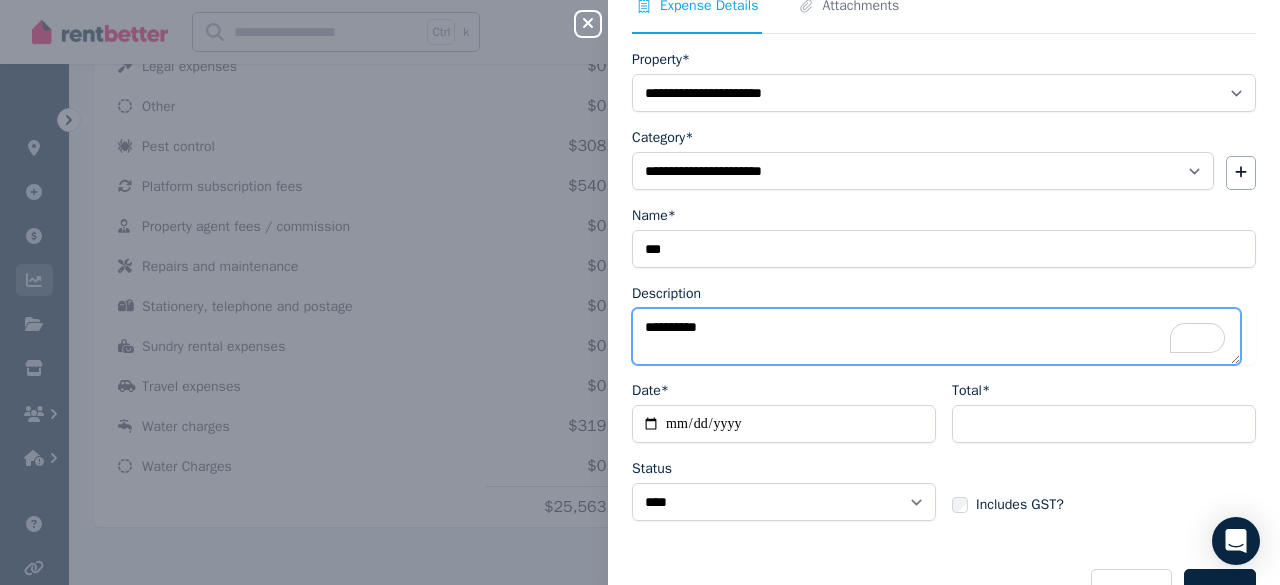 type on "**********" 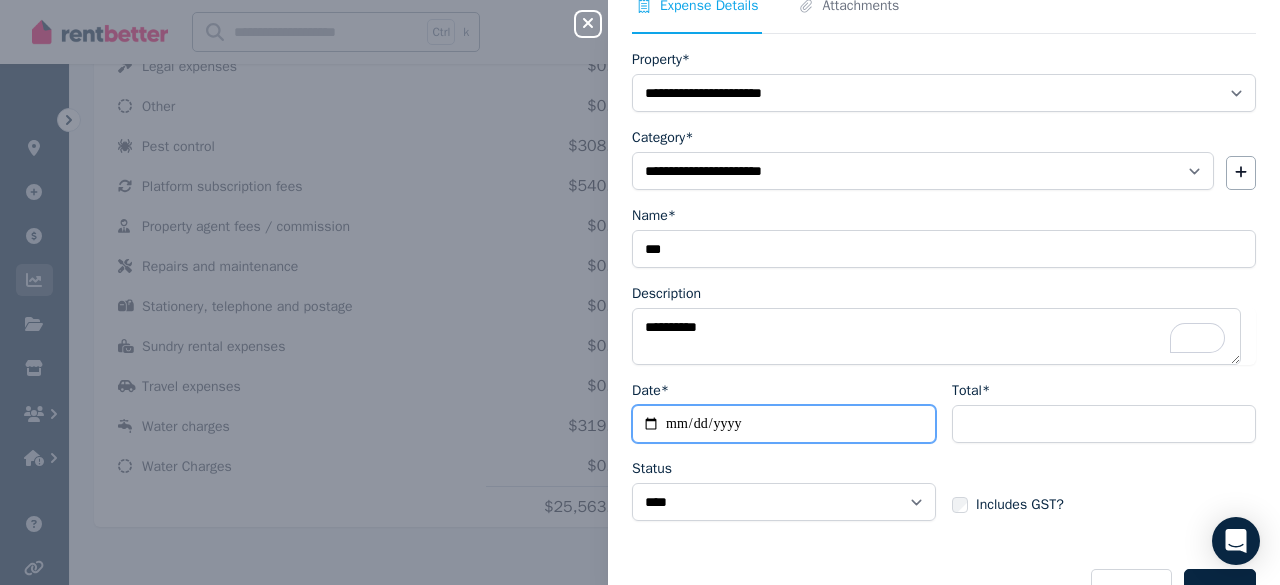 click on "Date*" at bounding box center [784, 424] 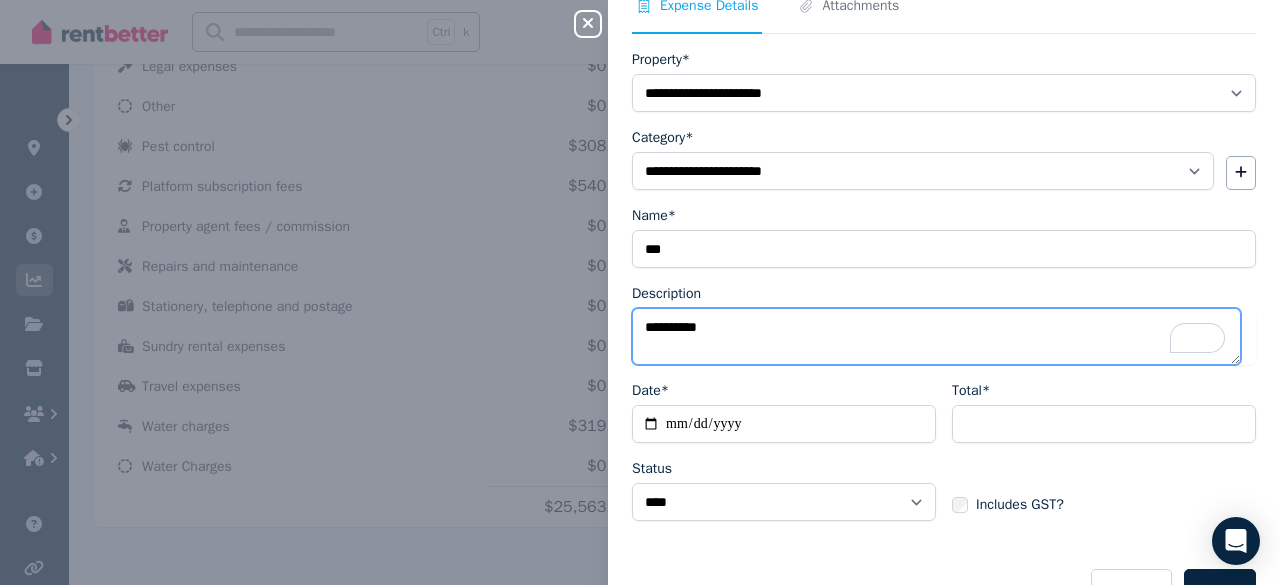 drag, startPoint x: 720, startPoint y: 331, endPoint x: 607, endPoint y: 332, distance: 113.004425 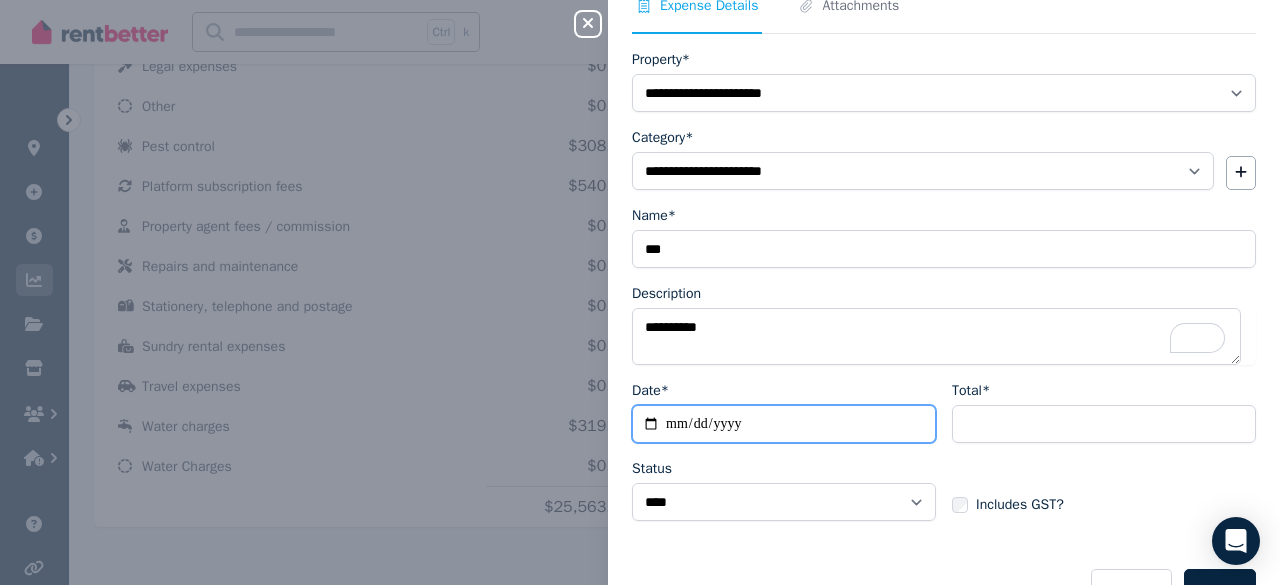 click on "Date*" at bounding box center [784, 424] 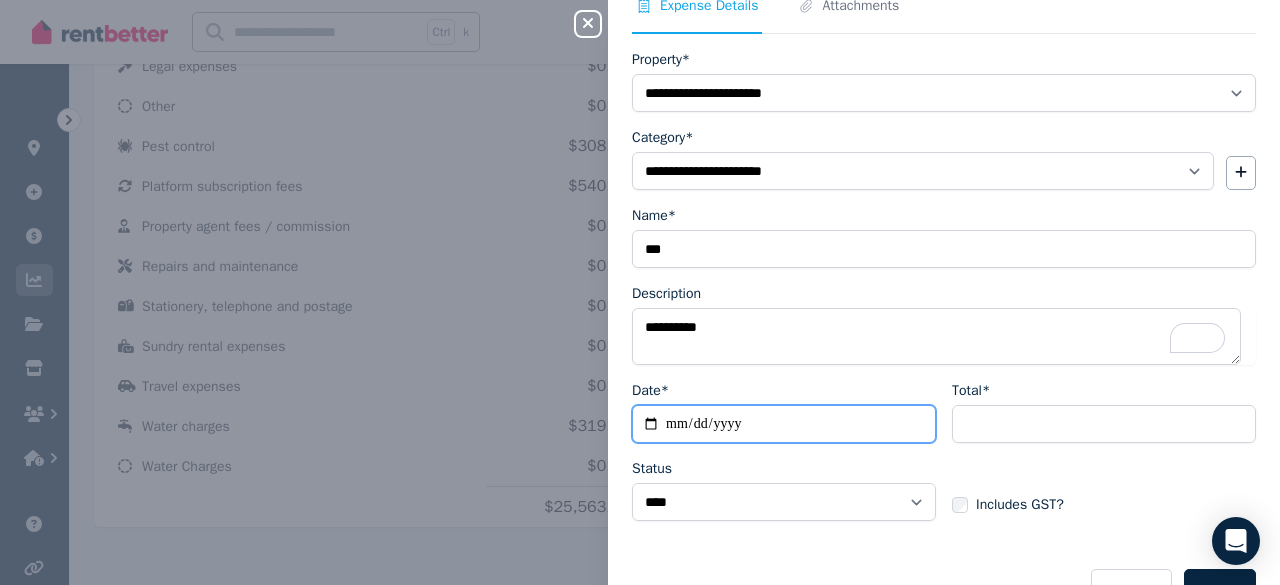 type on "**********" 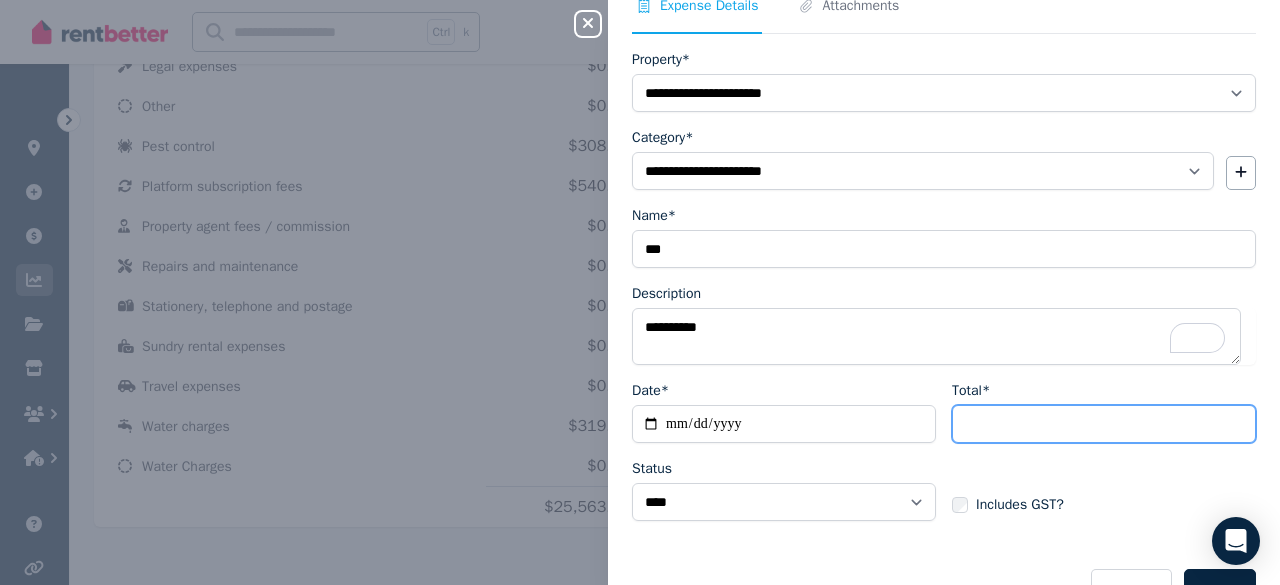 click on "Total*" at bounding box center (1104, 424) 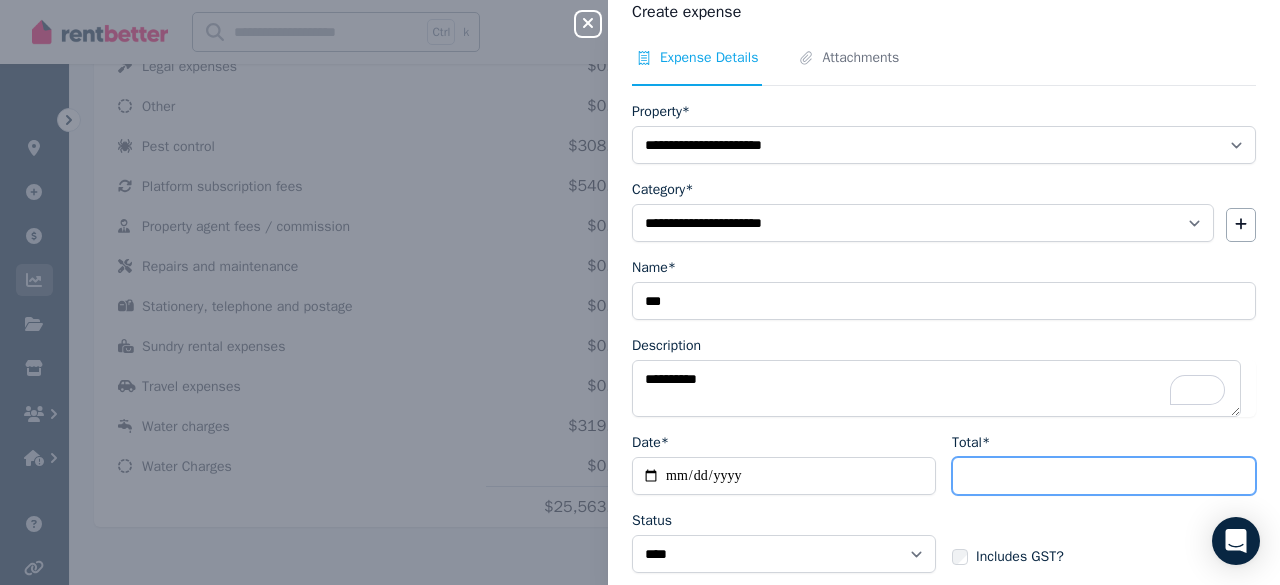 scroll, scrollTop: 22, scrollLeft: 0, axis: vertical 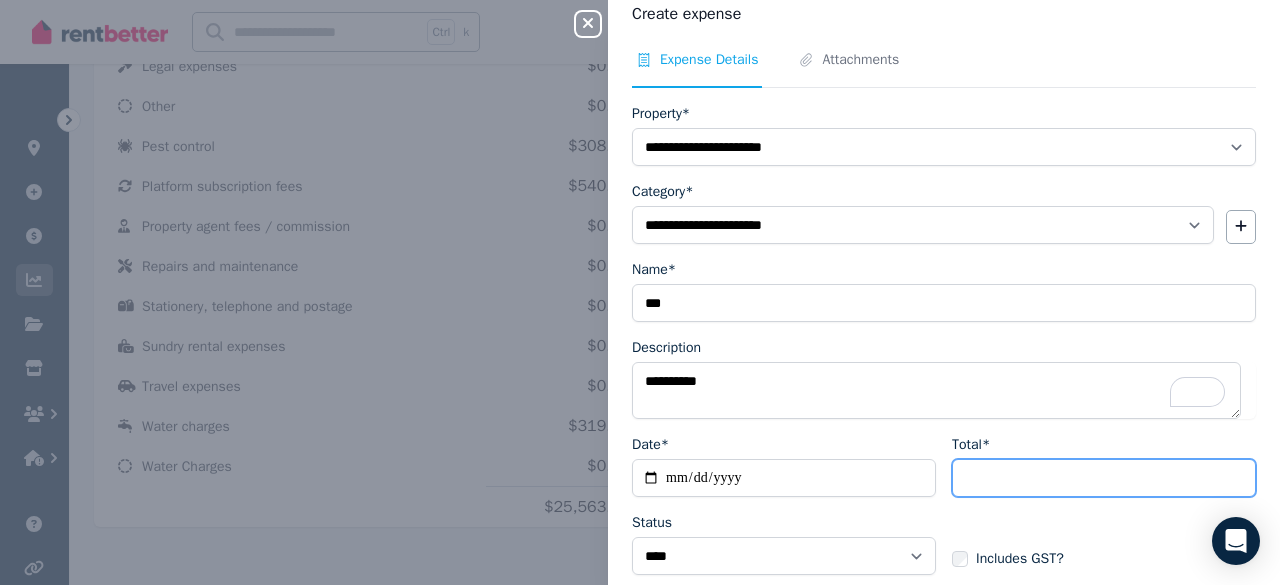 type on "*" 